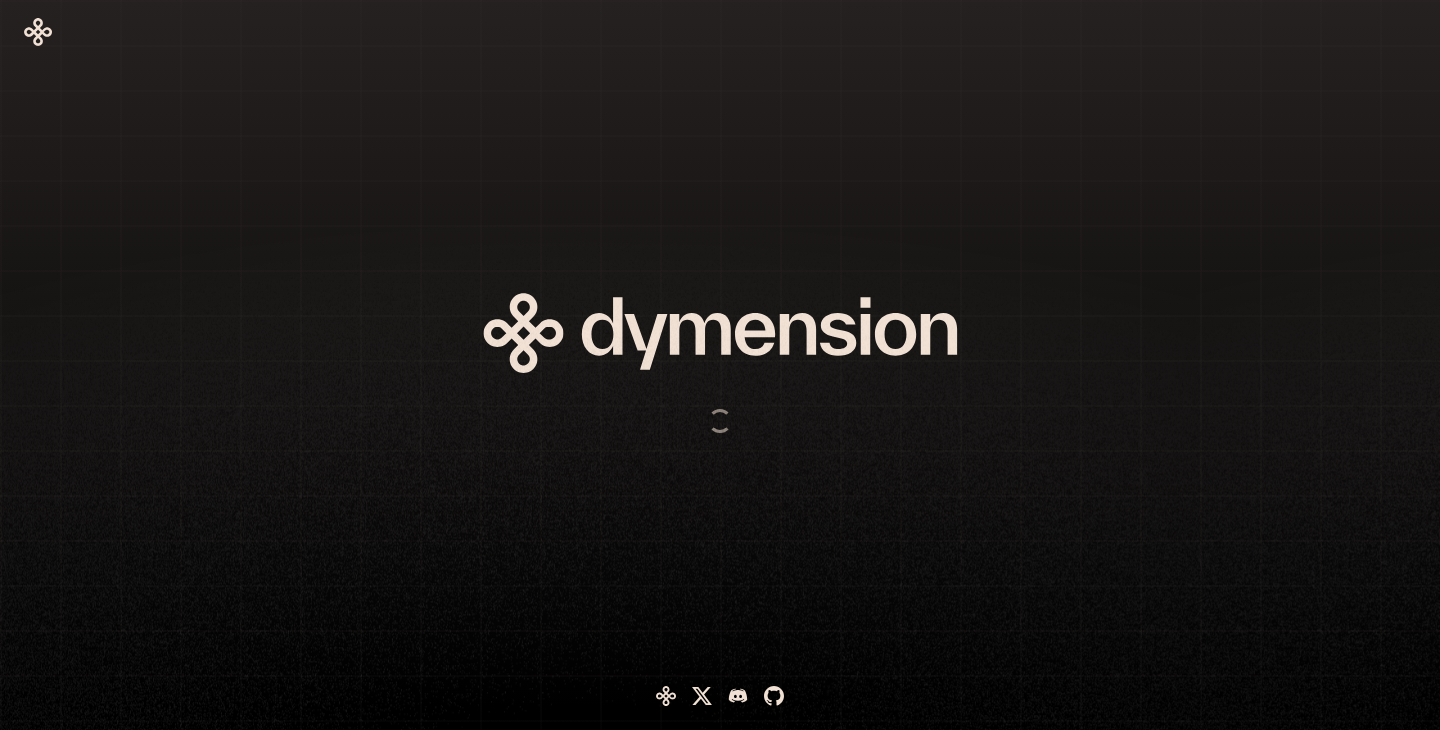 scroll, scrollTop: 0, scrollLeft: 0, axis: both 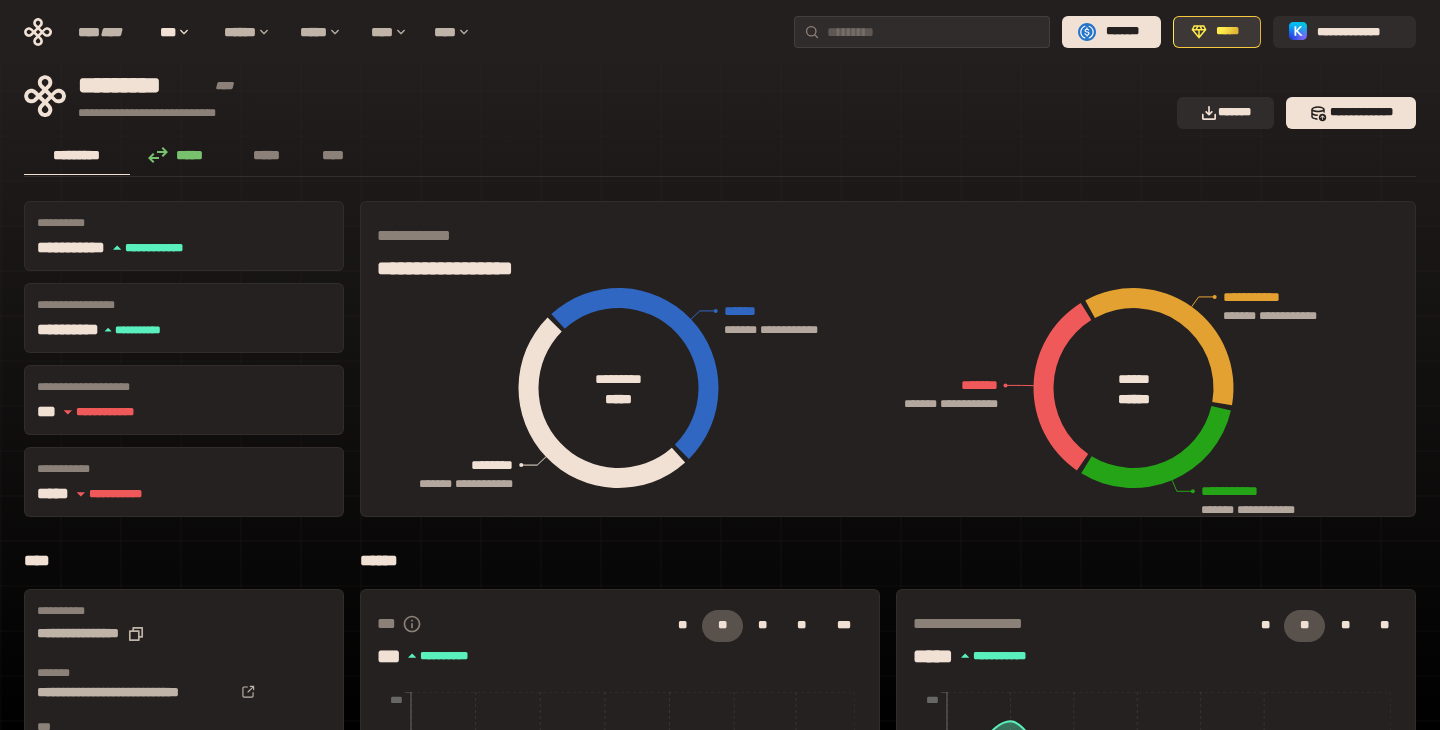 click on "*****" at bounding box center (1228, 32) 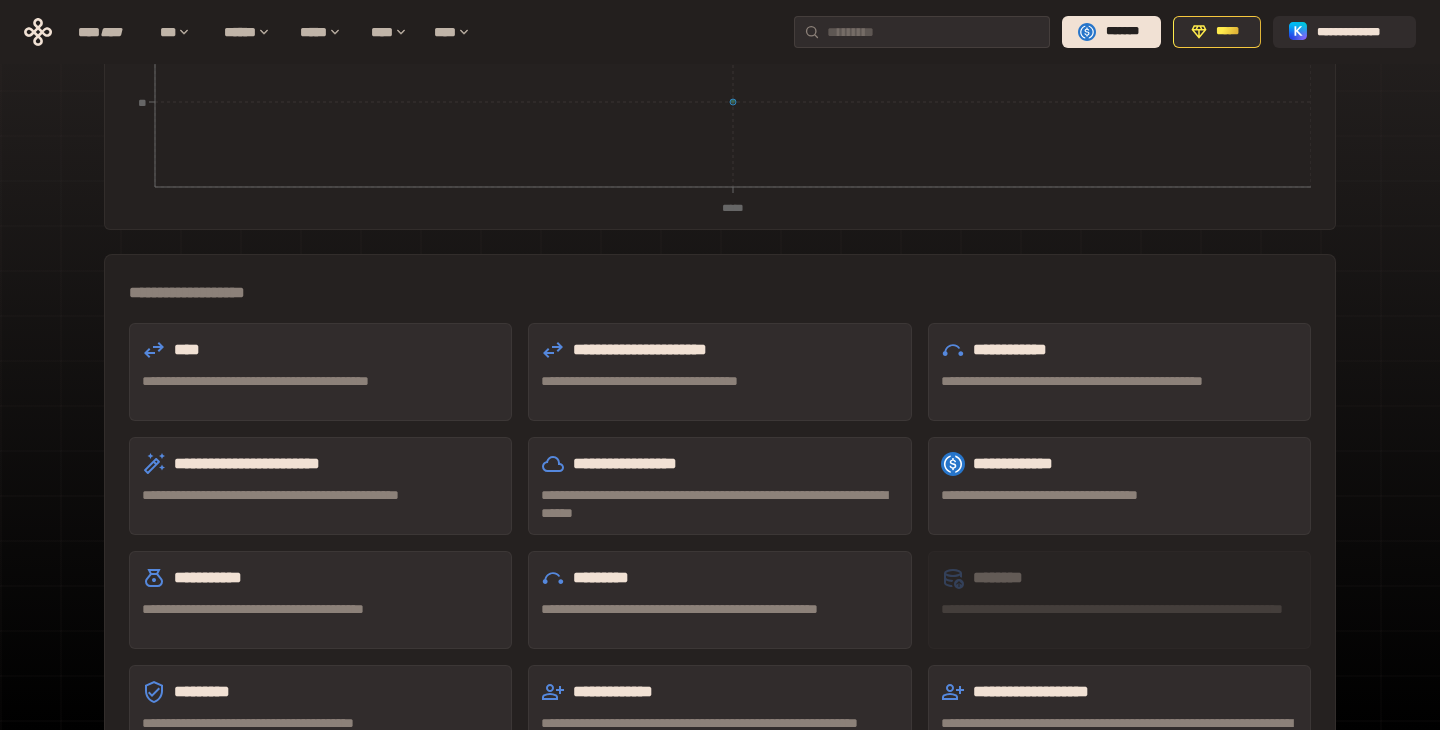 scroll, scrollTop: 0, scrollLeft: 0, axis: both 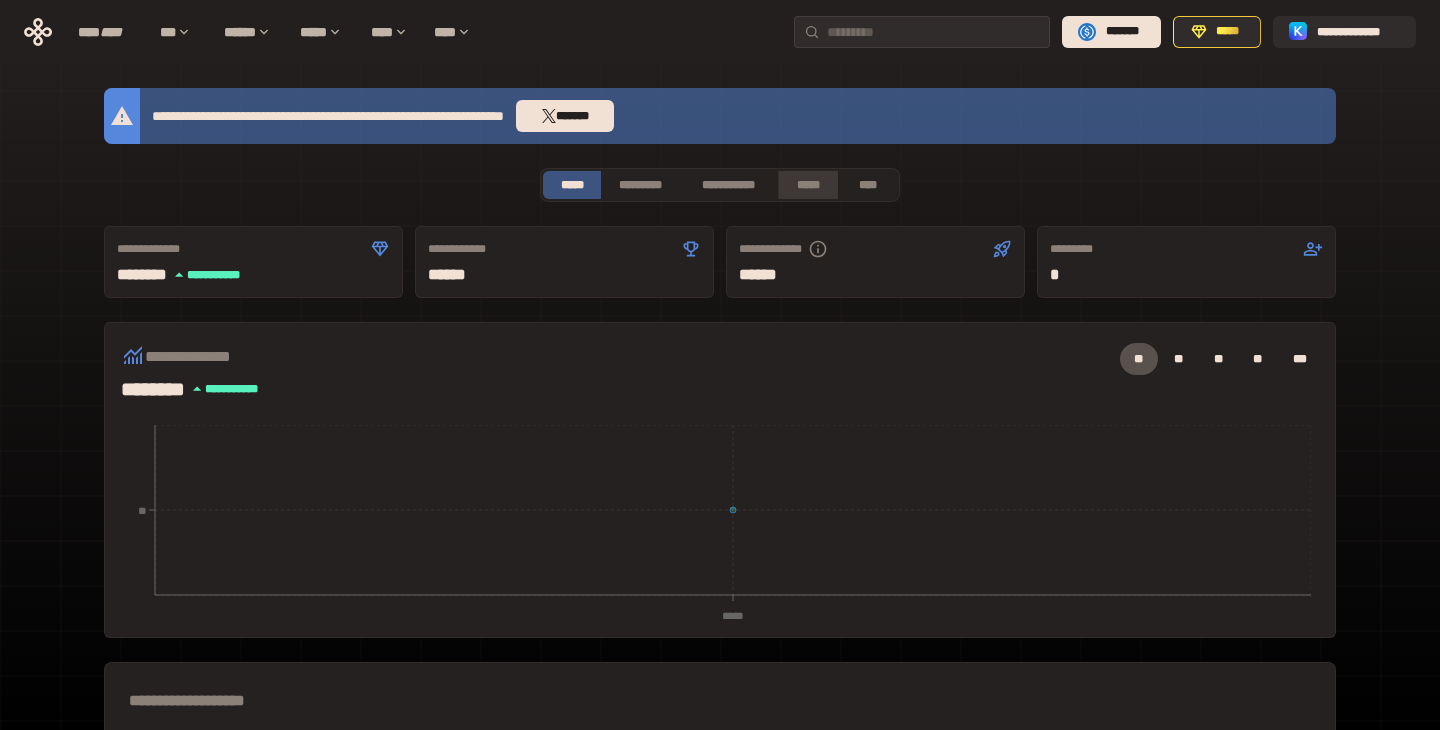 click on "*****" at bounding box center (807, 185) 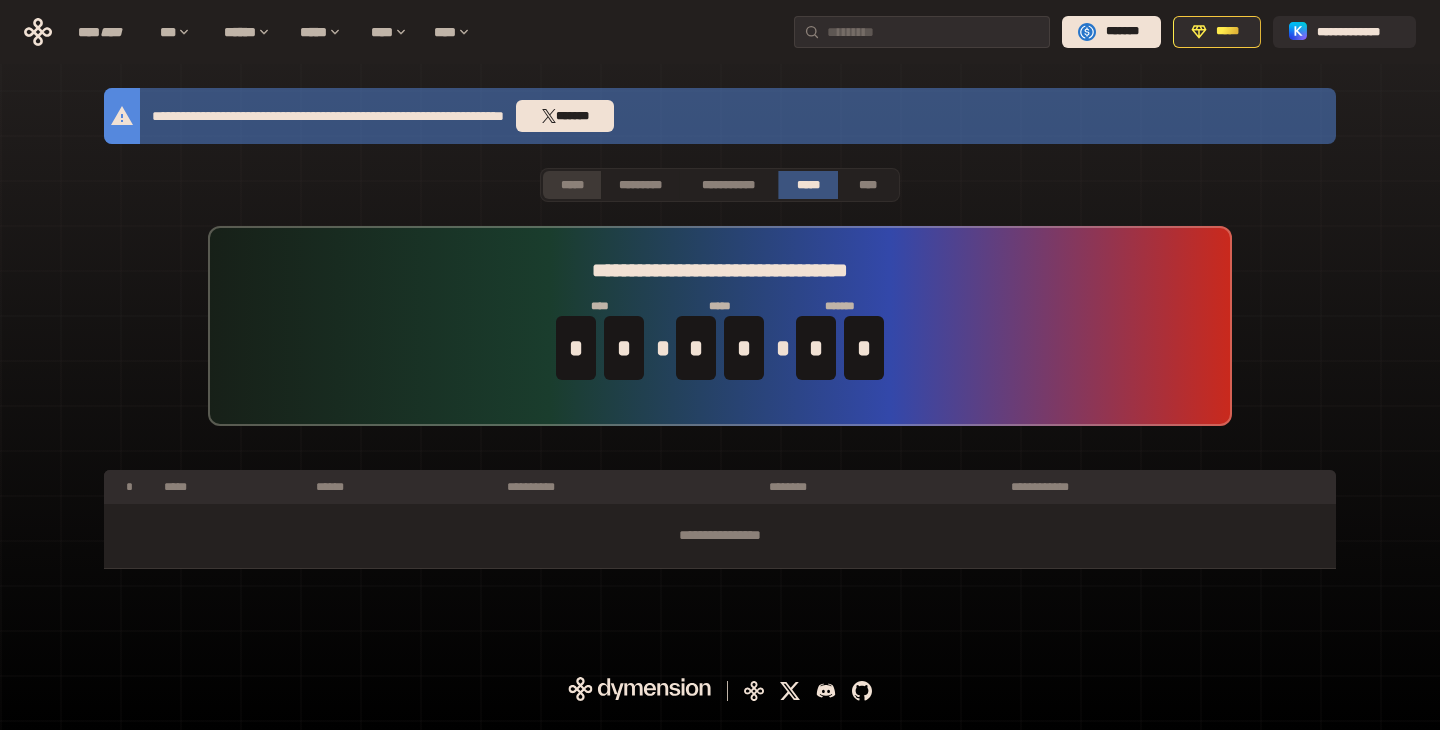 click on "*****" at bounding box center (572, 185) 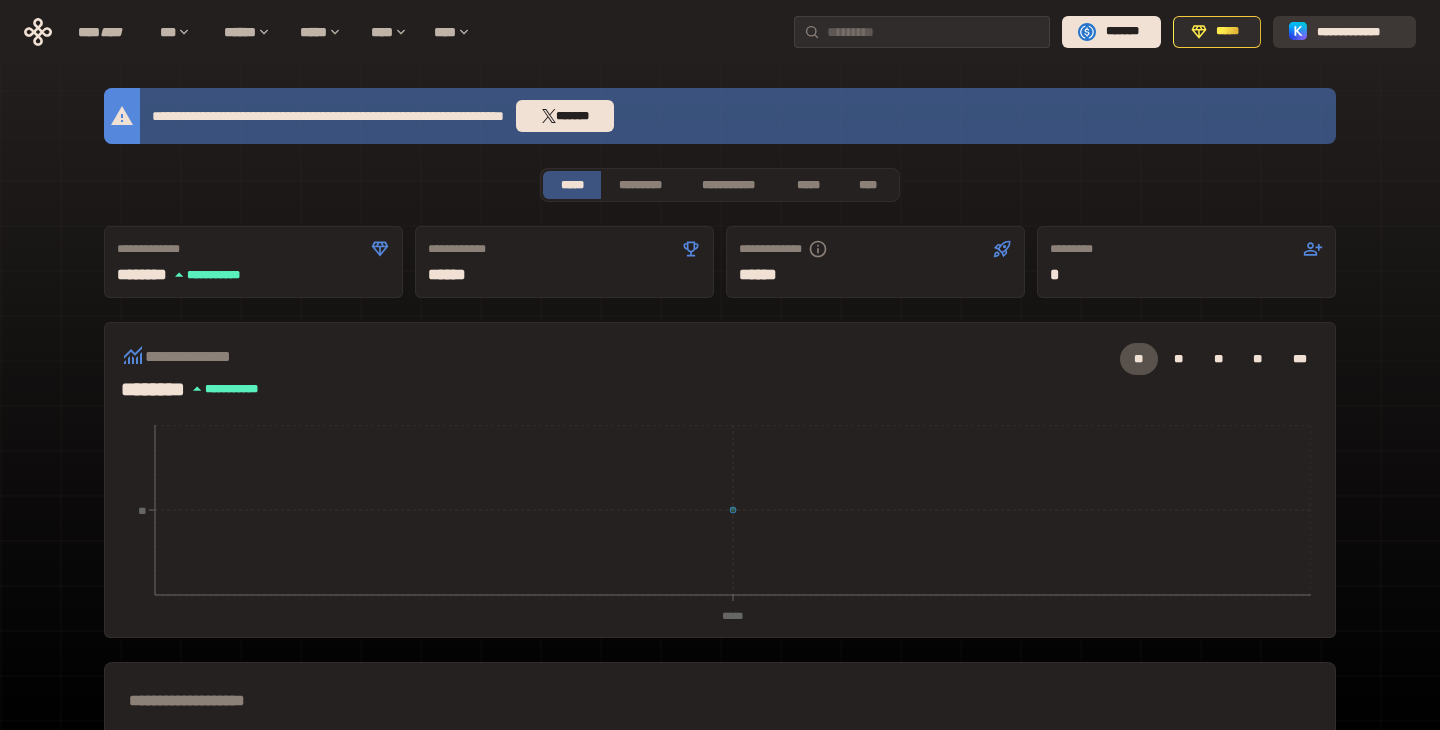 click on "**********" at bounding box center [1358, 32] 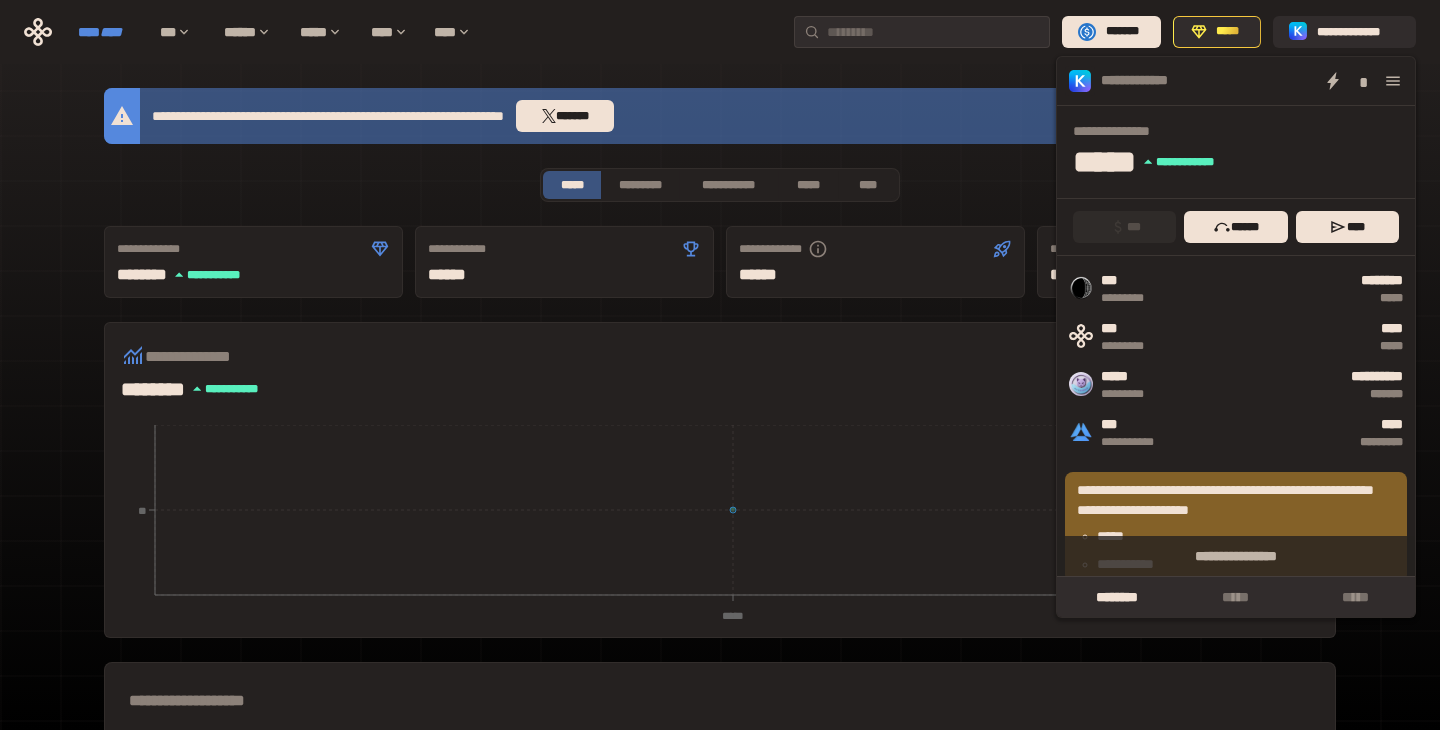 click on "**** ****" at bounding box center [109, 32] 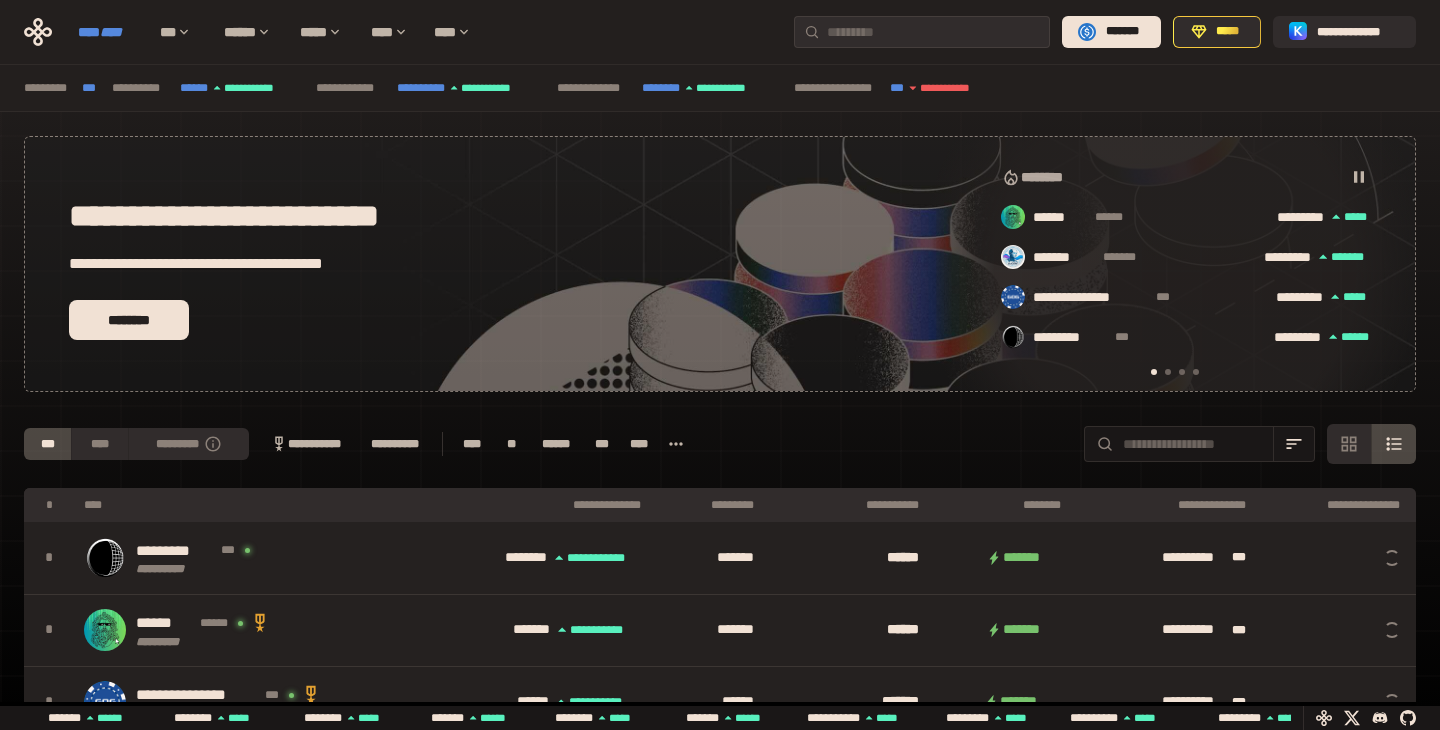 scroll, scrollTop: 0, scrollLeft: 16, axis: horizontal 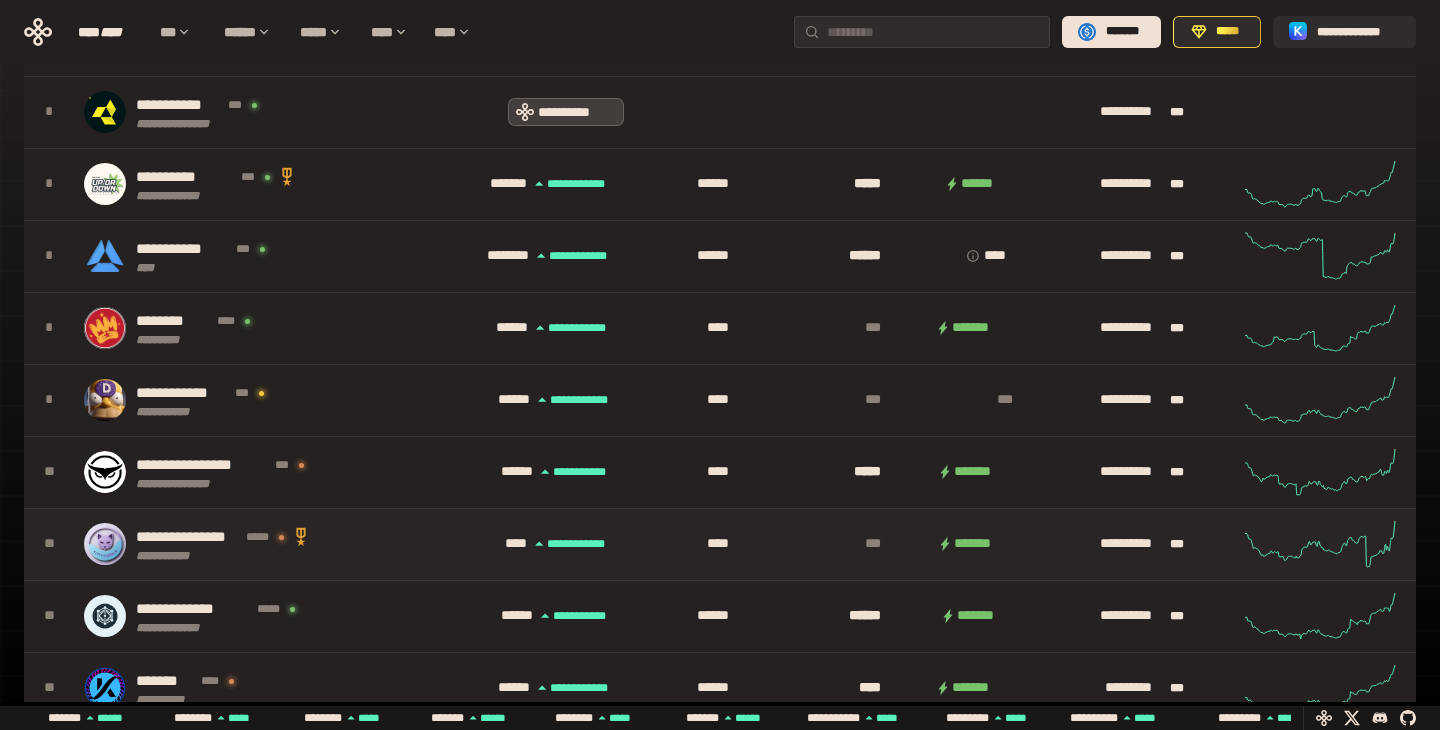 click on "**********" at bounding box center [248, 544] 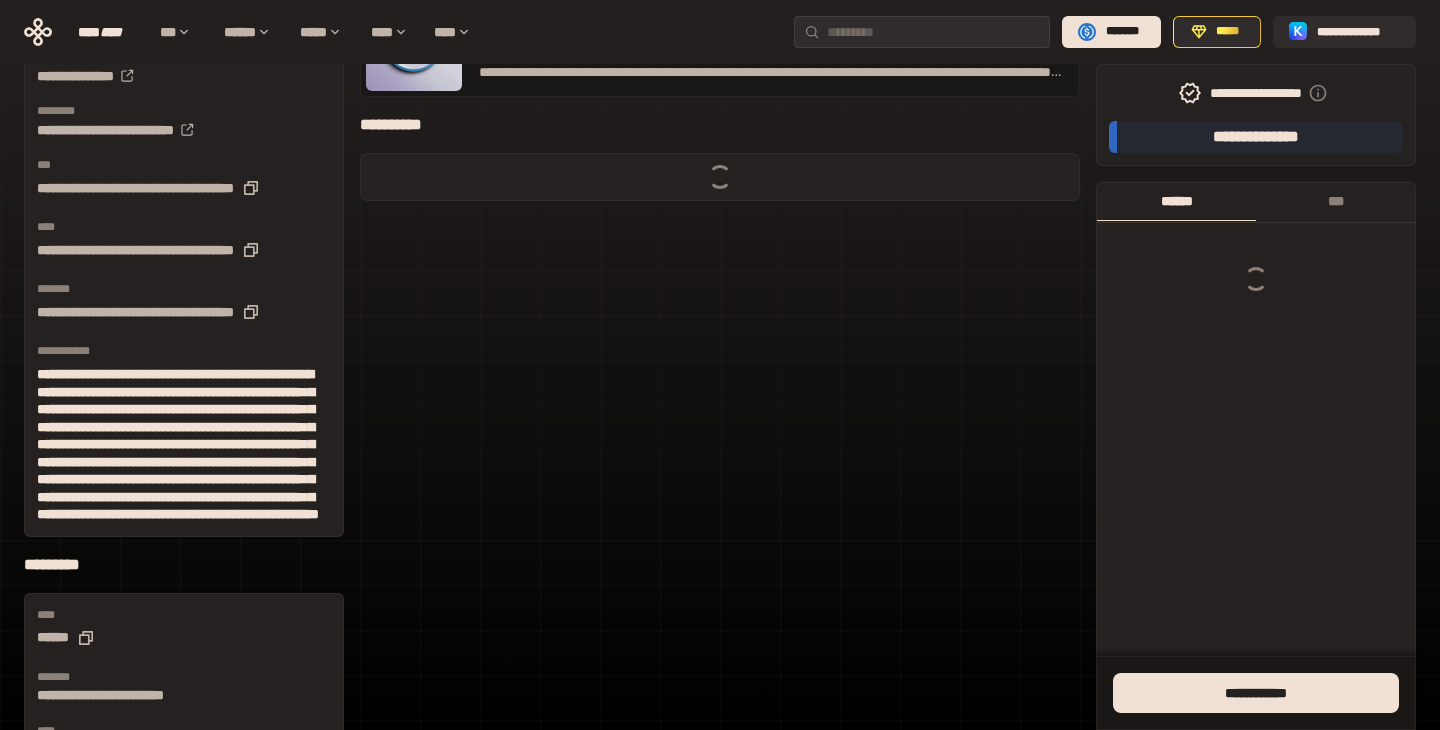 scroll, scrollTop: 0, scrollLeft: 0, axis: both 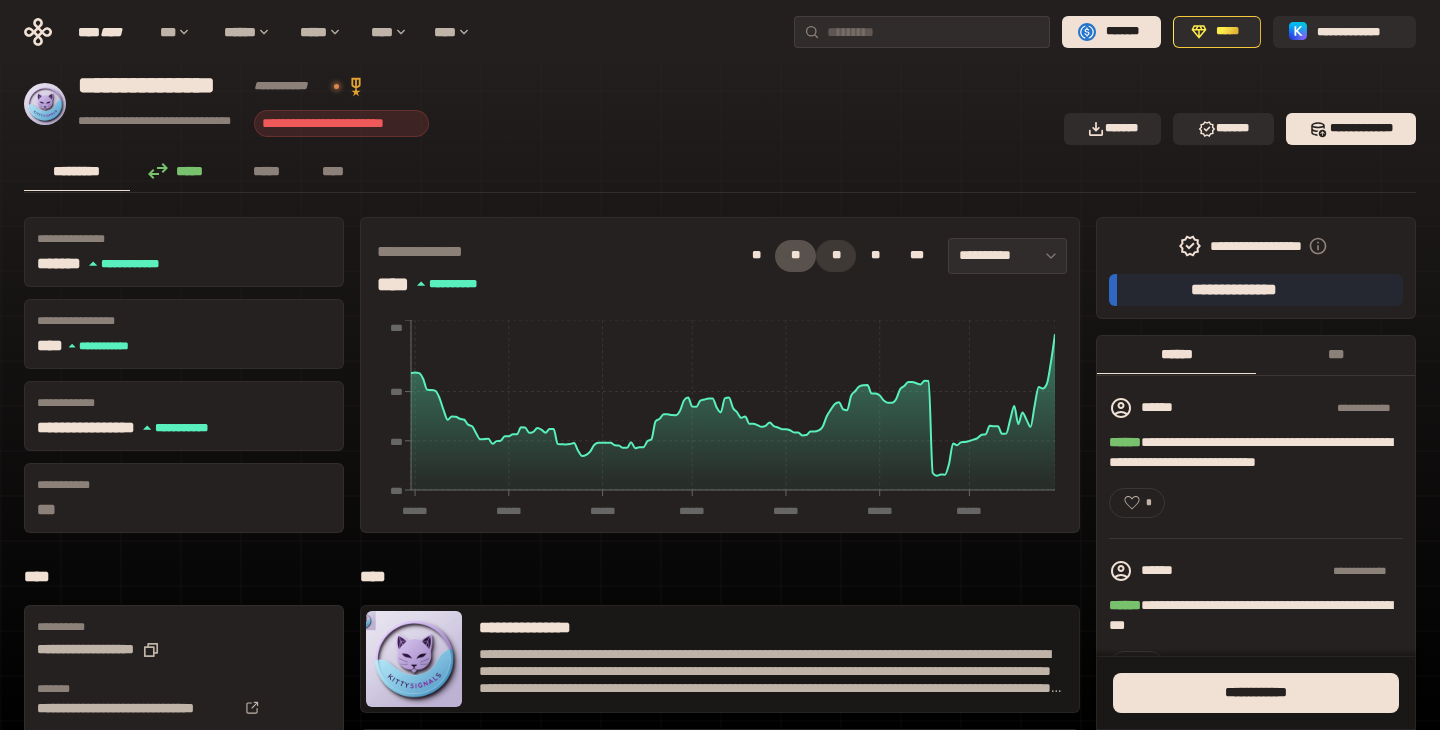 click on "**" at bounding box center [836, 256] 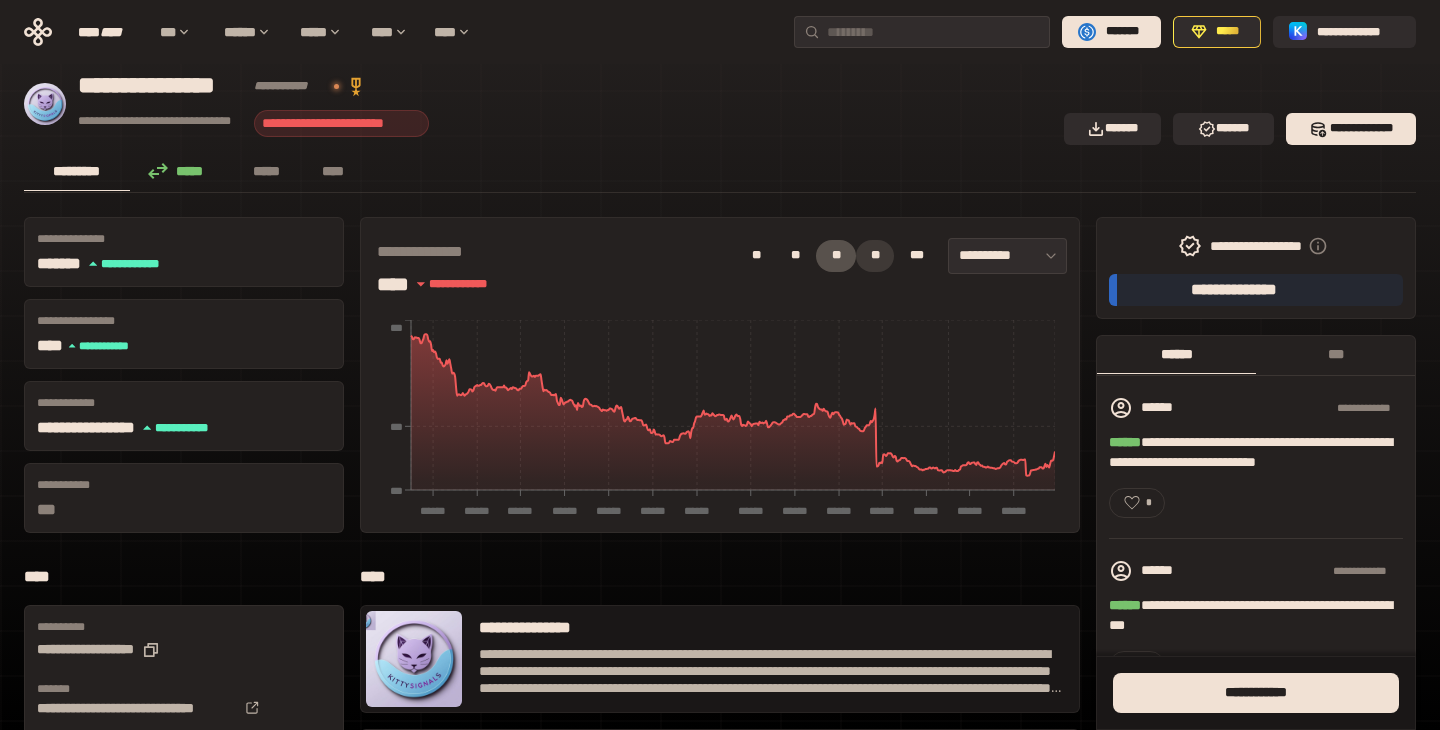 click on "**" at bounding box center [875, 256] 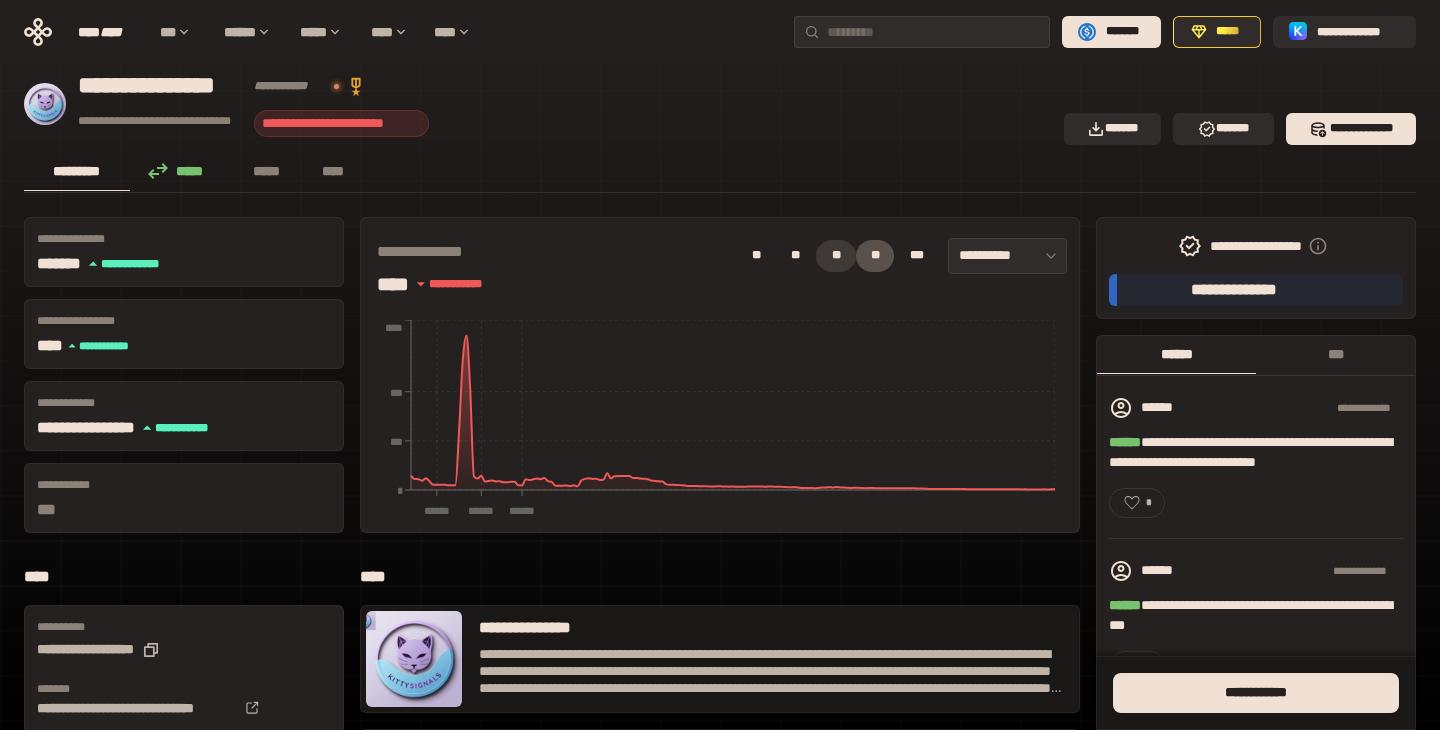 click on "**" at bounding box center (836, 256) 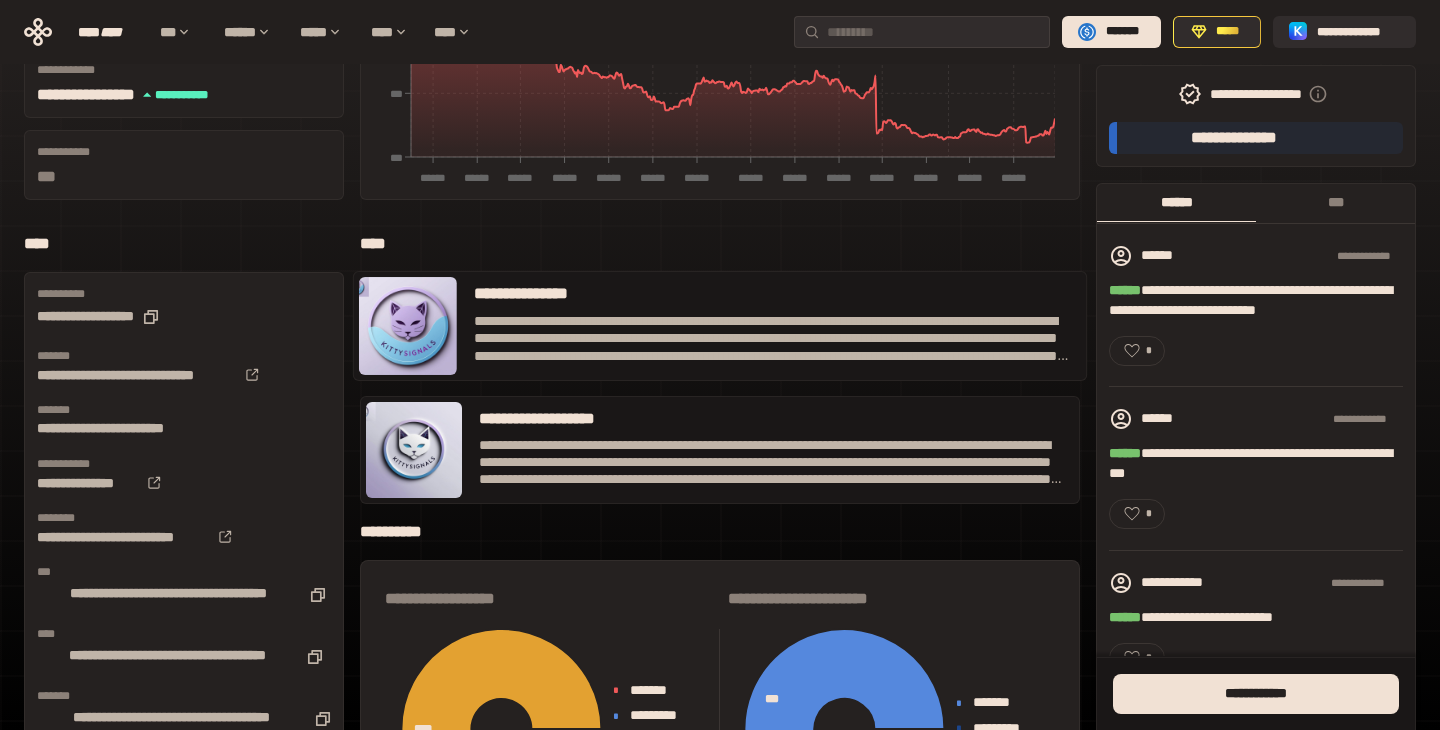 scroll, scrollTop: 339, scrollLeft: 0, axis: vertical 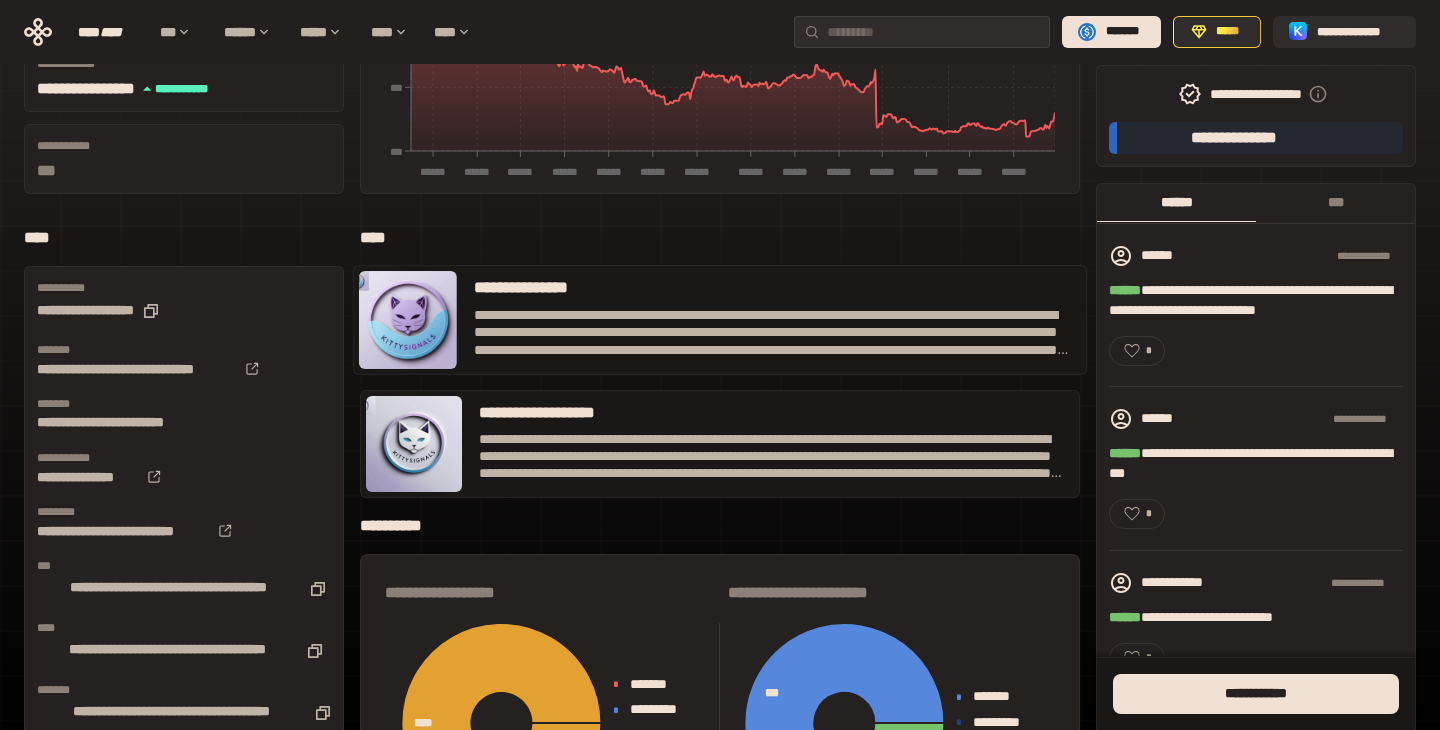 click on "**********" at bounding box center (774, 332) 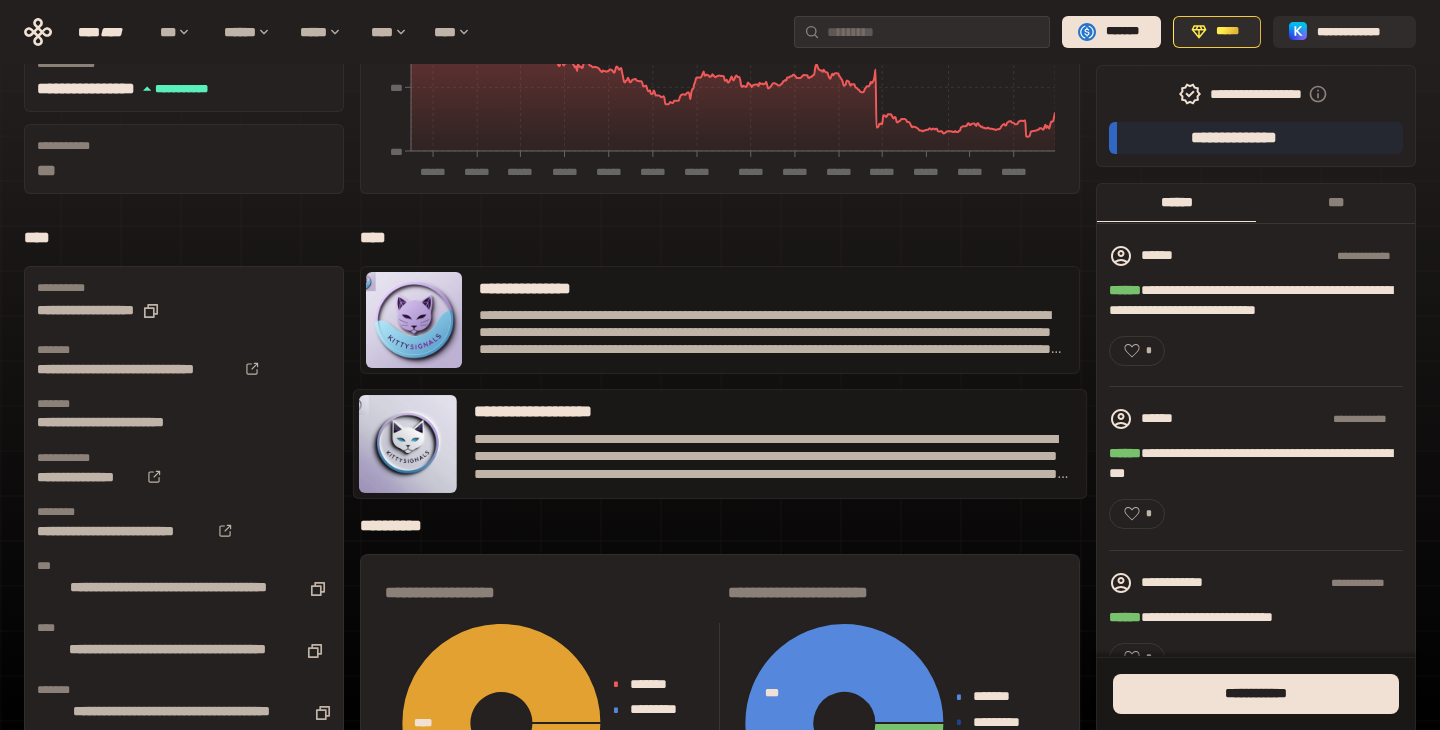 click on "**********" at bounding box center [774, 456] 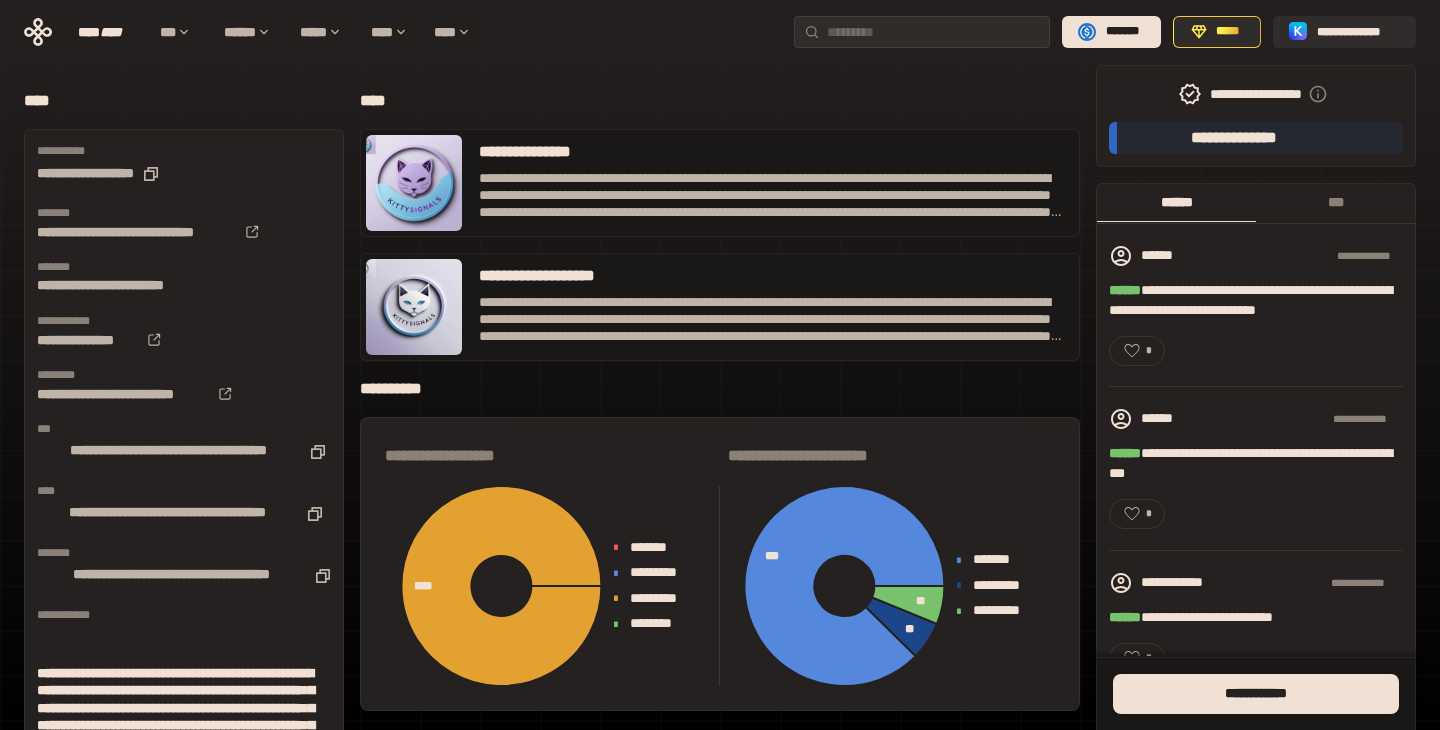 scroll, scrollTop: 0, scrollLeft: 0, axis: both 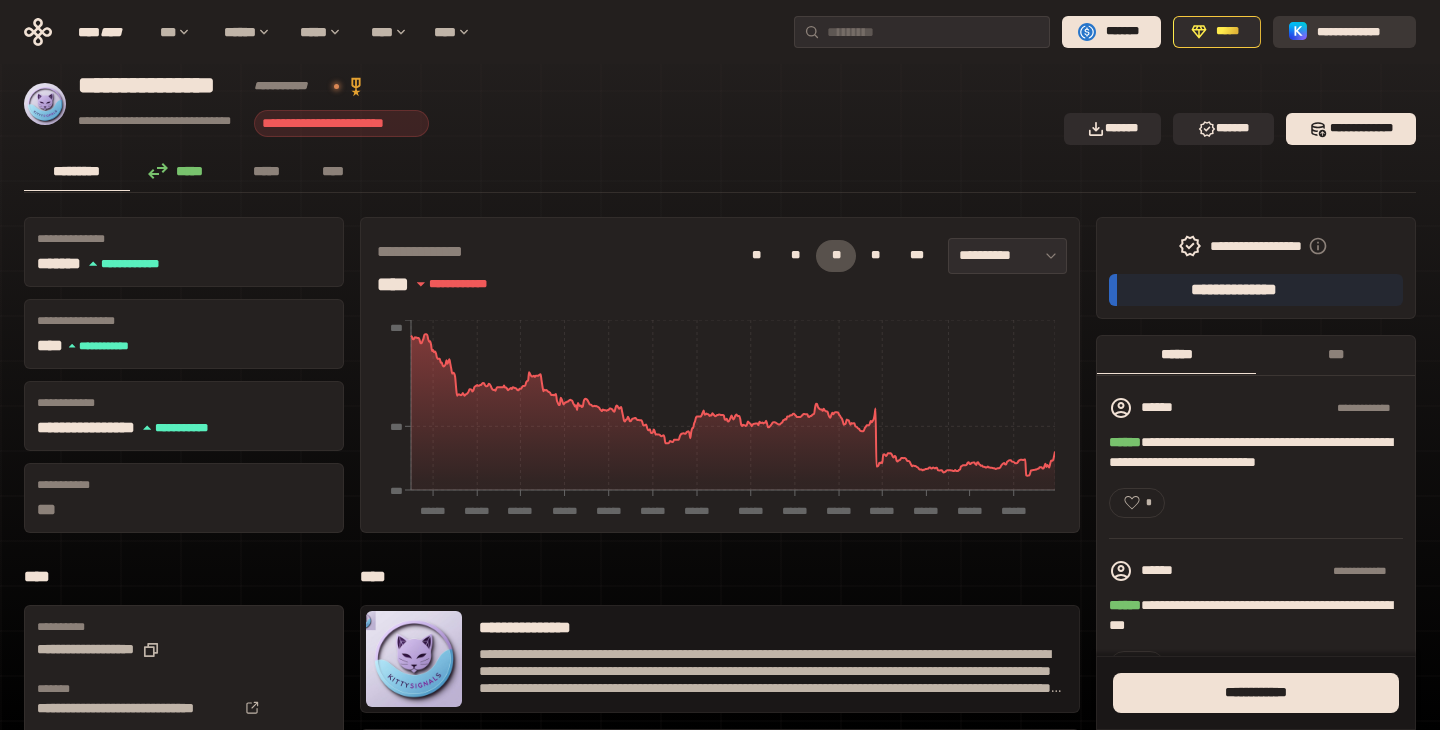 click on "**********" at bounding box center [1358, 32] 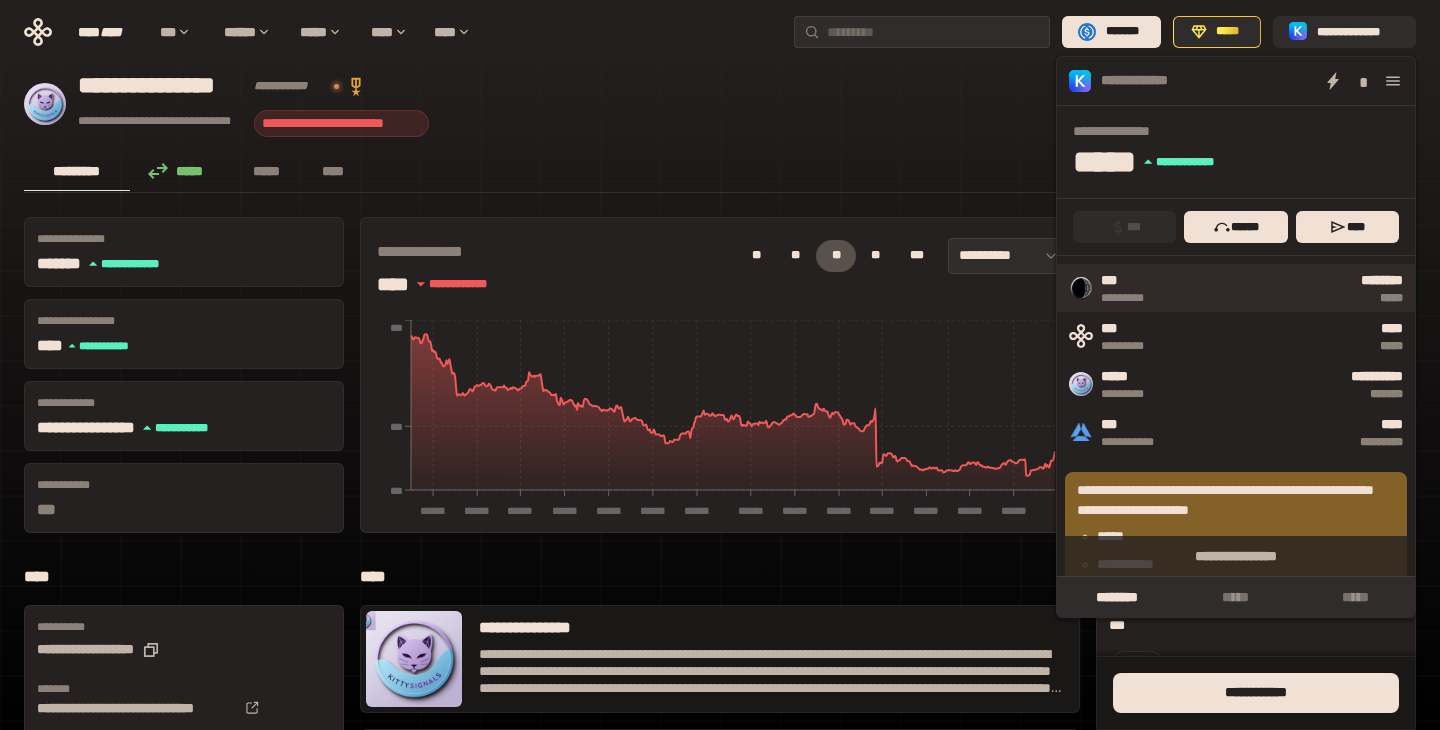 click on "******** *****" at bounding box center (1288, 288) 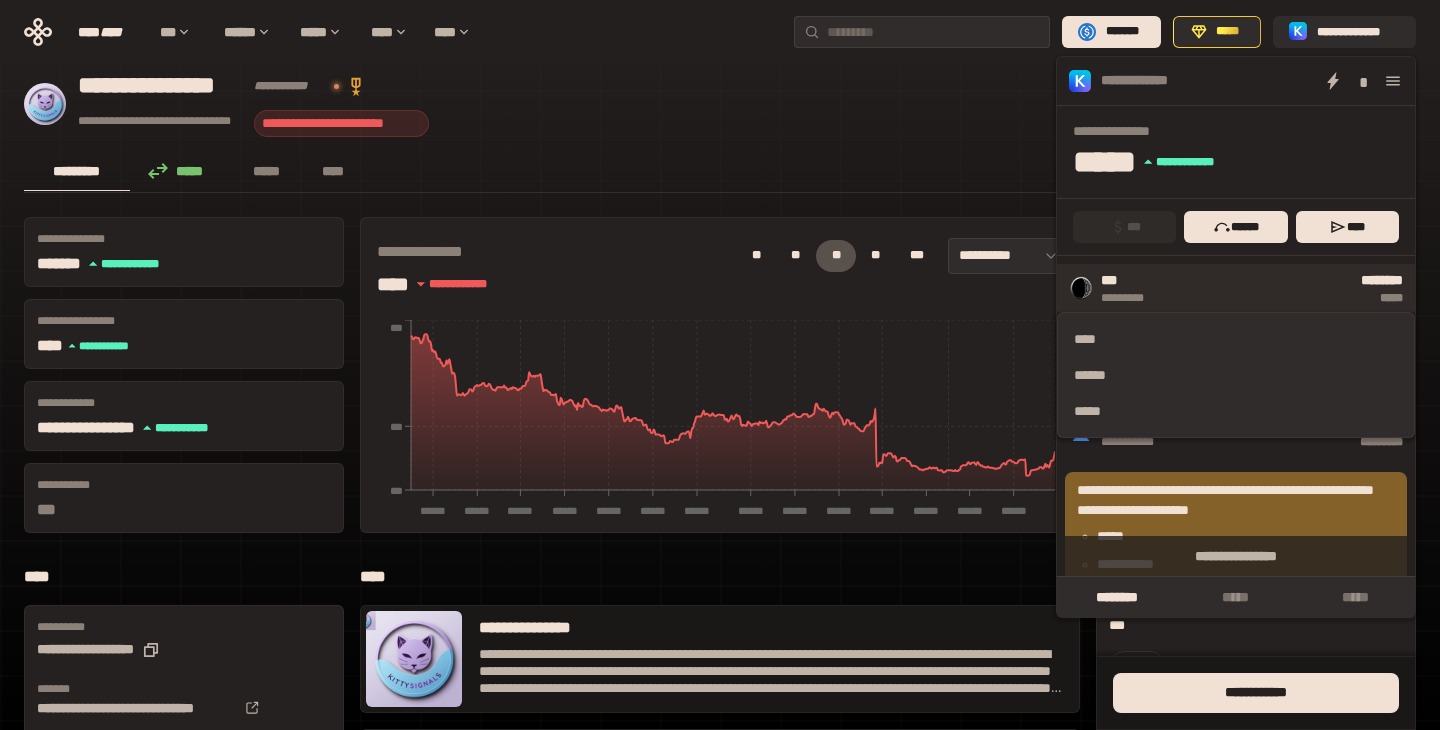 click on "******** *****" at bounding box center [1288, 288] 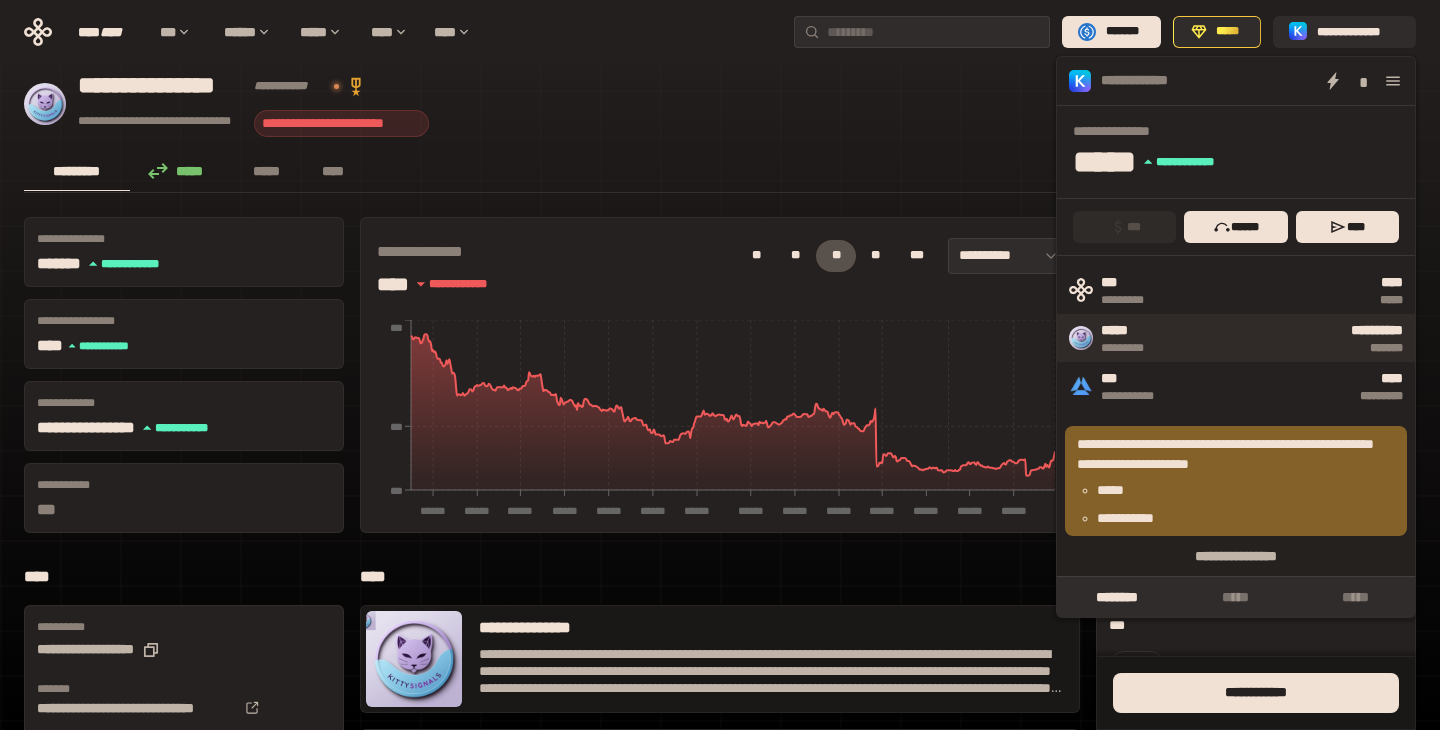 scroll, scrollTop: 0, scrollLeft: 0, axis: both 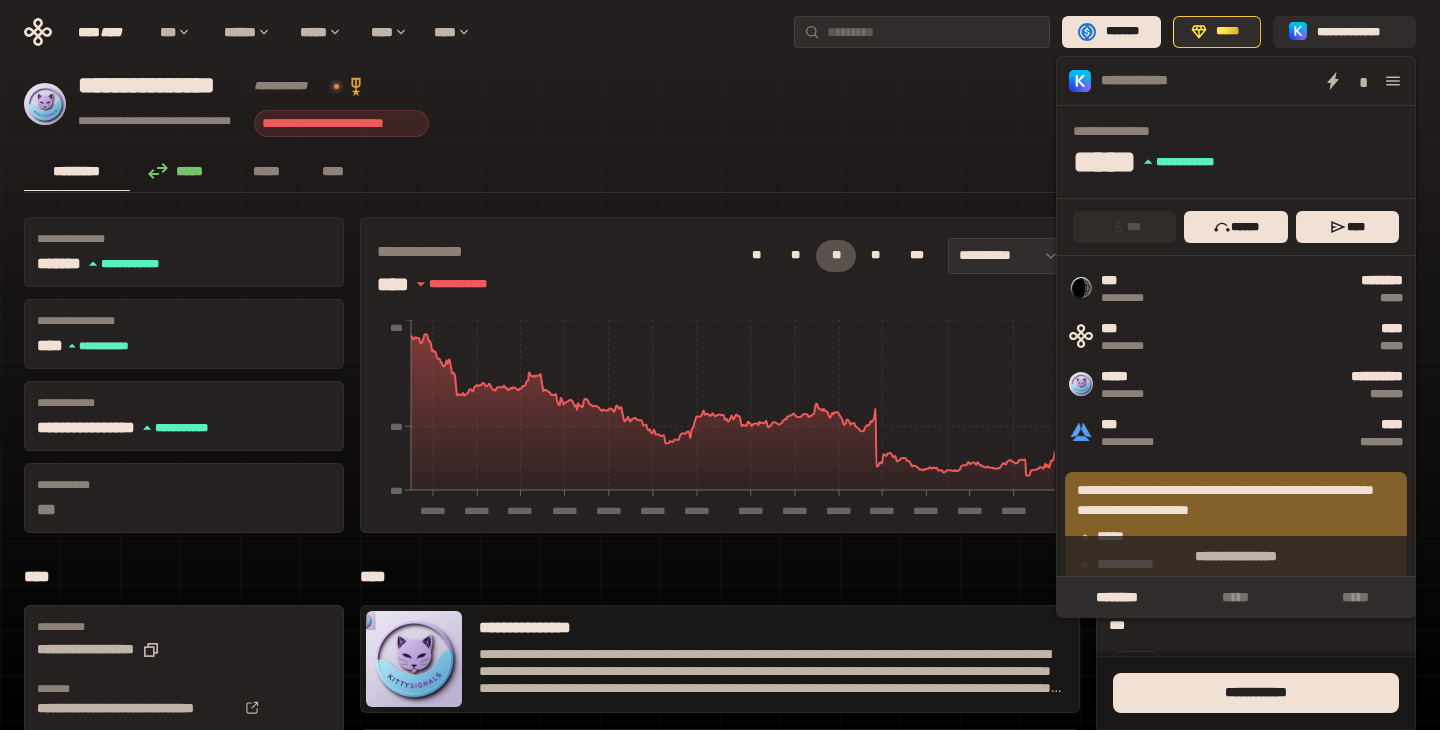 click on "**********" at bounding box center (538, 104) 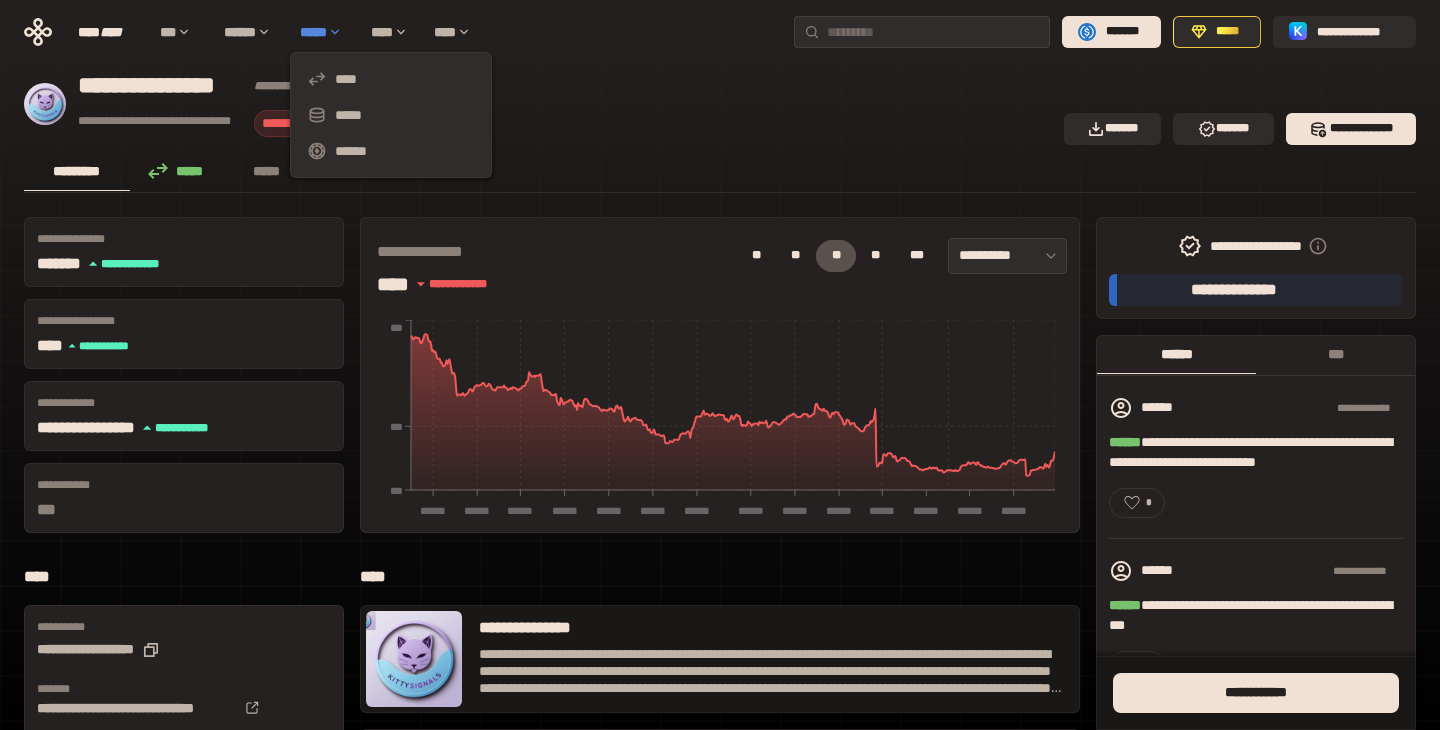 click on "*****" at bounding box center (325, 32) 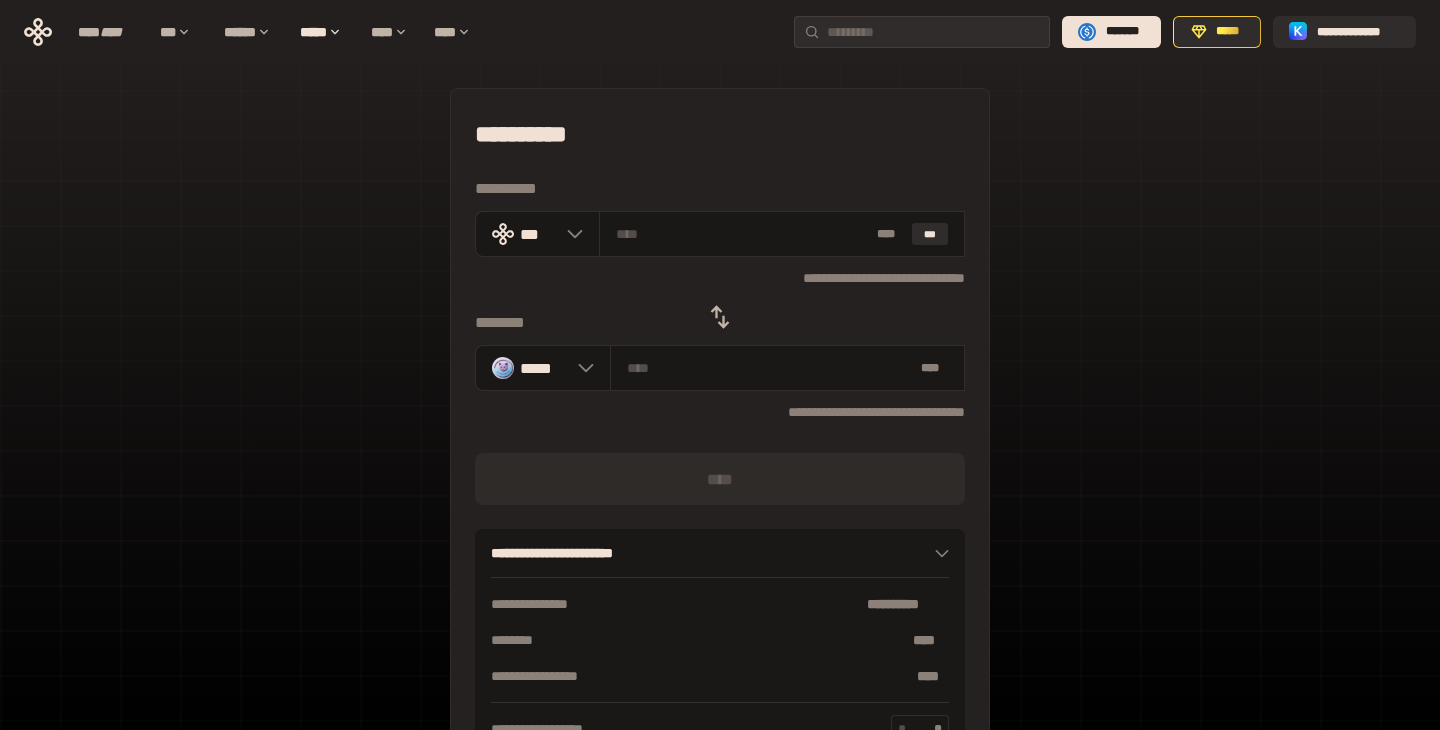 click 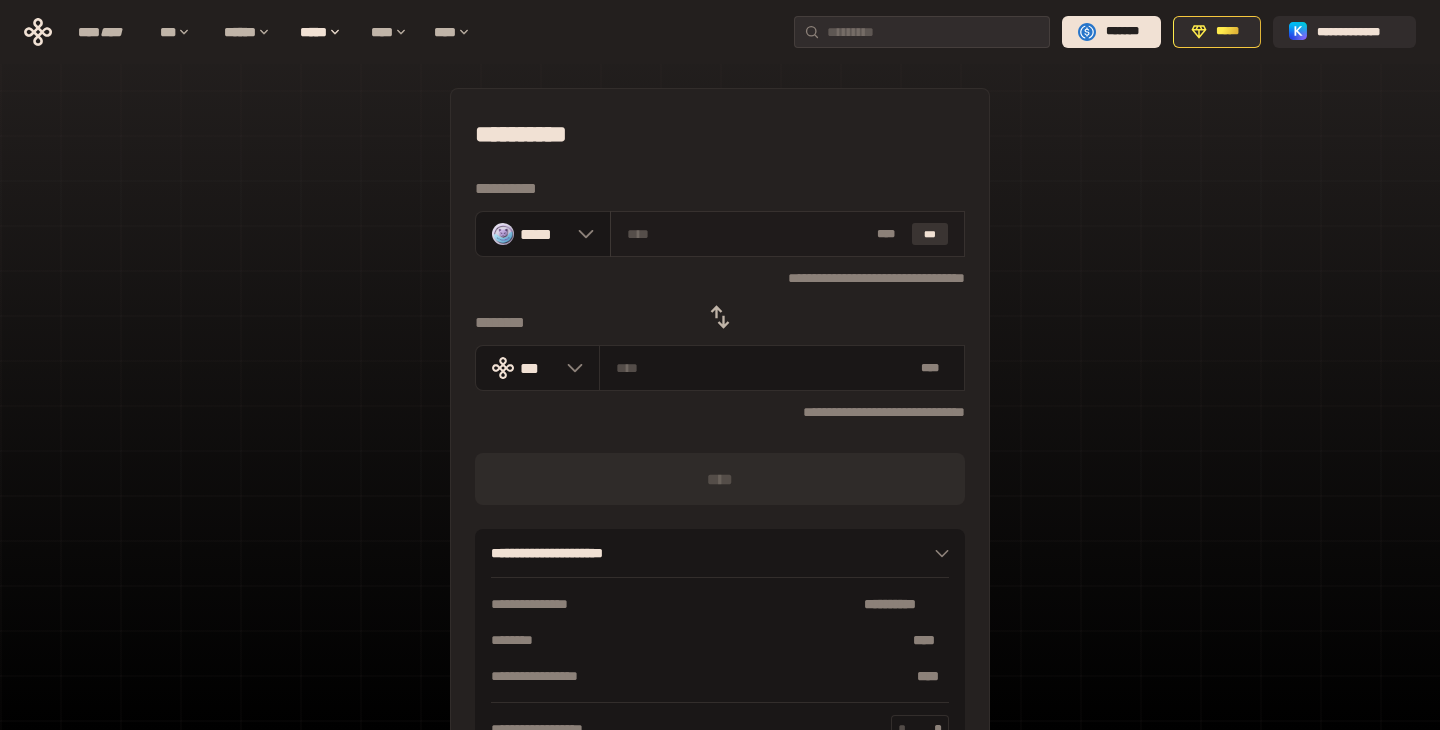 click on "***" at bounding box center [930, 234] 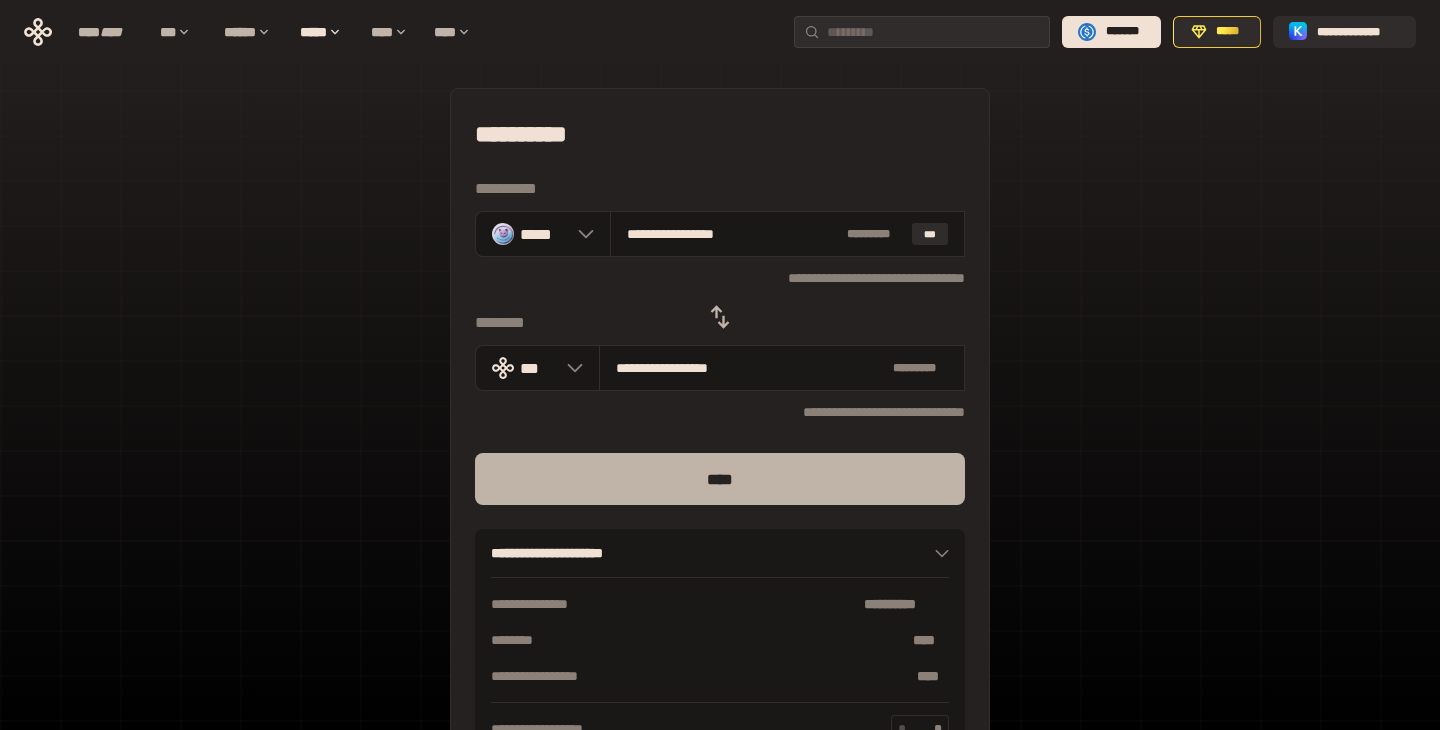 click on "****" at bounding box center [720, 479] 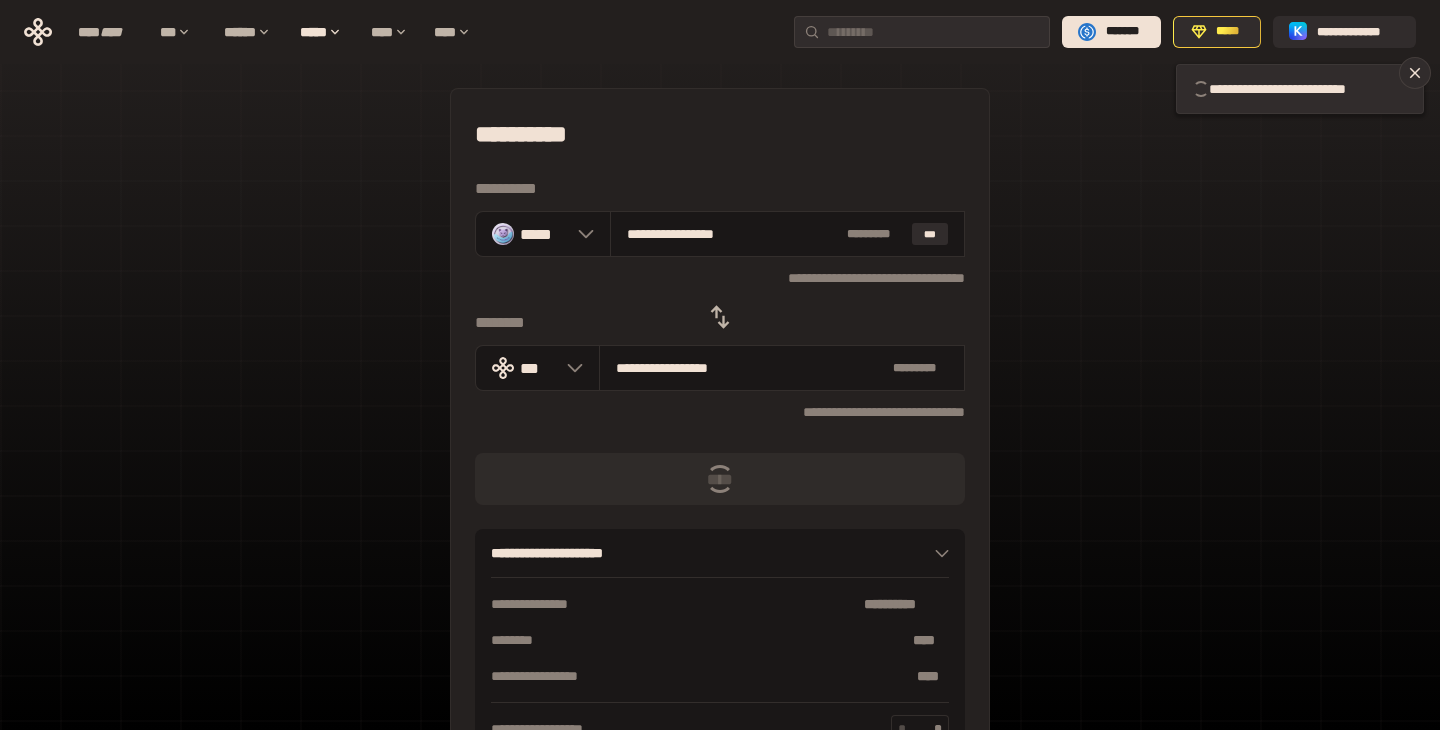 type 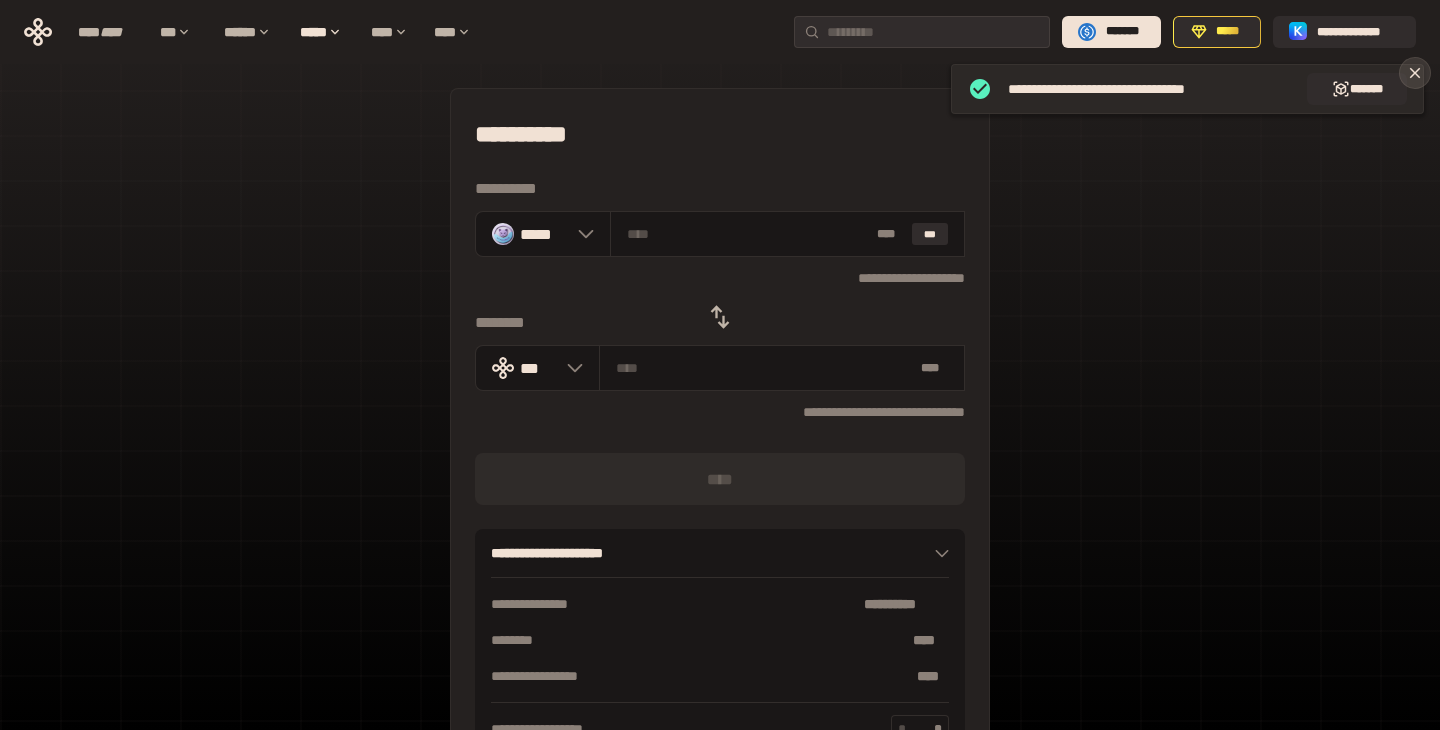click 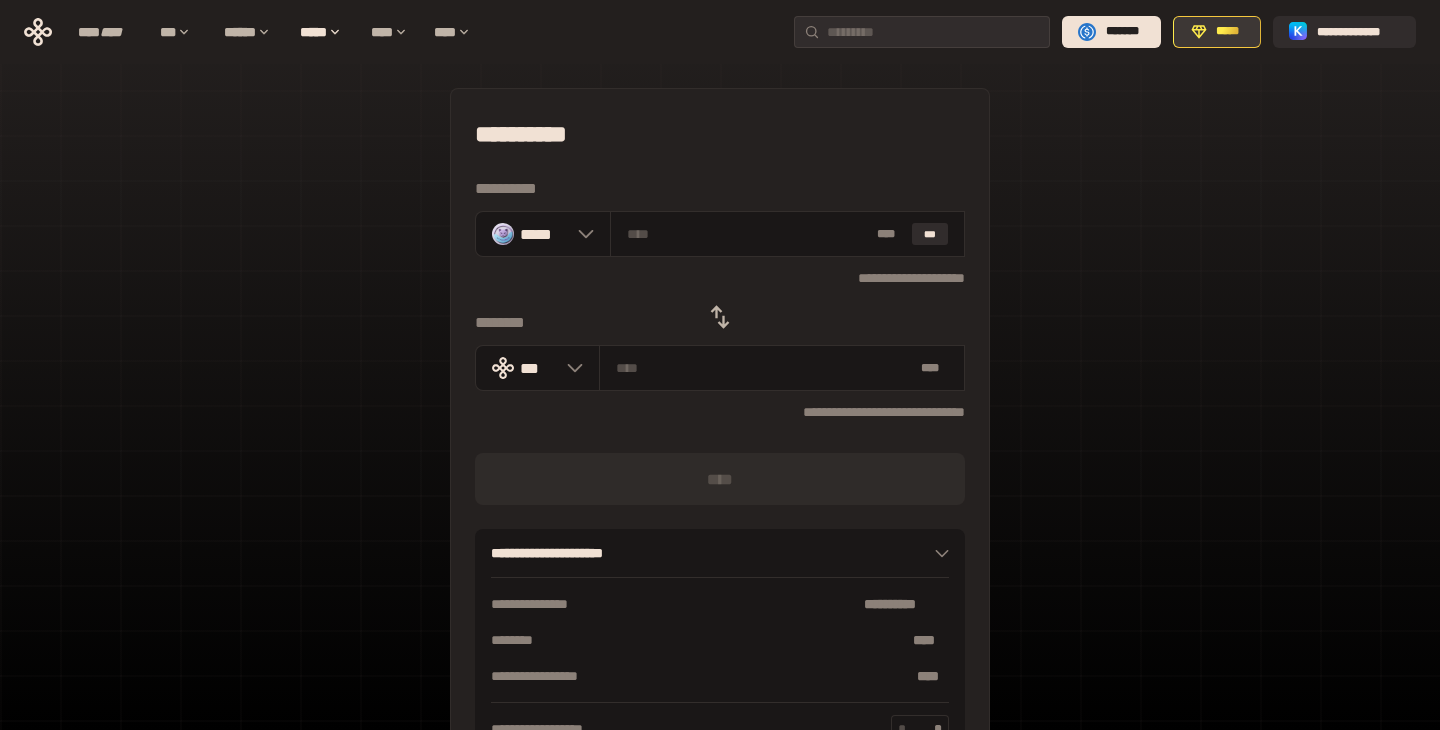 click 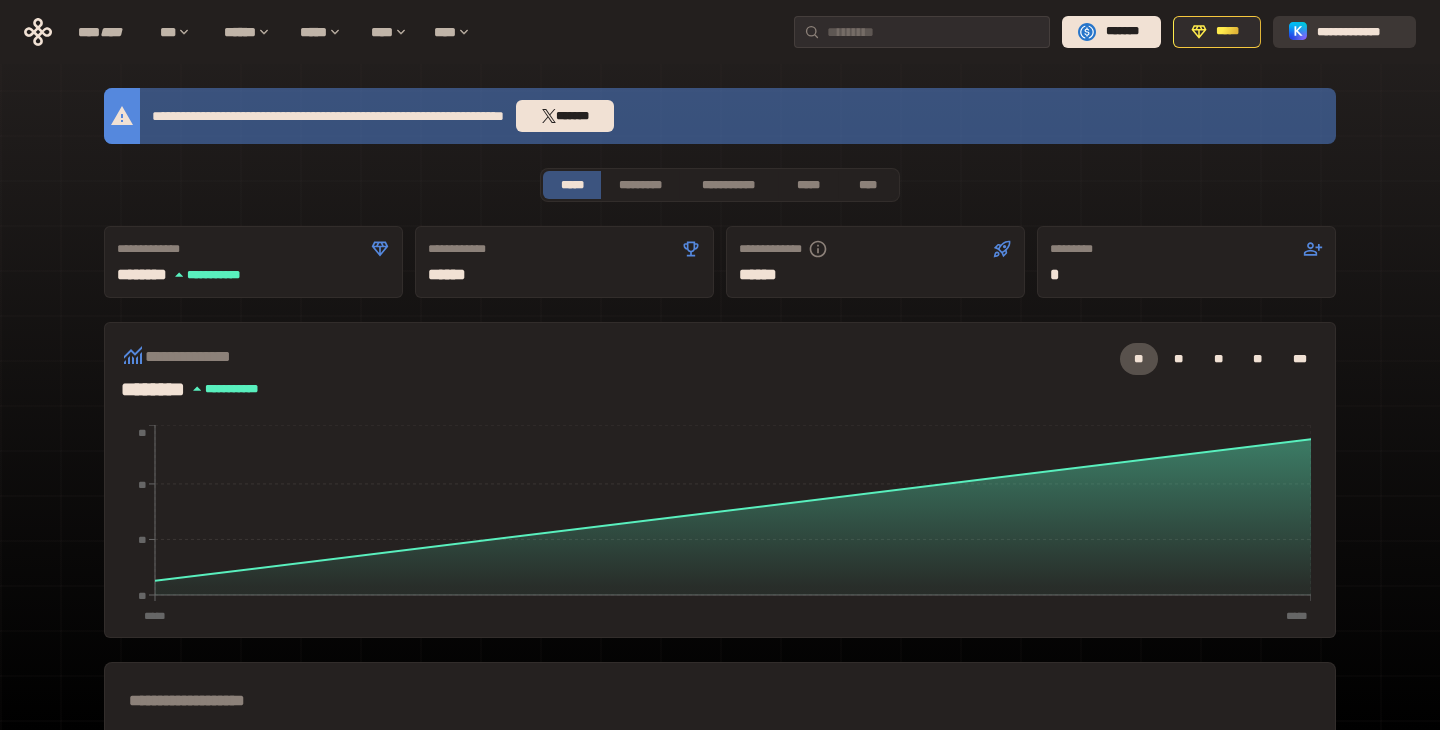 click on "**********" at bounding box center (1358, 32) 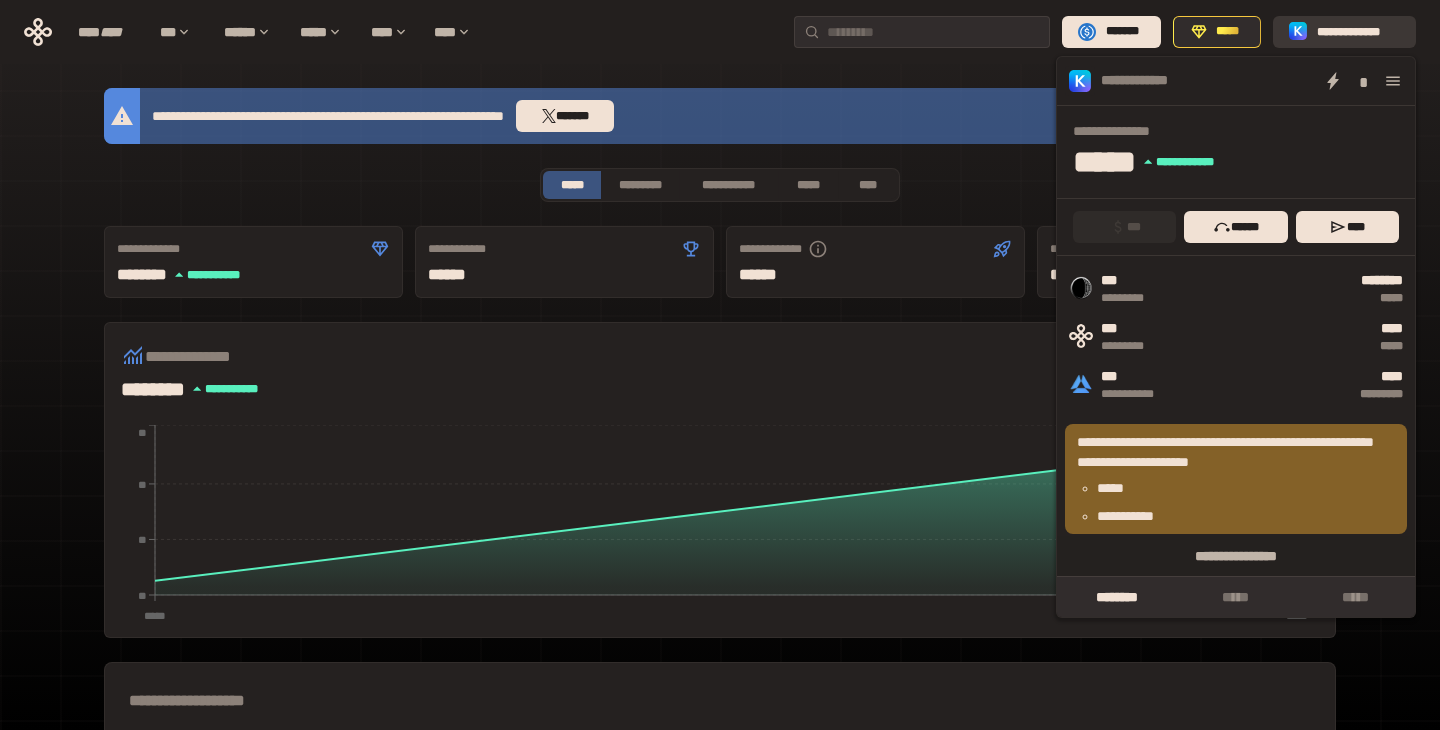 click on "**********" at bounding box center (1358, 32) 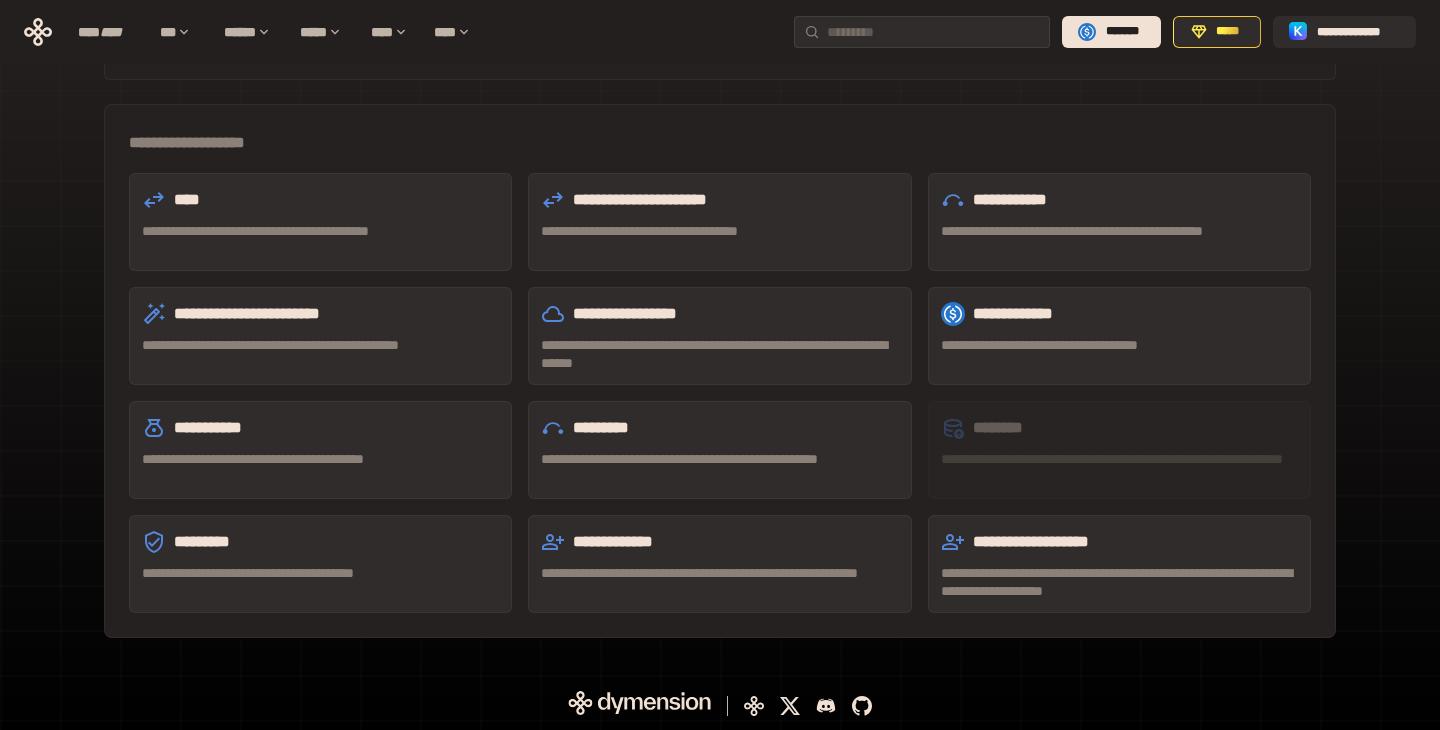 scroll, scrollTop: 0, scrollLeft: 0, axis: both 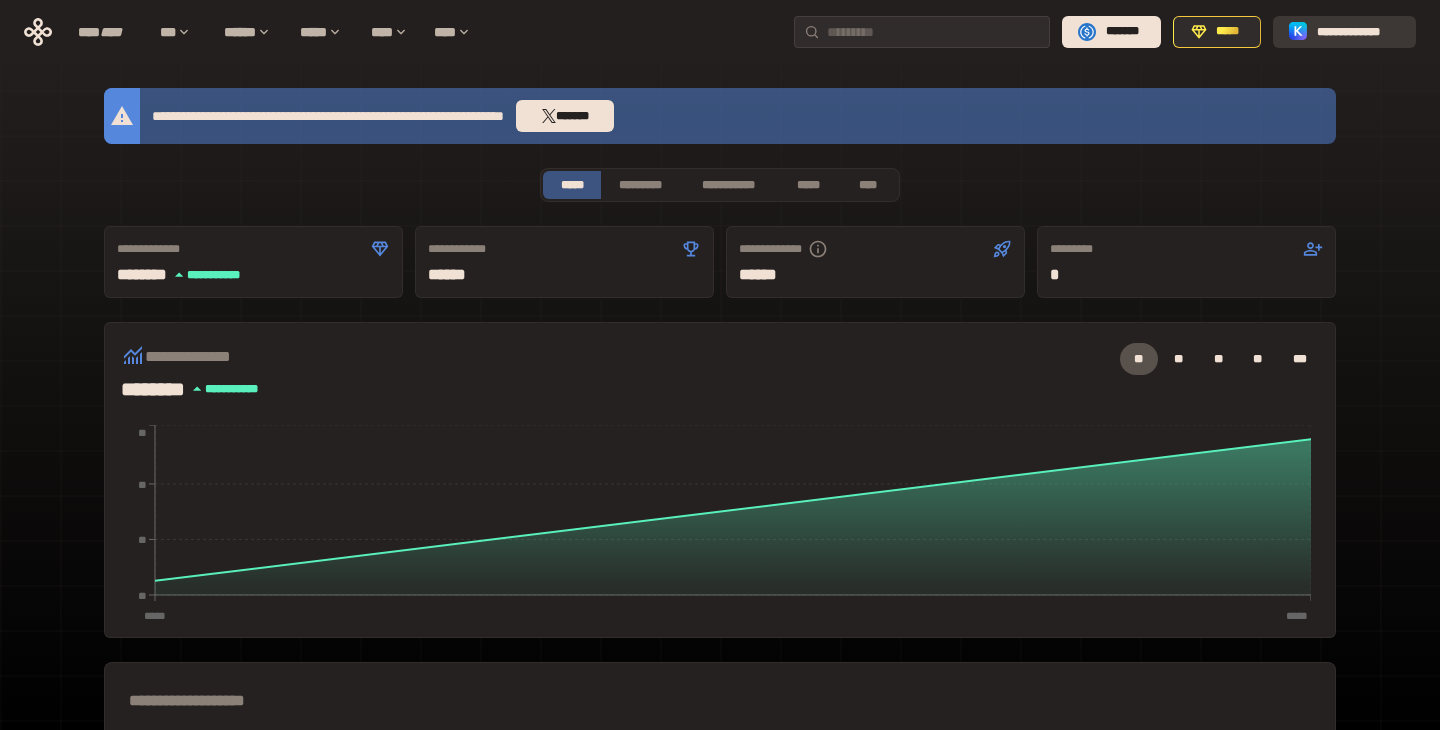 click on "**********" at bounding box center (1358, 32) 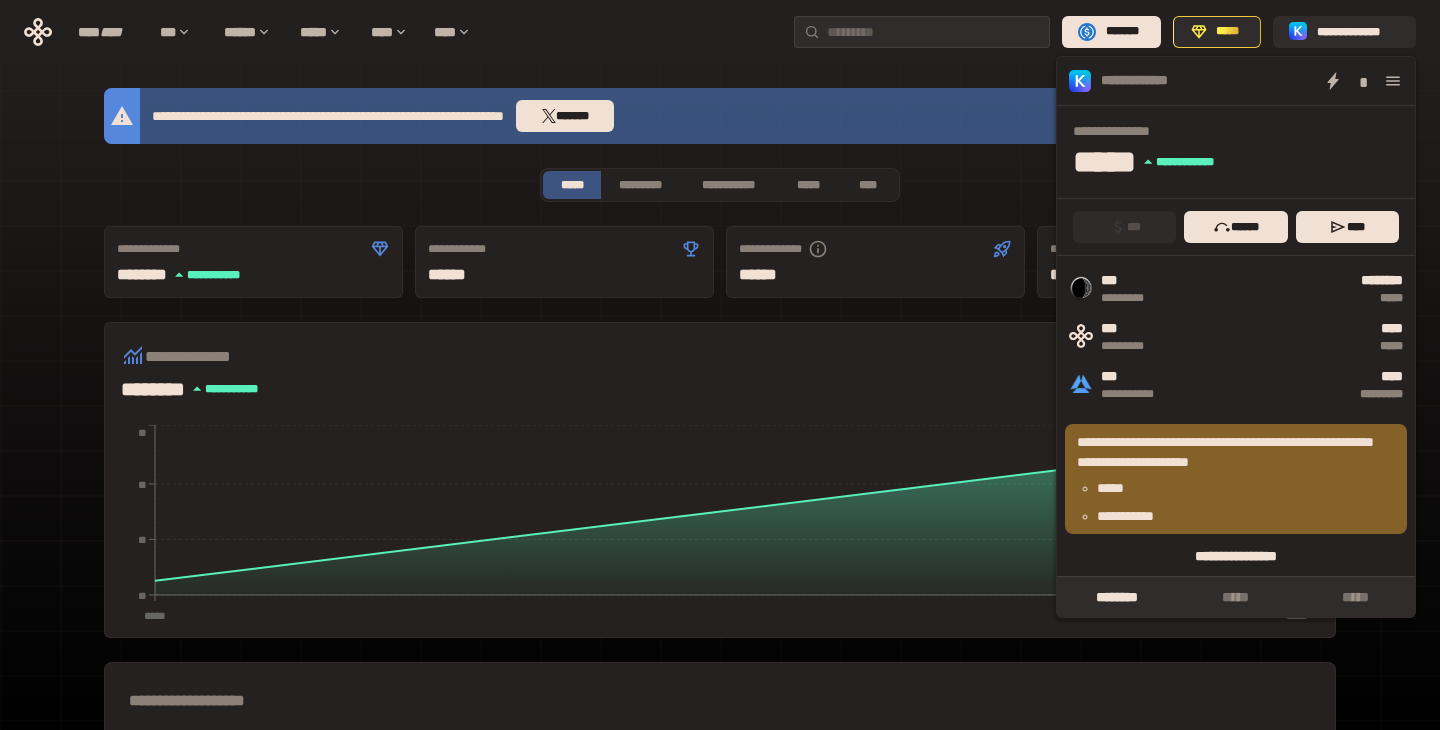 click on "**********" at bounding box center (1236, 556) 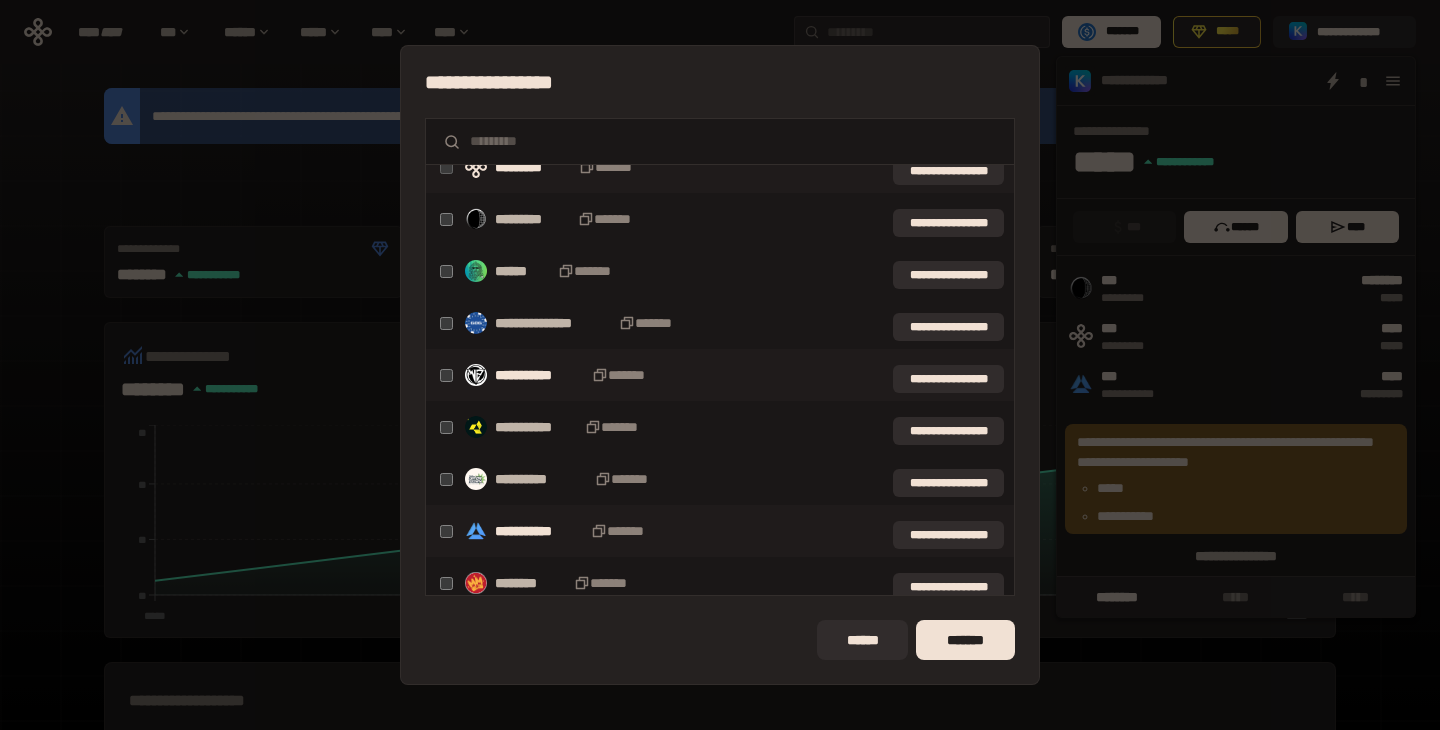 scroll, scrollTop: 0, scrollLeft: 0, axis: both 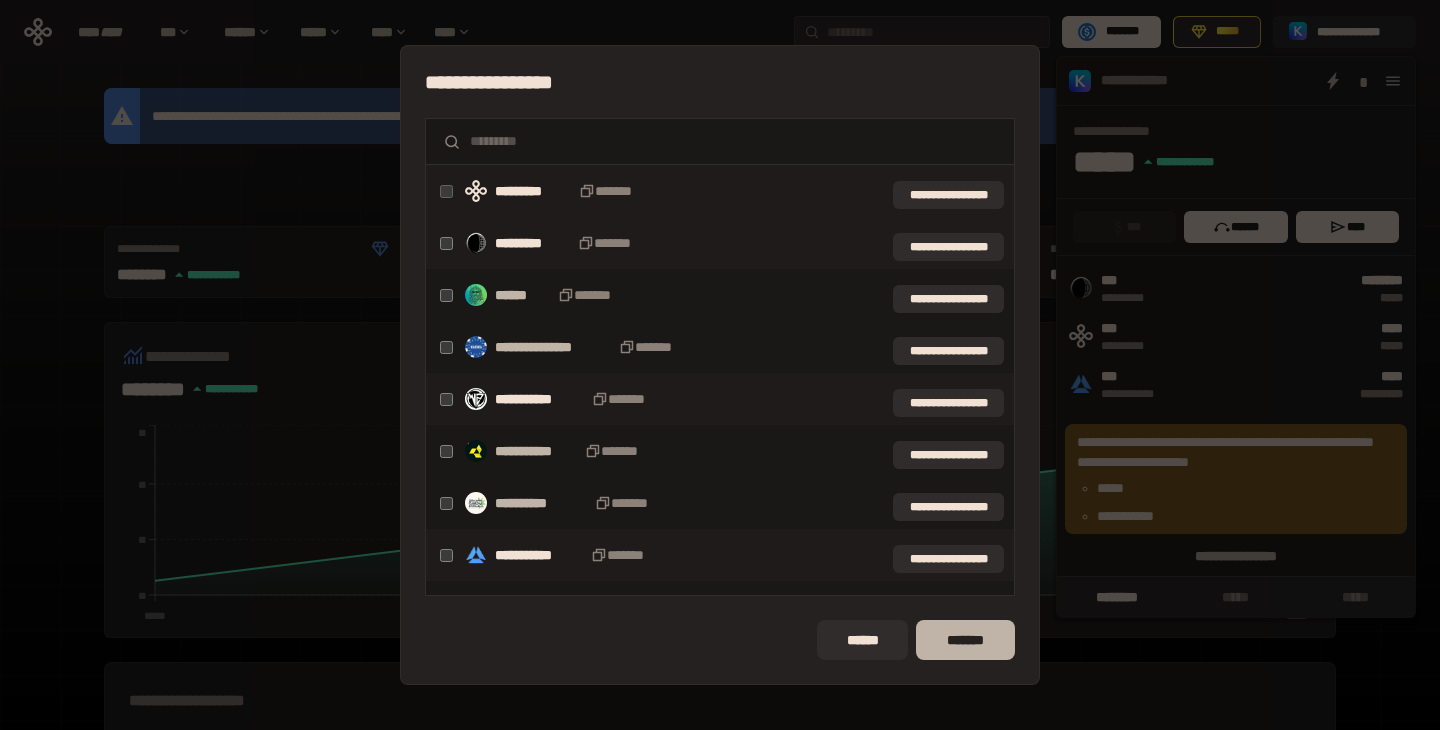 click on "*******" at bounding box center [965, 640] 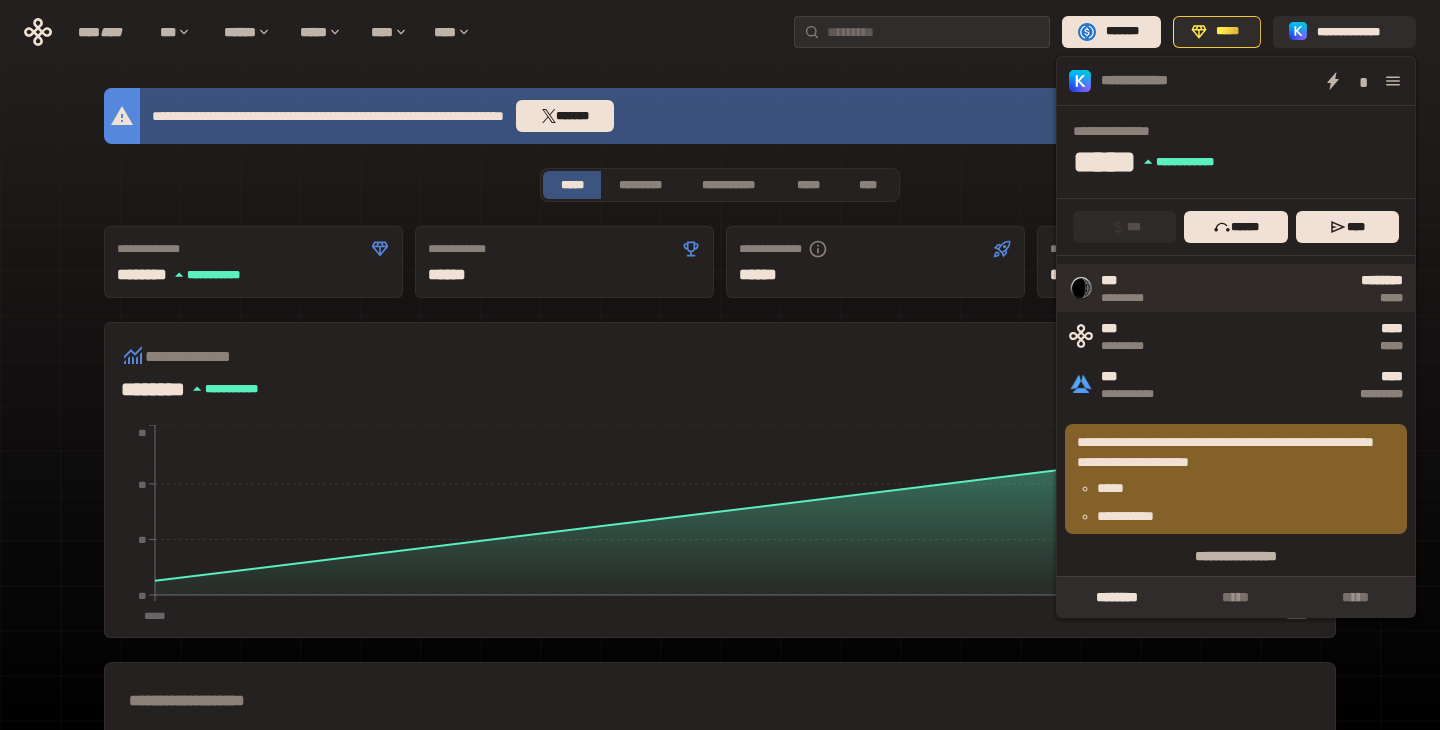 click on "******** *****" at bounding box center [1288, 288] 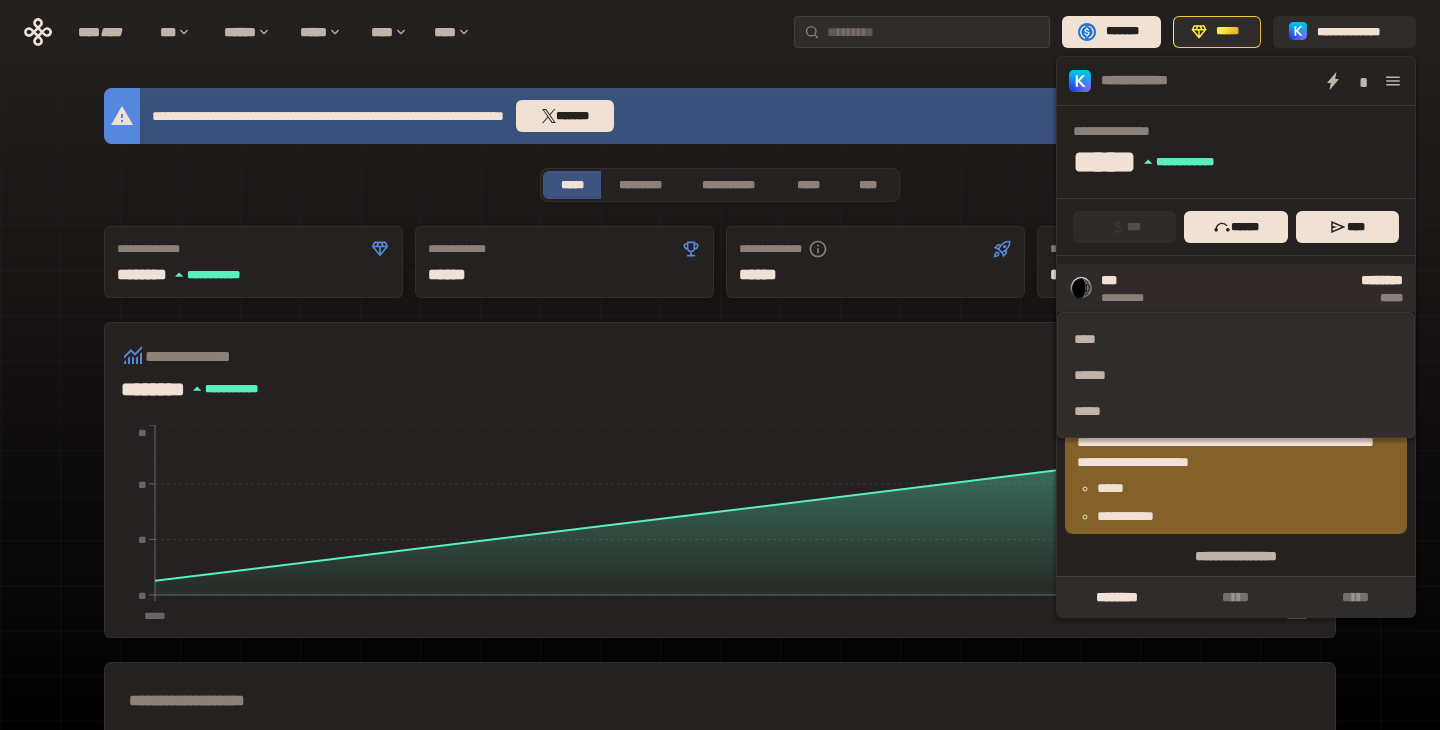 click on "******** *****" at bounding box center (1288, 288) 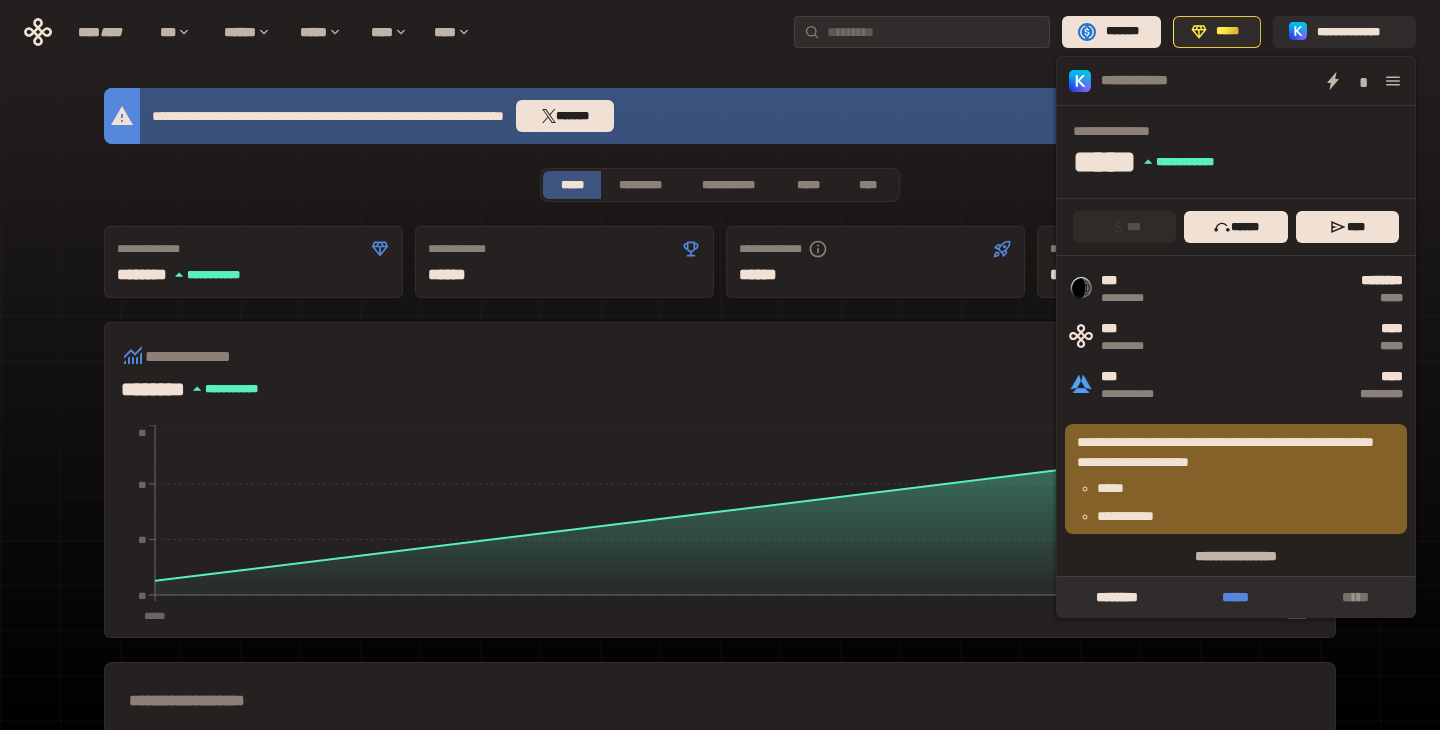 click on "*****" at bounding box center (1235, 597) 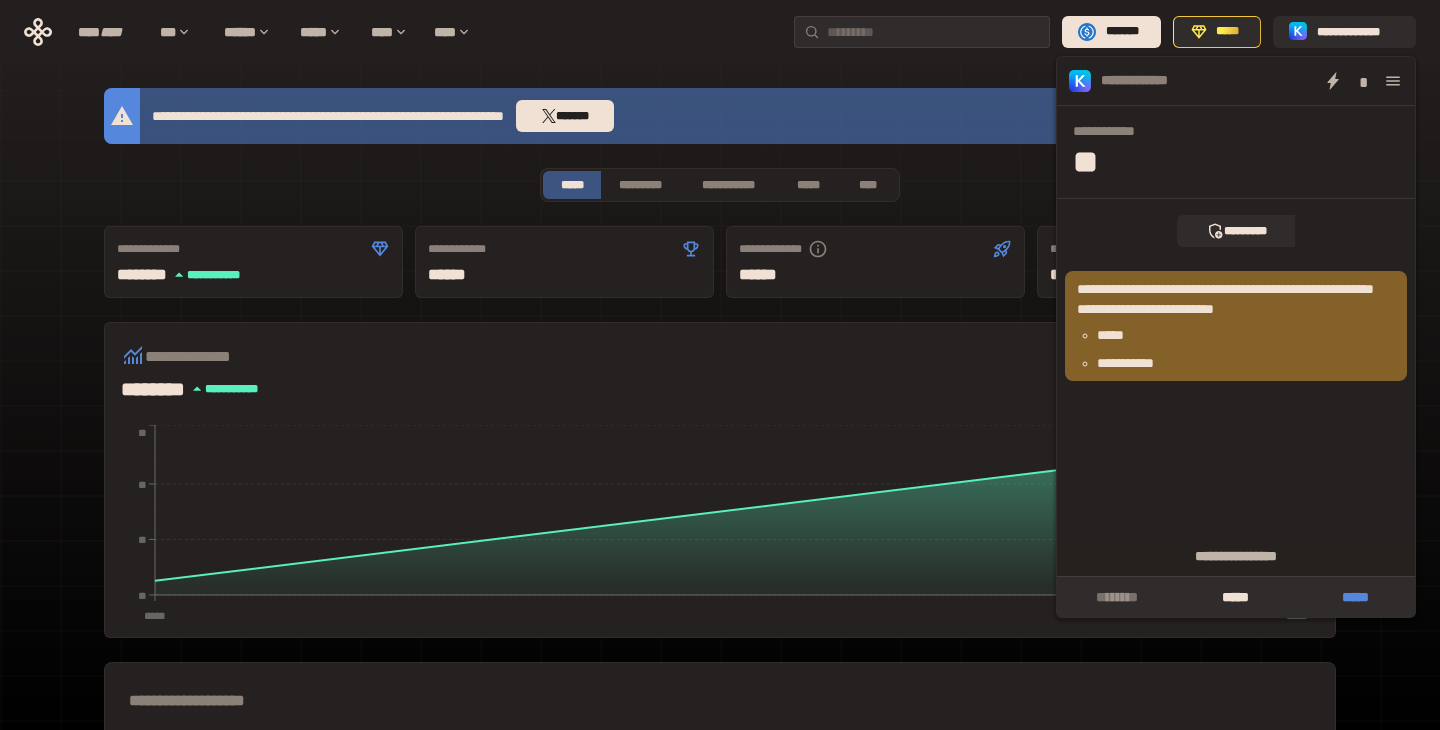 click on "*****" at bounding box center (1355, 597) 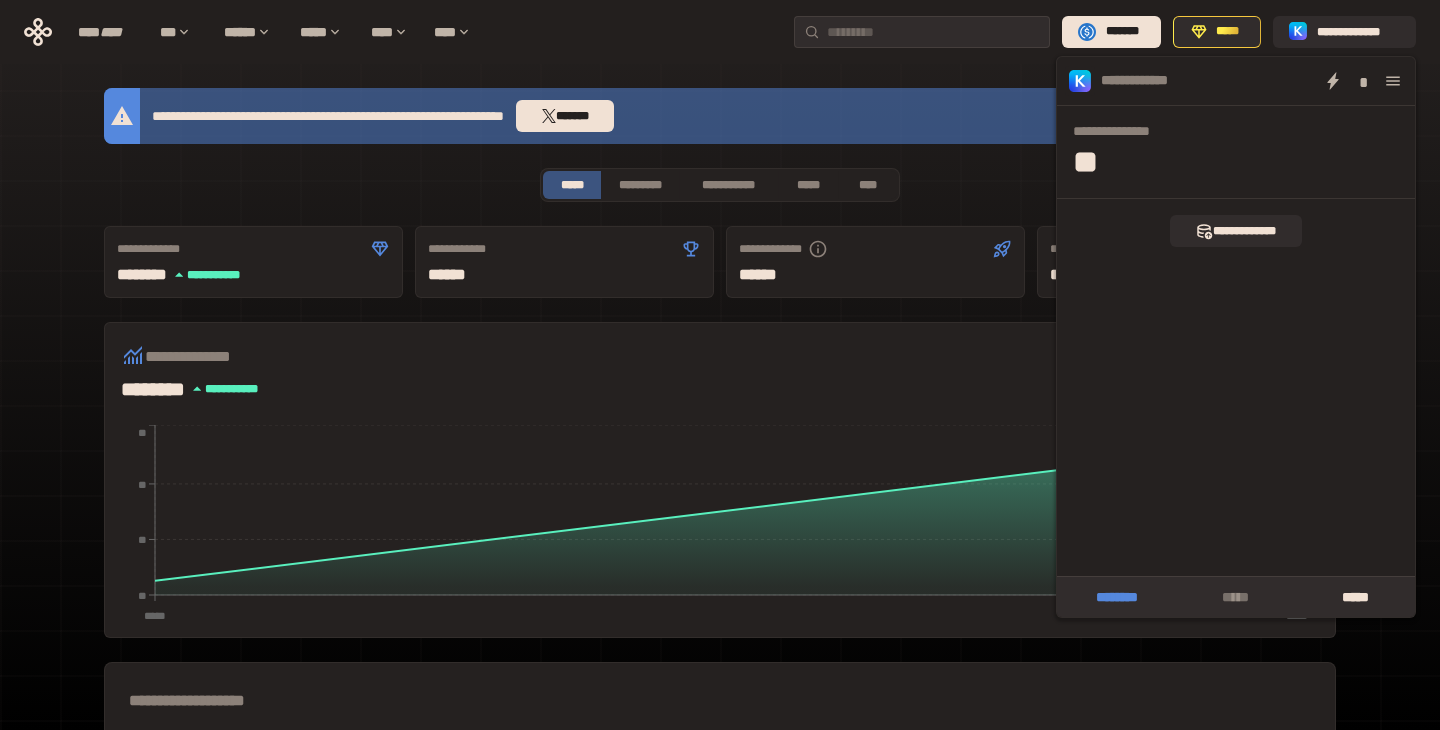 click on "********" at bounding box center [1116, 597] 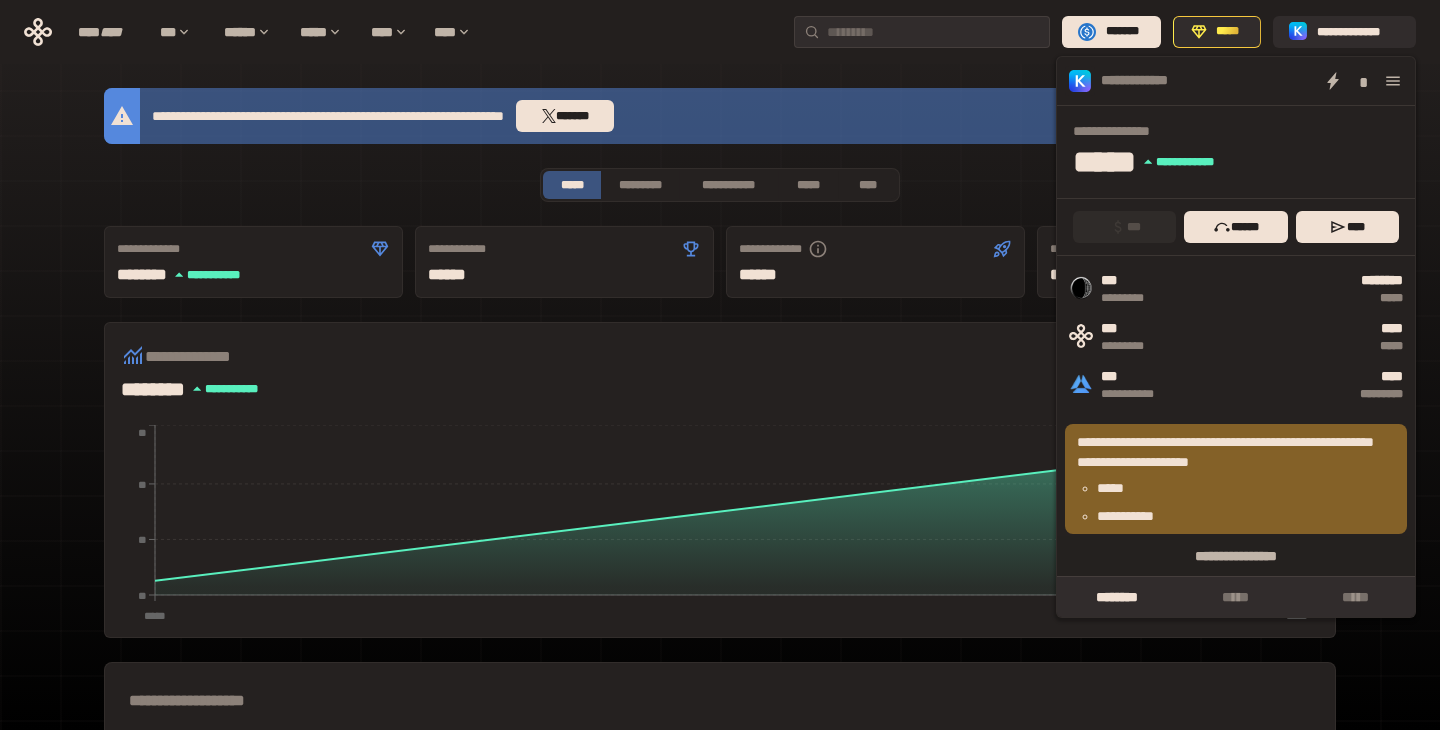 click on "**********" at bounding box center [720, 32] 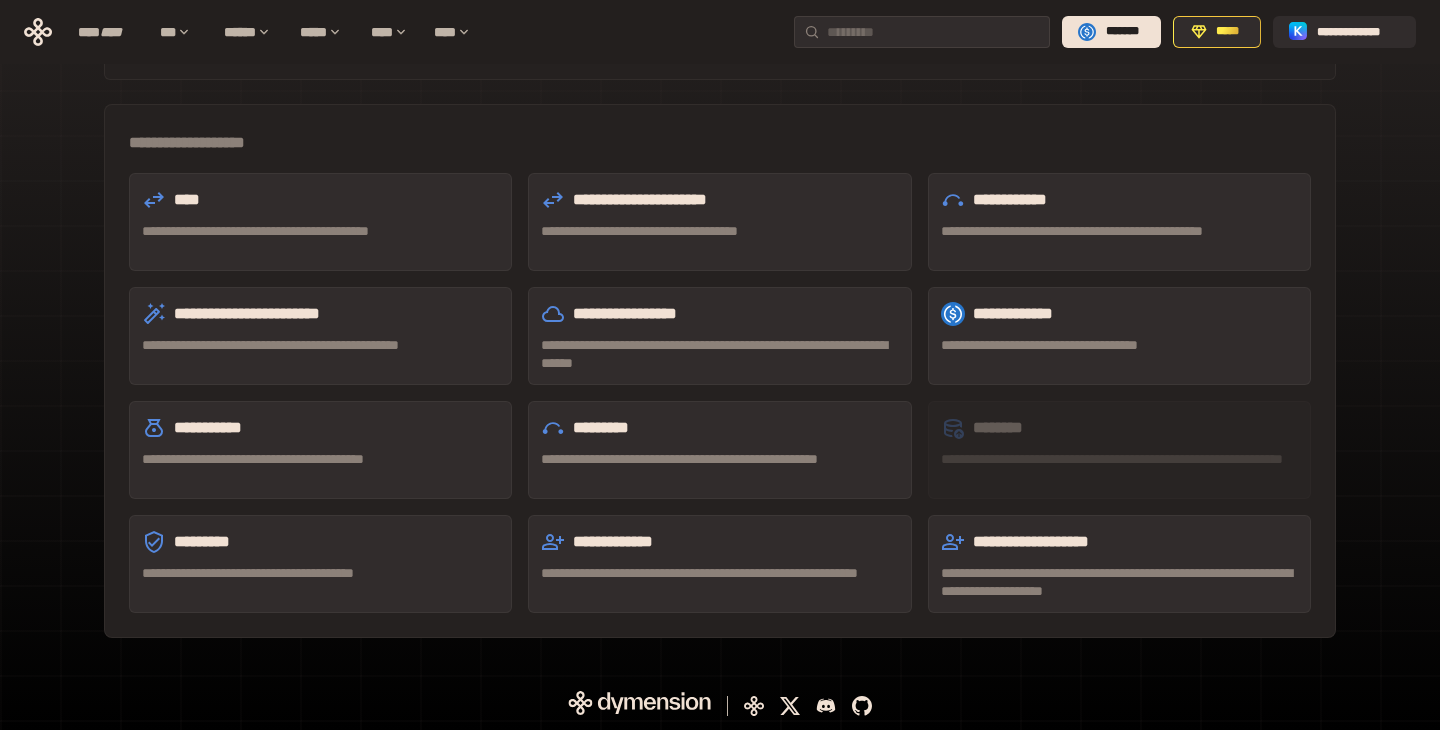 scroll, scrollTop: 0, scrollLeft: 0, axis: both 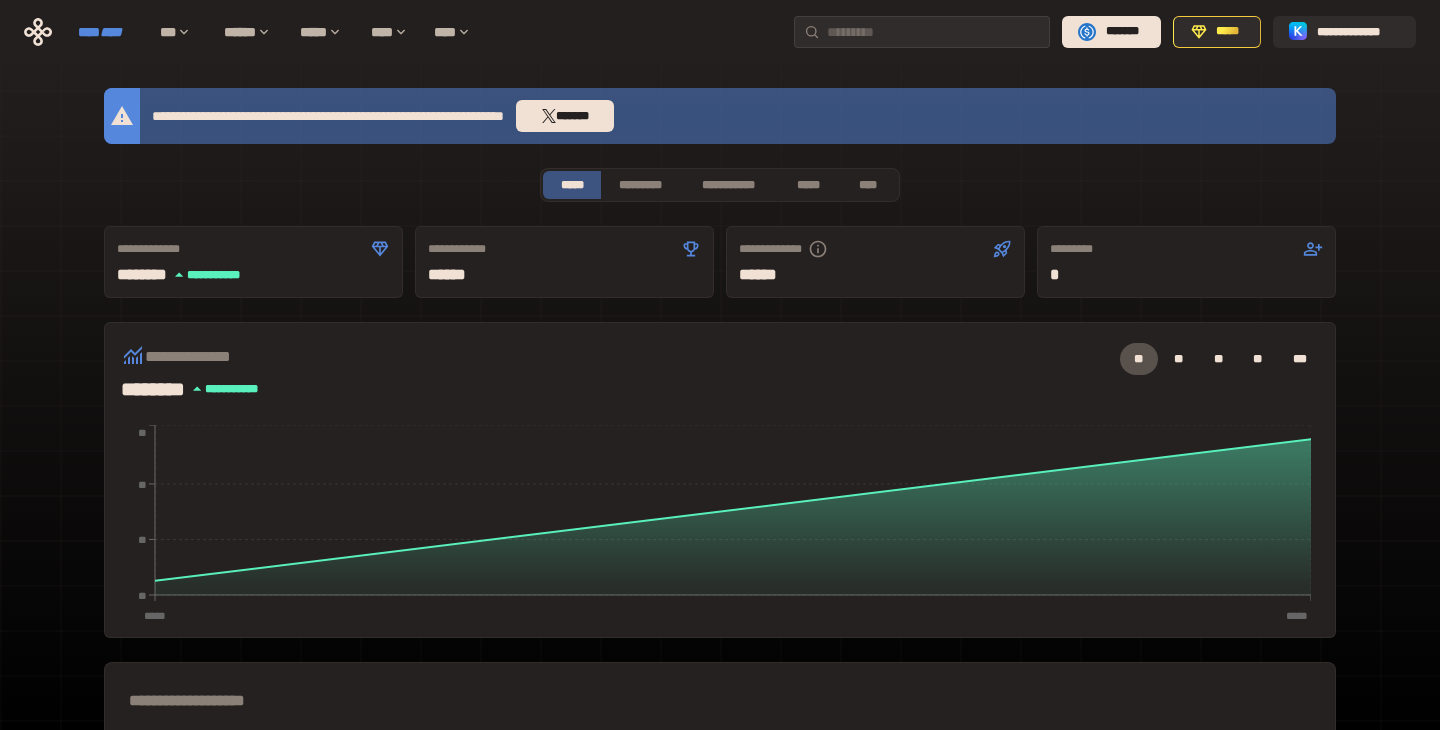 click on "****" at bounding box center (111, 32) 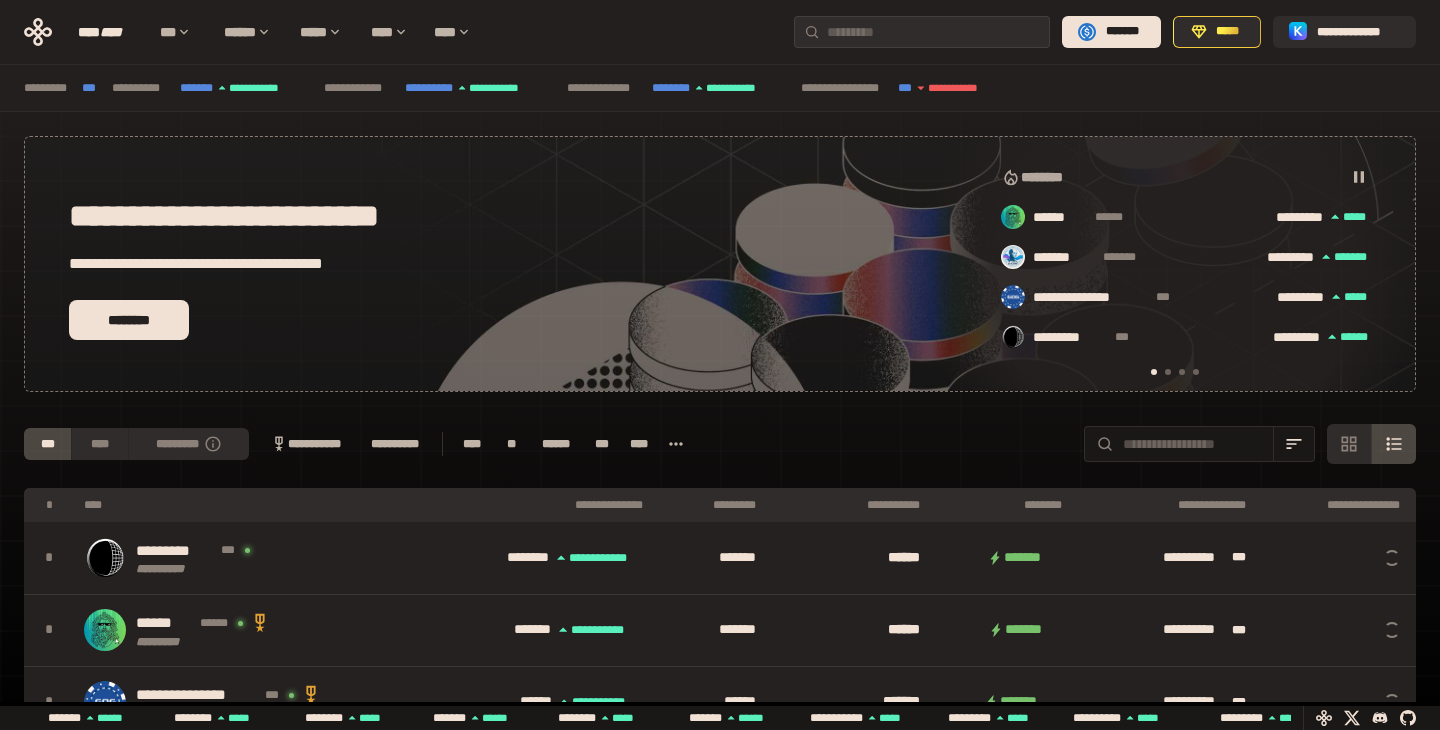 scroll, scrollTop: 0, scrollLeft: 16, axis: horizontal 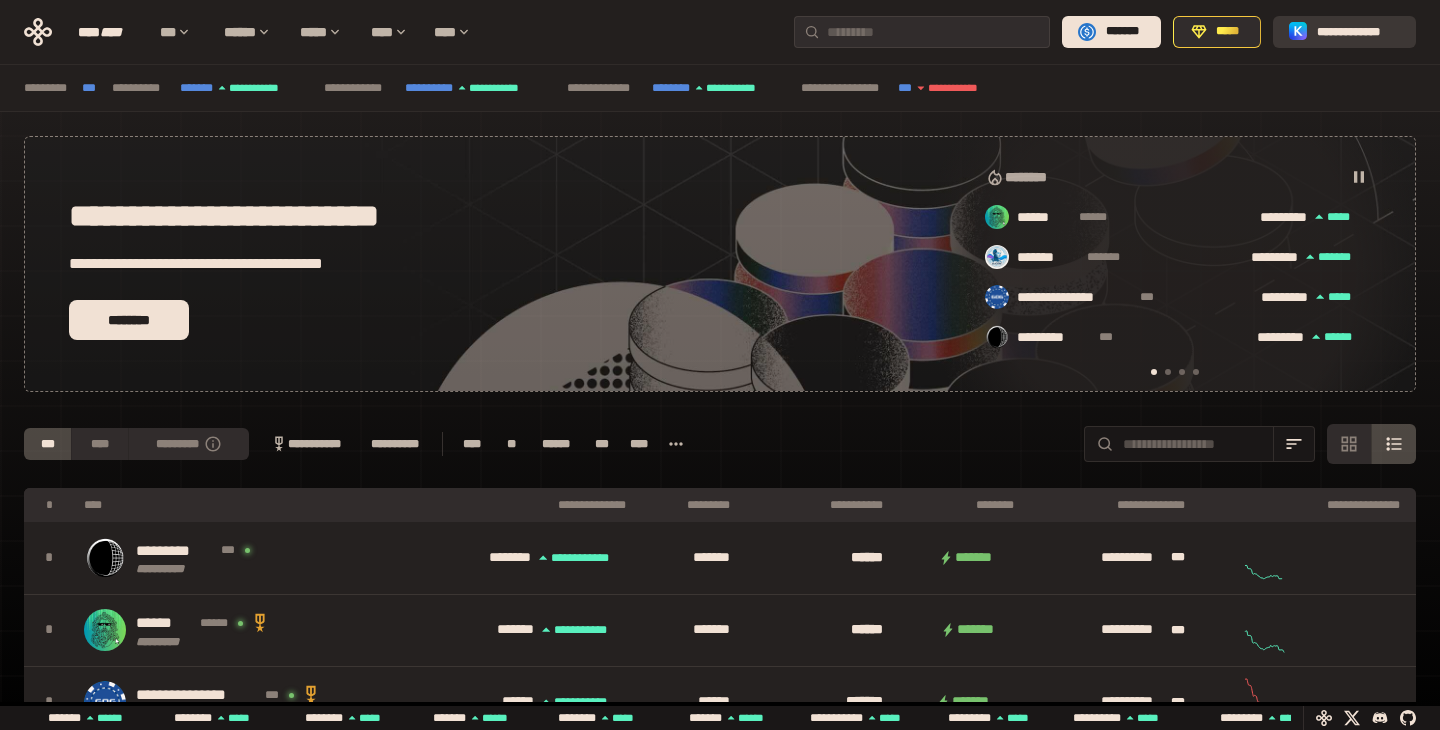 click on "**********" at bounding box center (1358, 32) 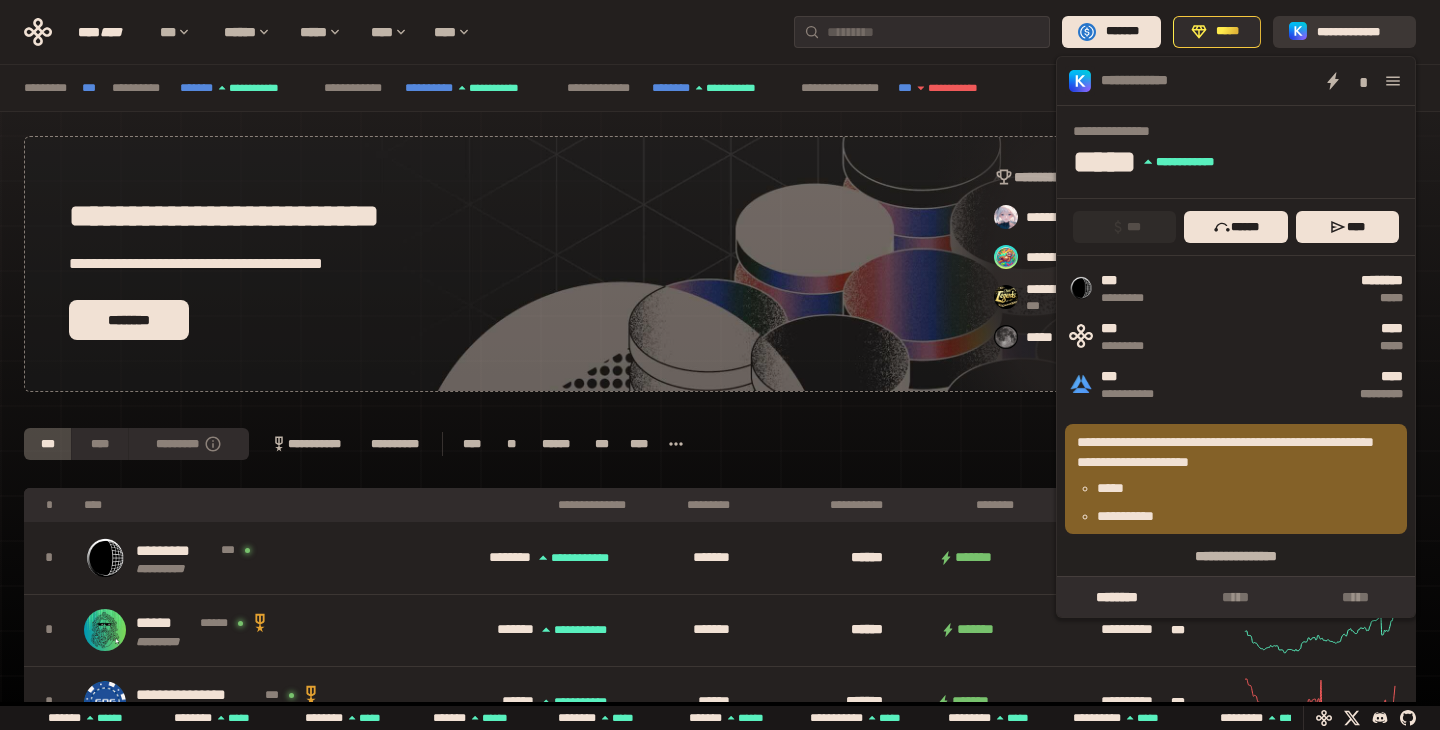 scroll, scrollTop: 0, scrollLeft: 436, axis: horizontal 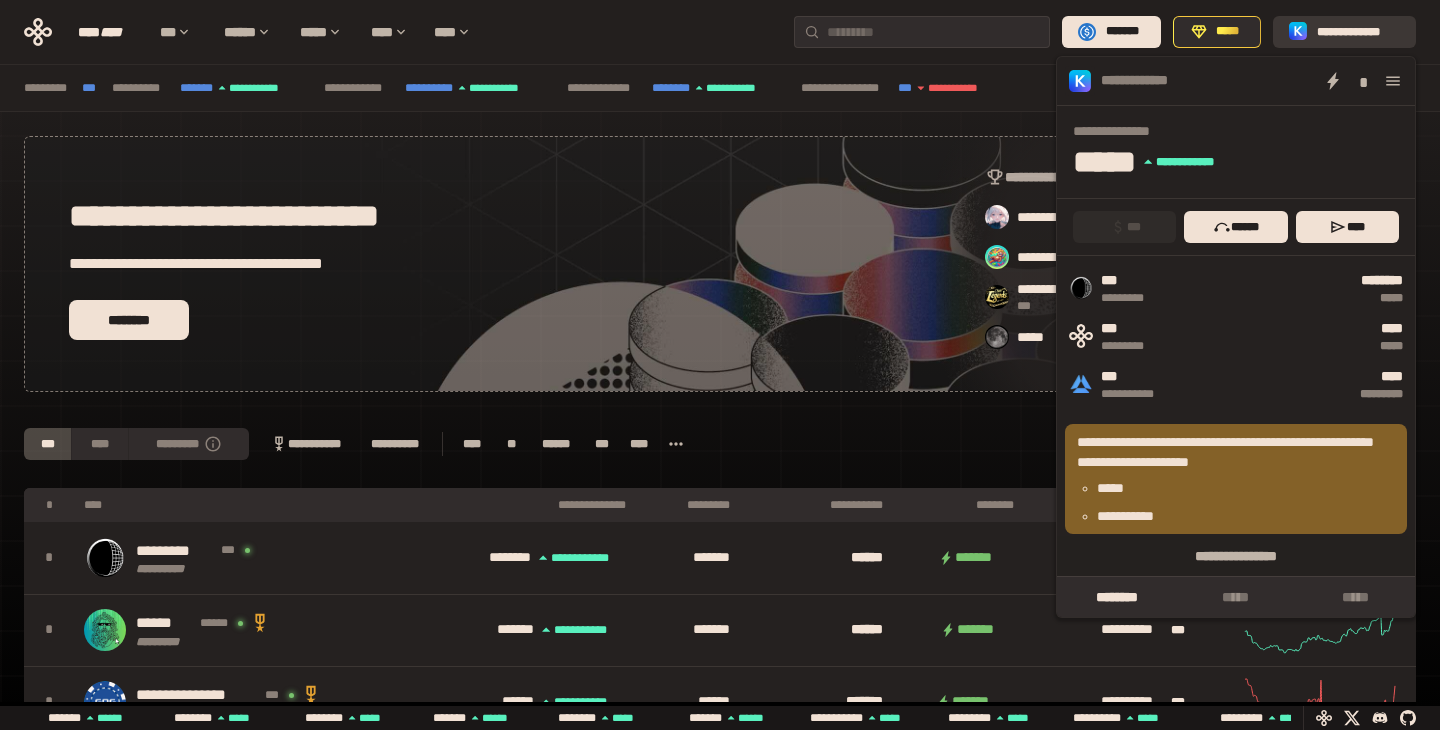 click on "**********" at bounding box center [1358, 32] 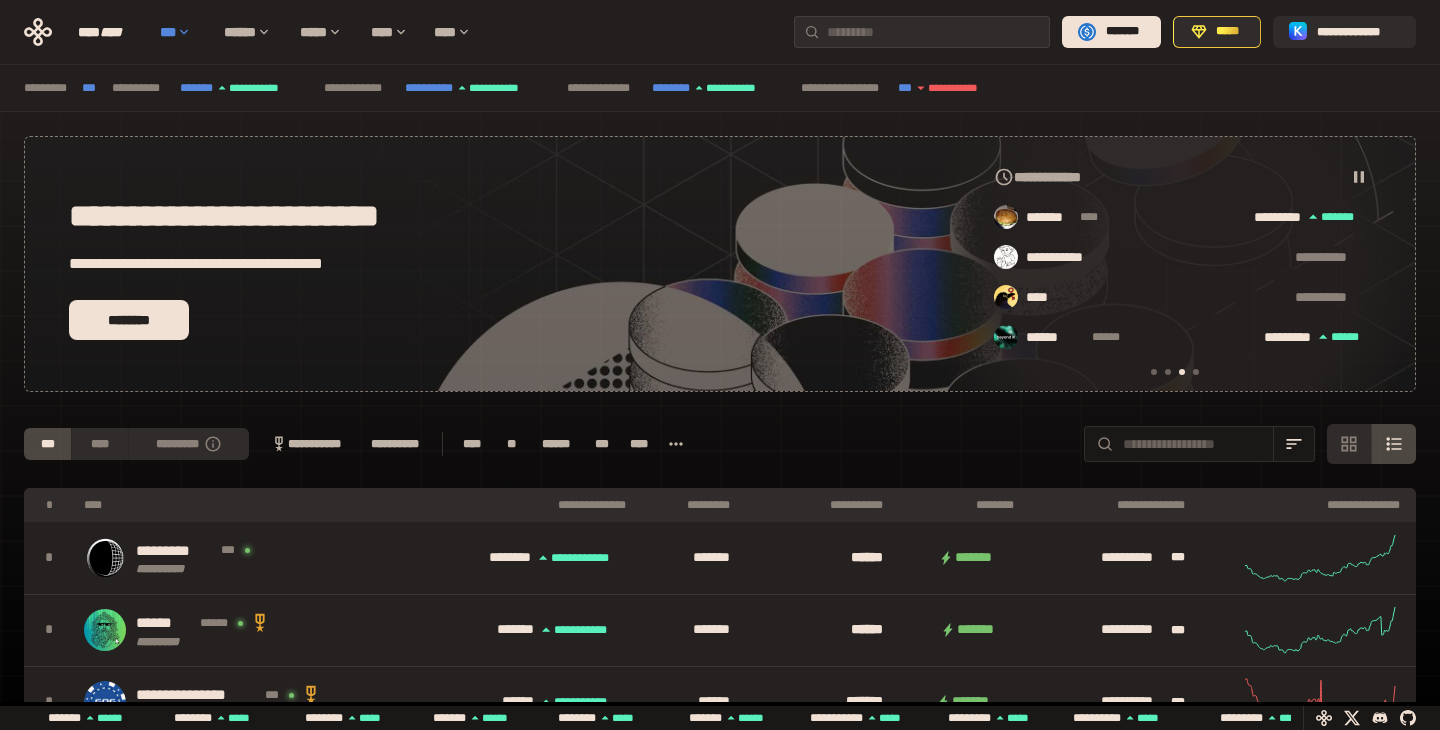 scroll, scrollTop: 0, scrollLeft: 856, axis: horizontal 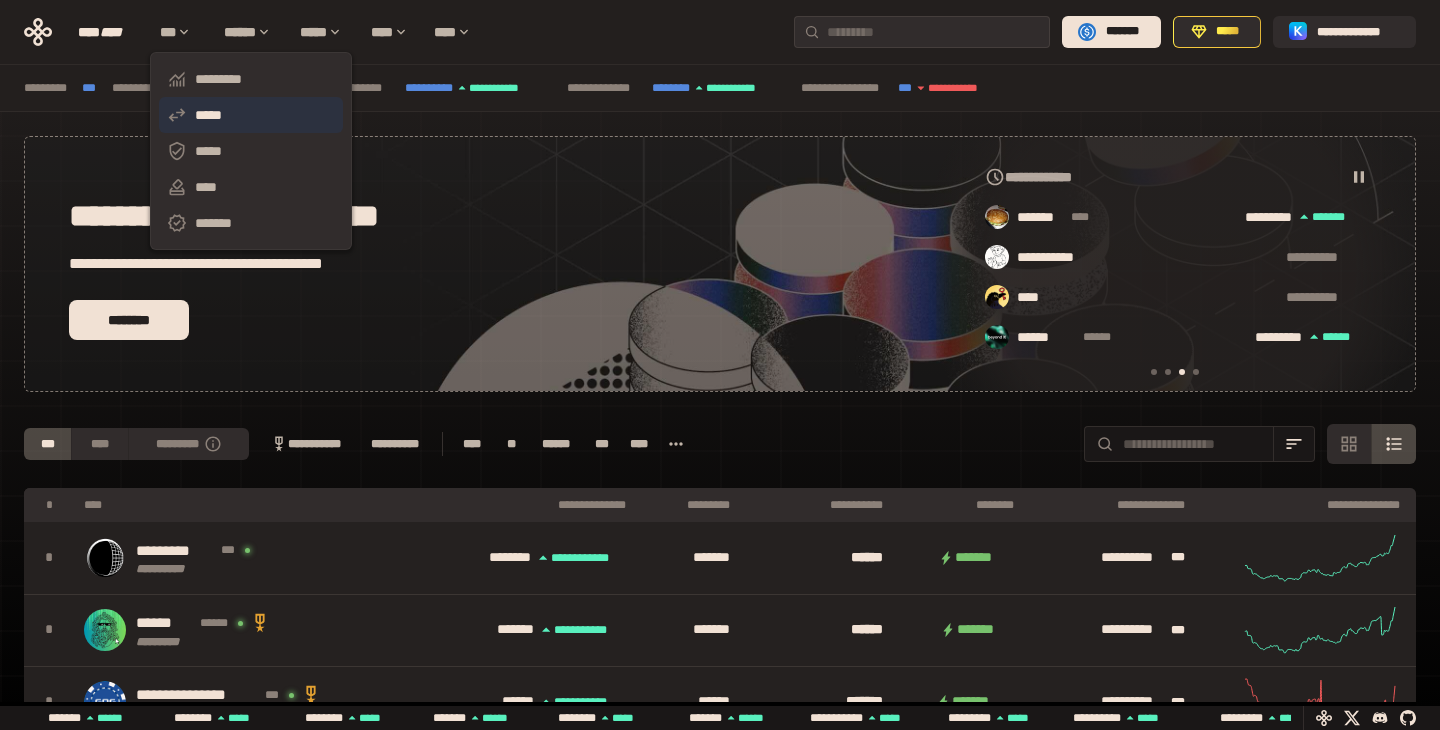click on "*****" at bounding box center (251, 115) 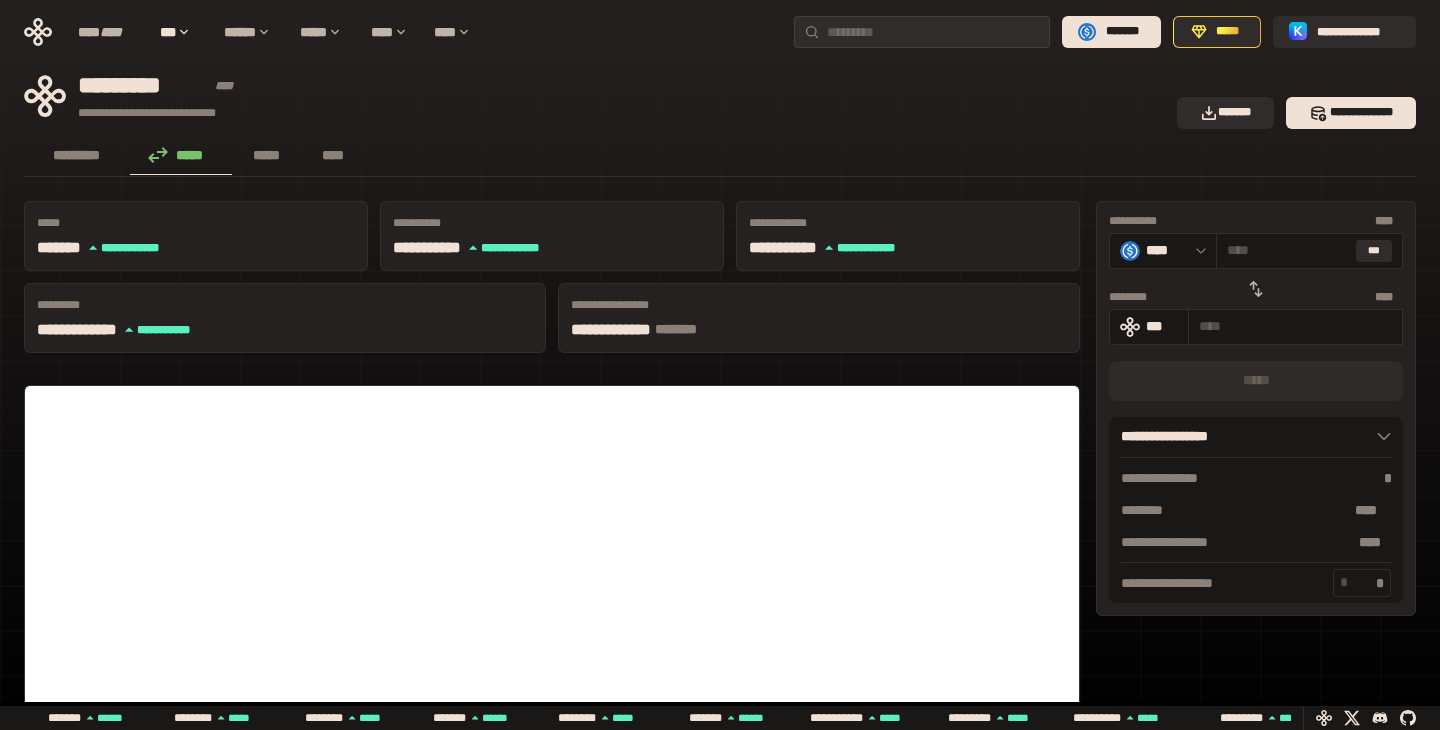click 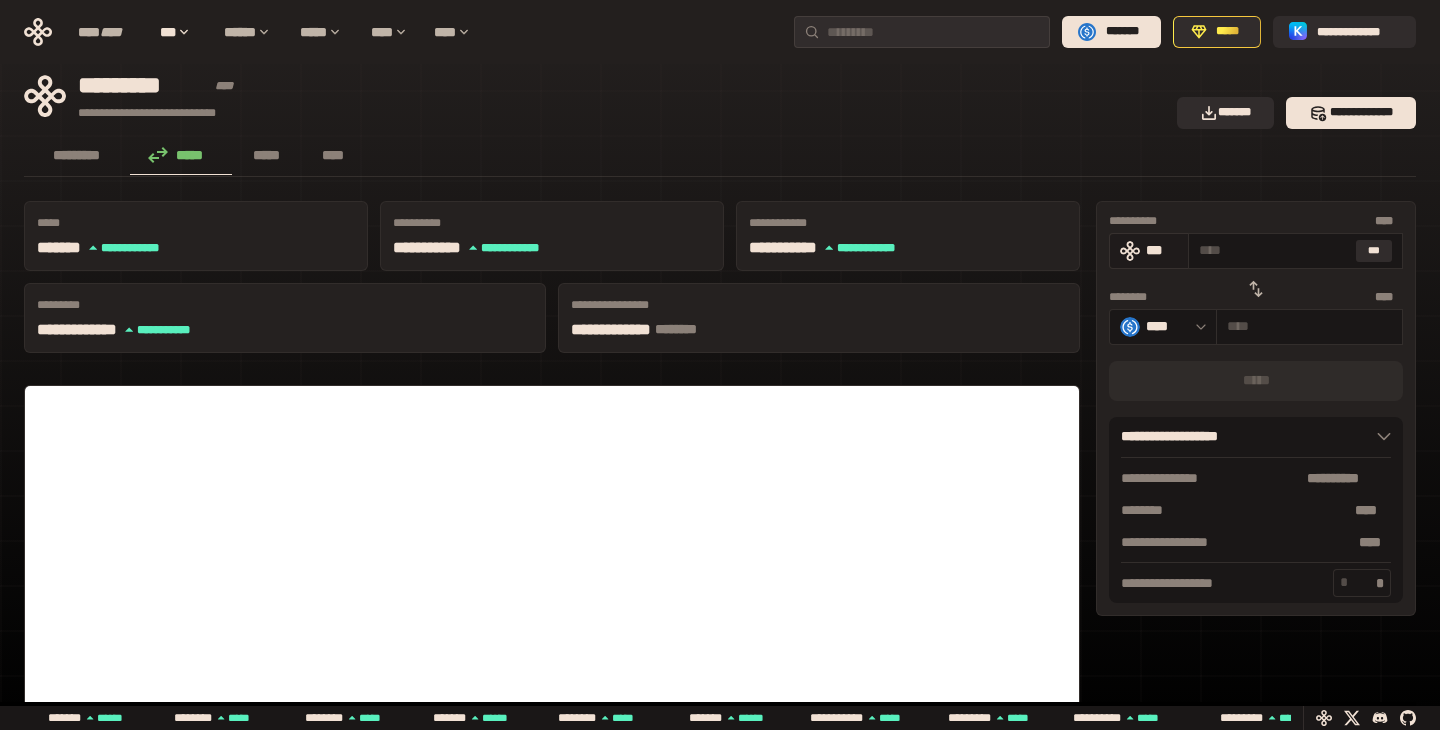 click on "***" at bounding box center (1162, 250) 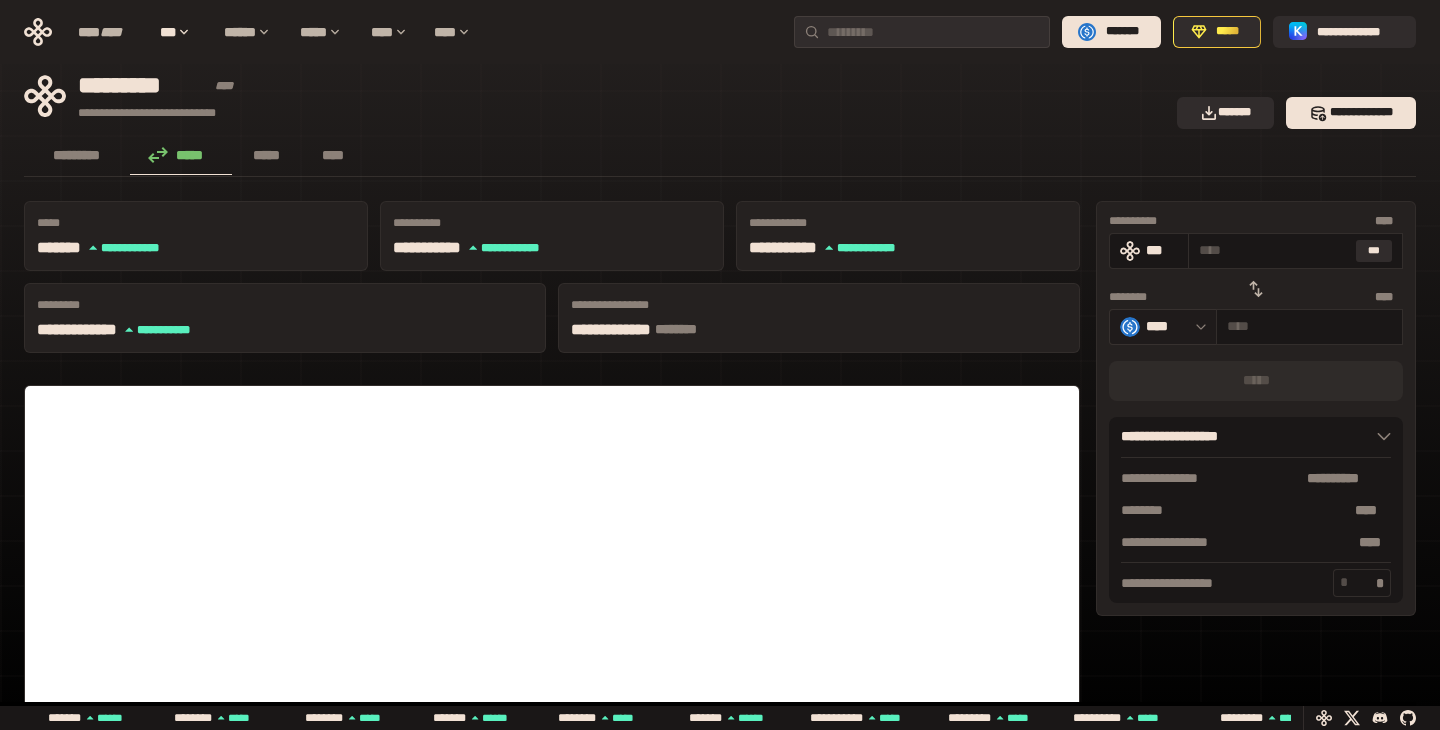 click 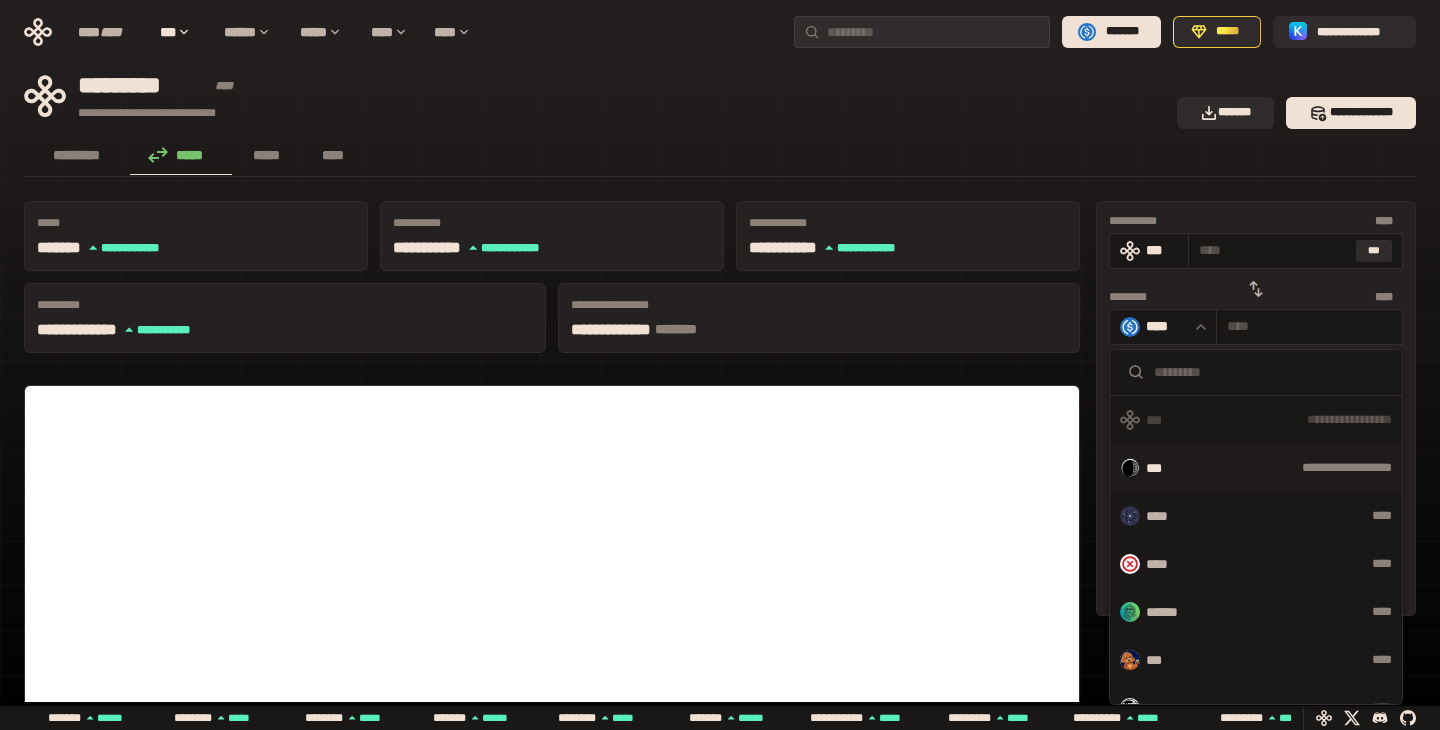 click on "**********" at bounding box center [1256, 468] 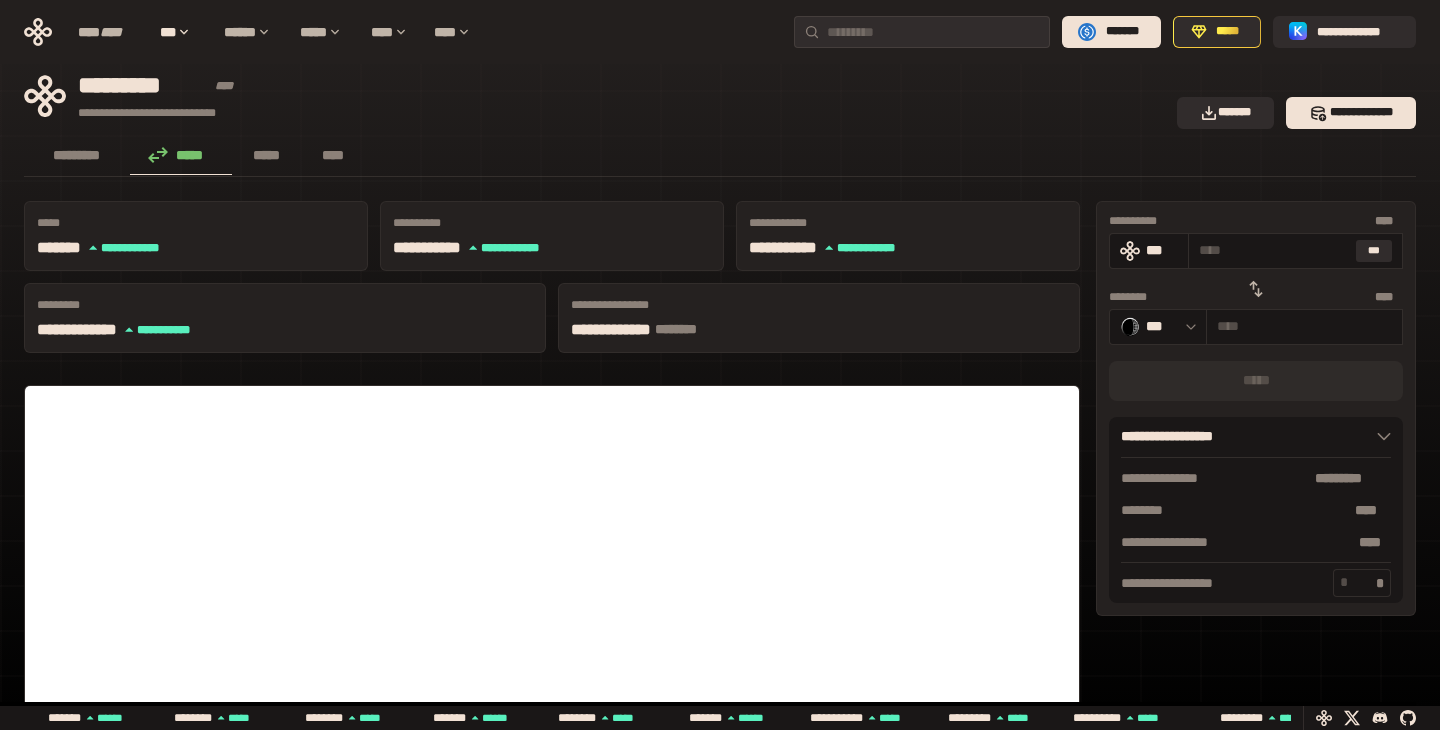 click 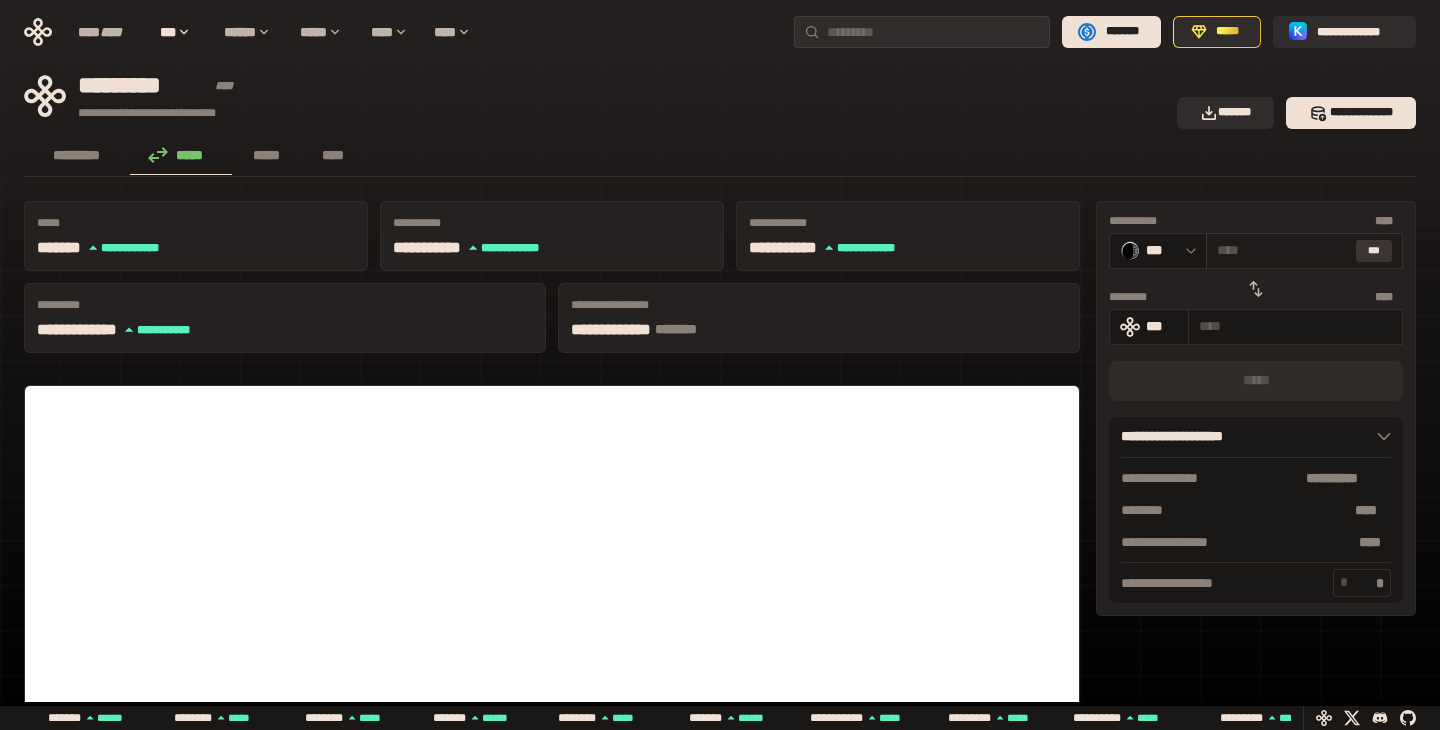 click on "***" at bounding box center [1374, 251] 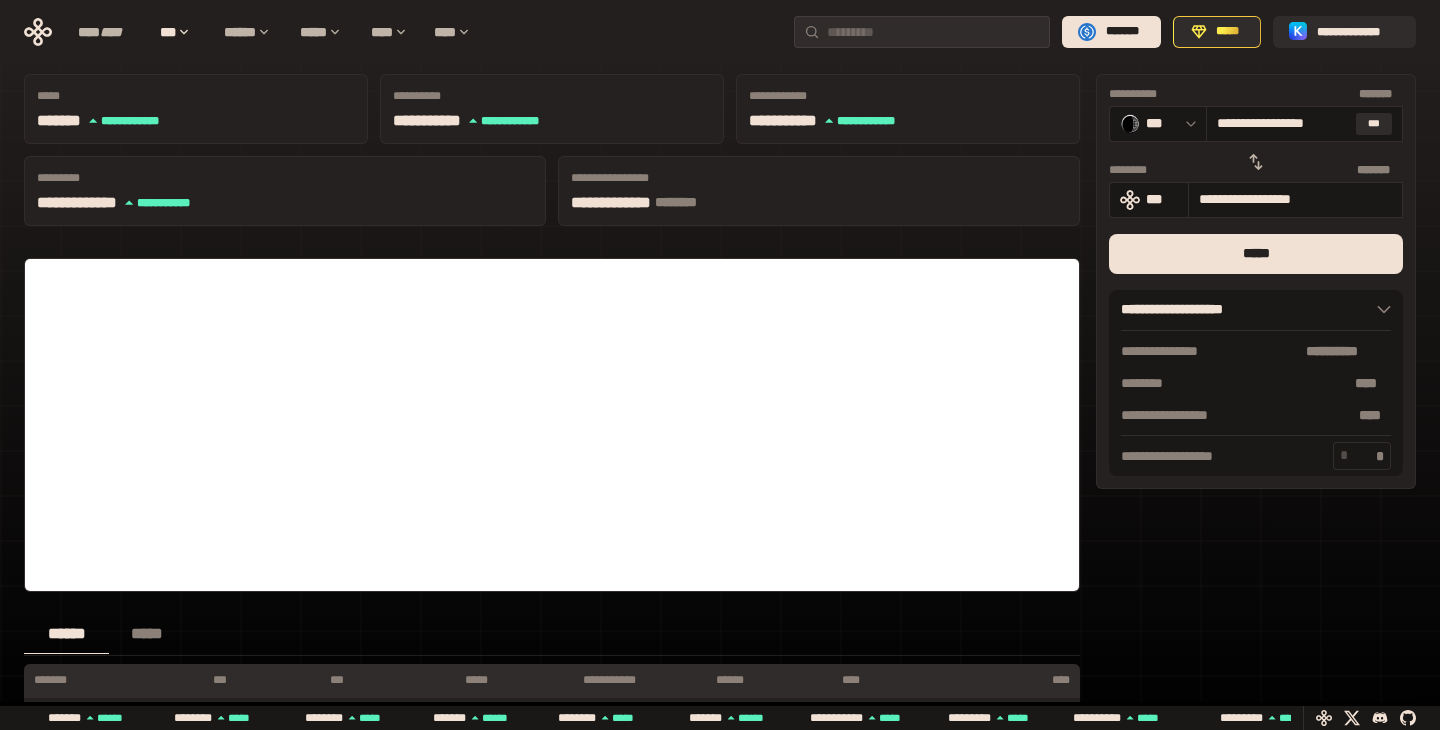 scroll, scrollTop: 131, scrollLeft: 0, axis: vertical 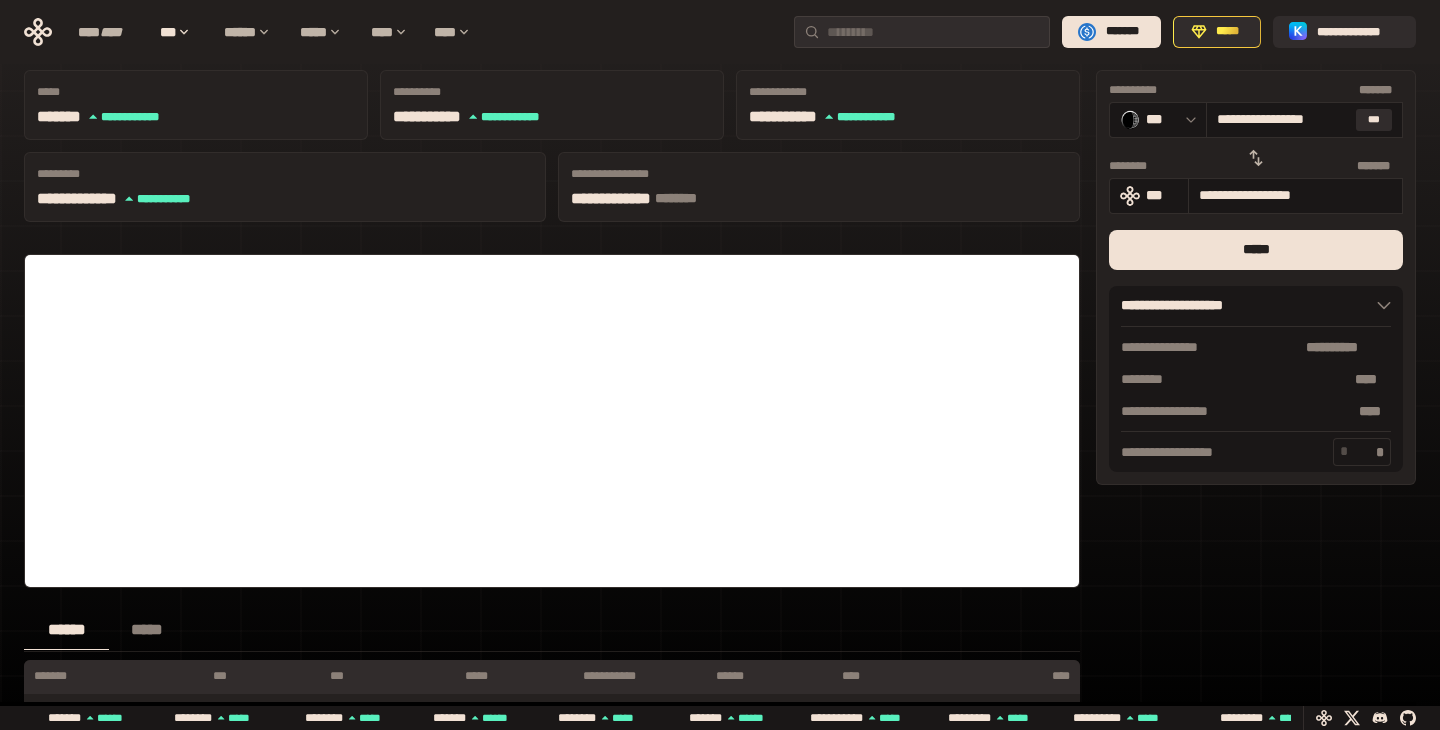 click 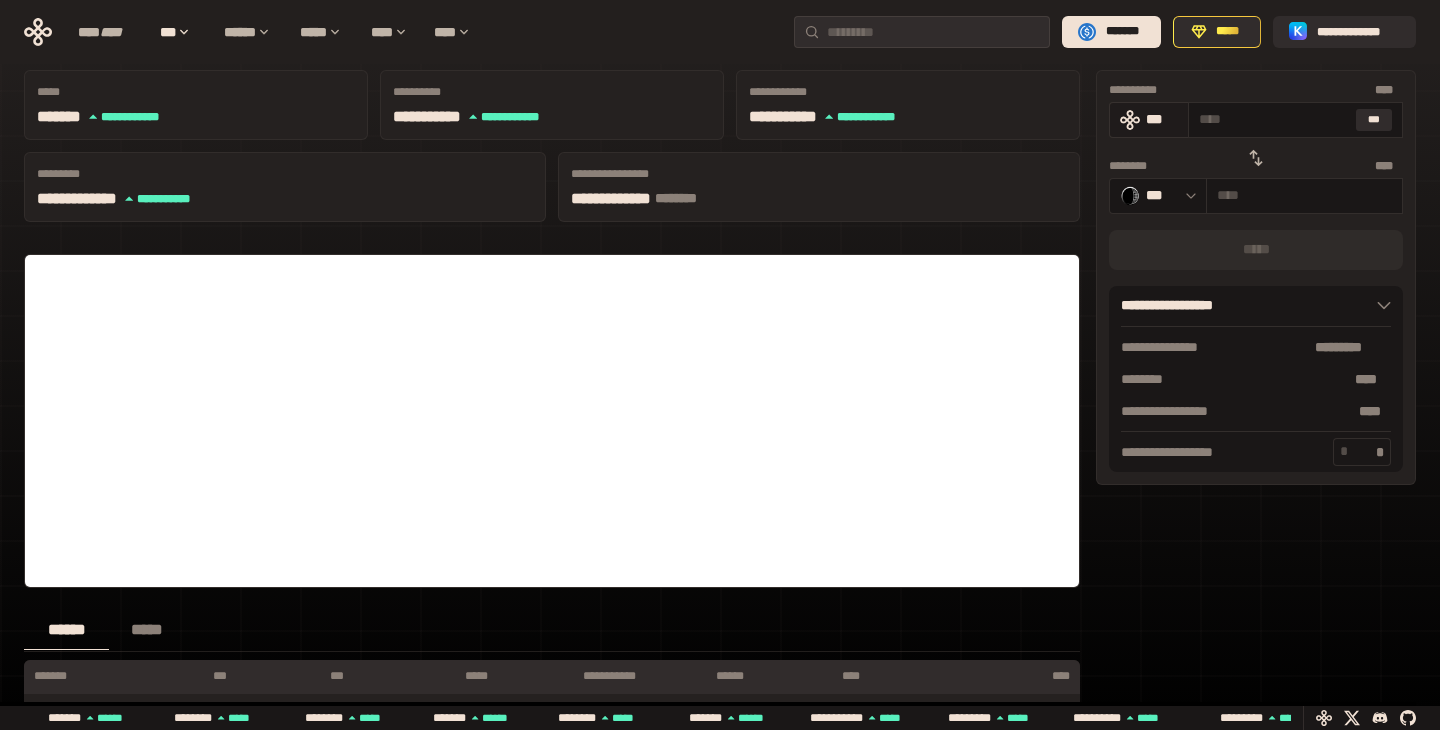 click on "***" at bounding box center [1162, 119] 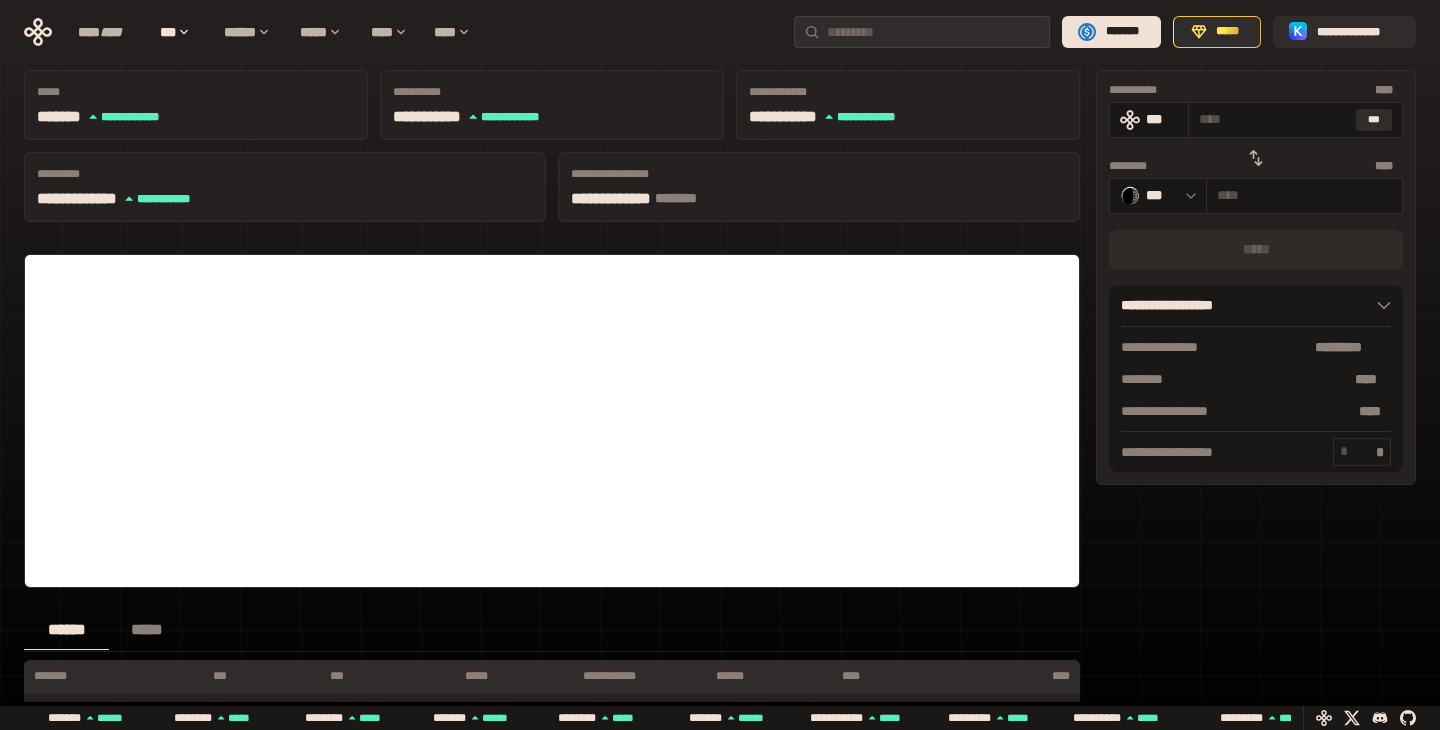 click 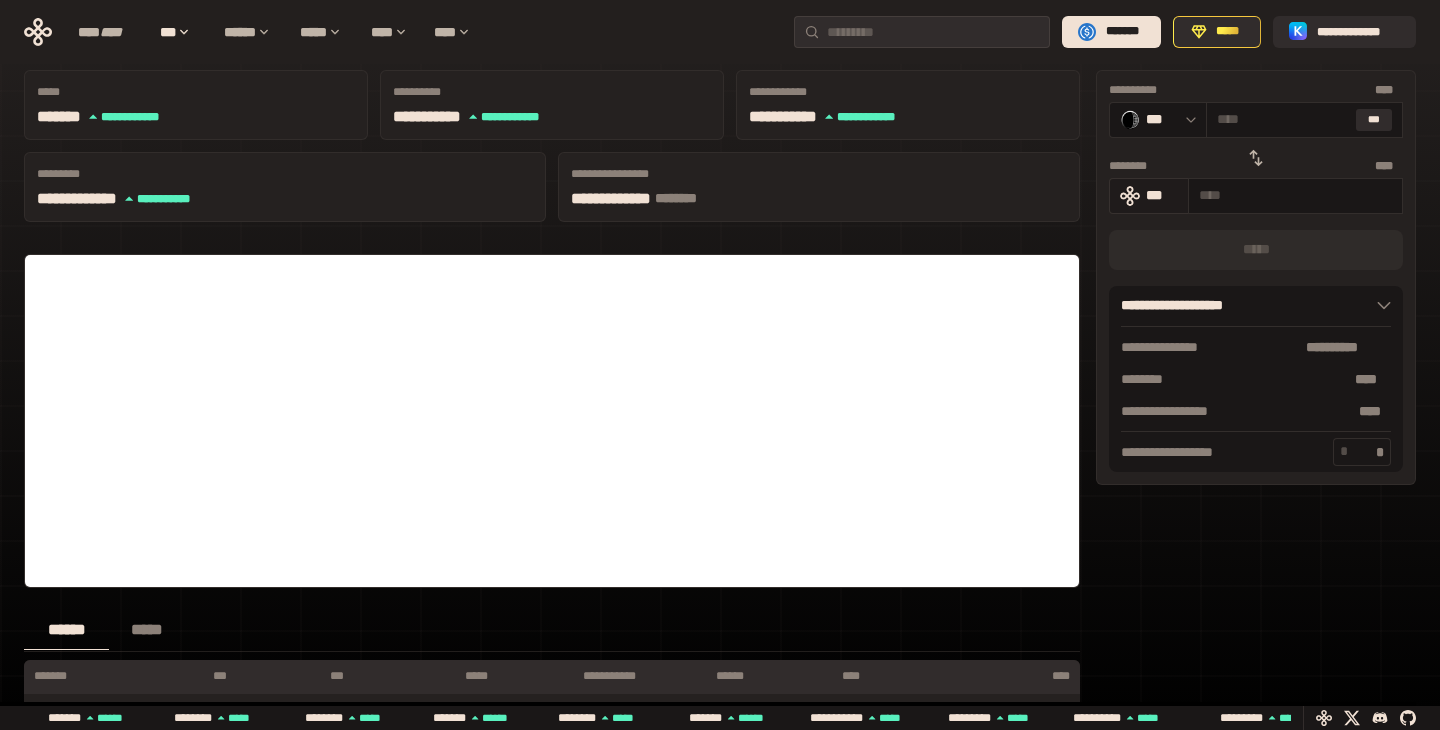 click on "***" at bounding box center [1149, 196] 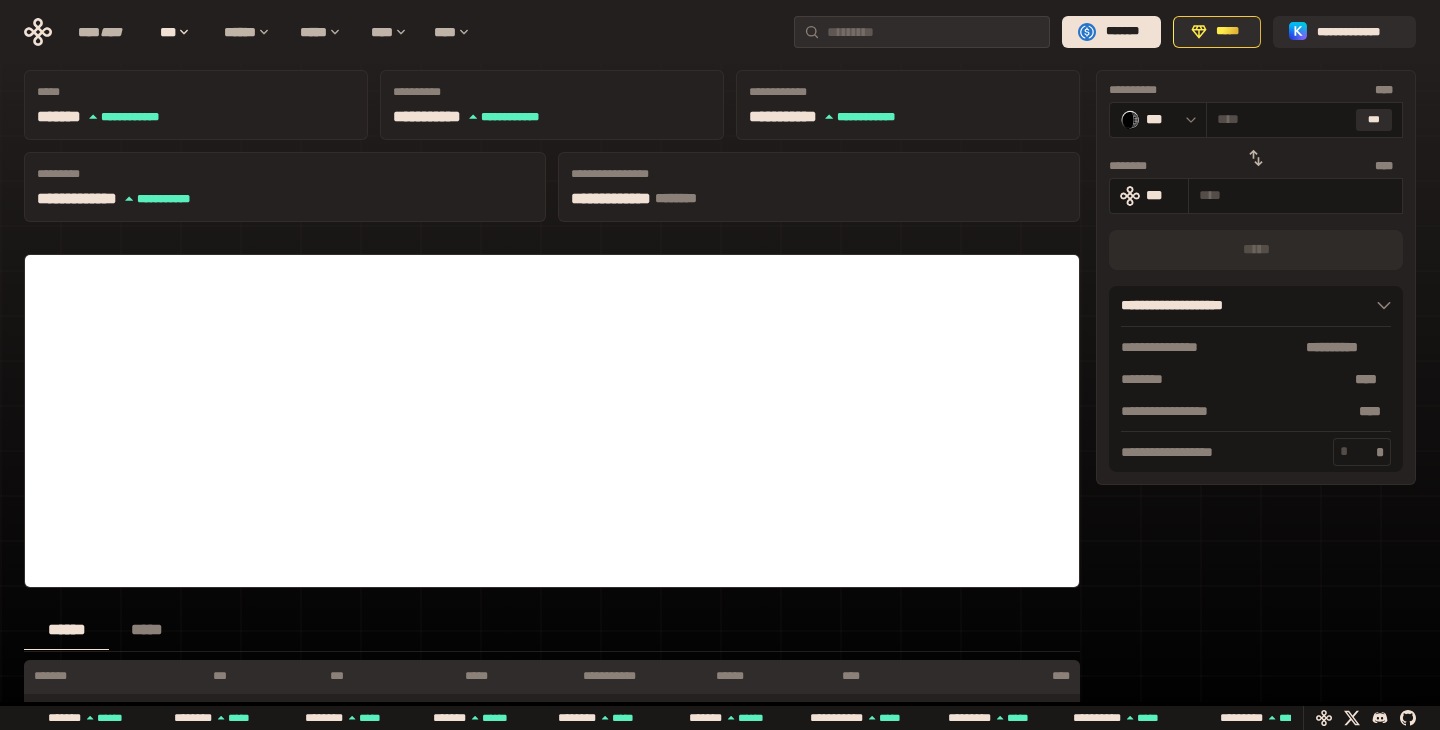 click 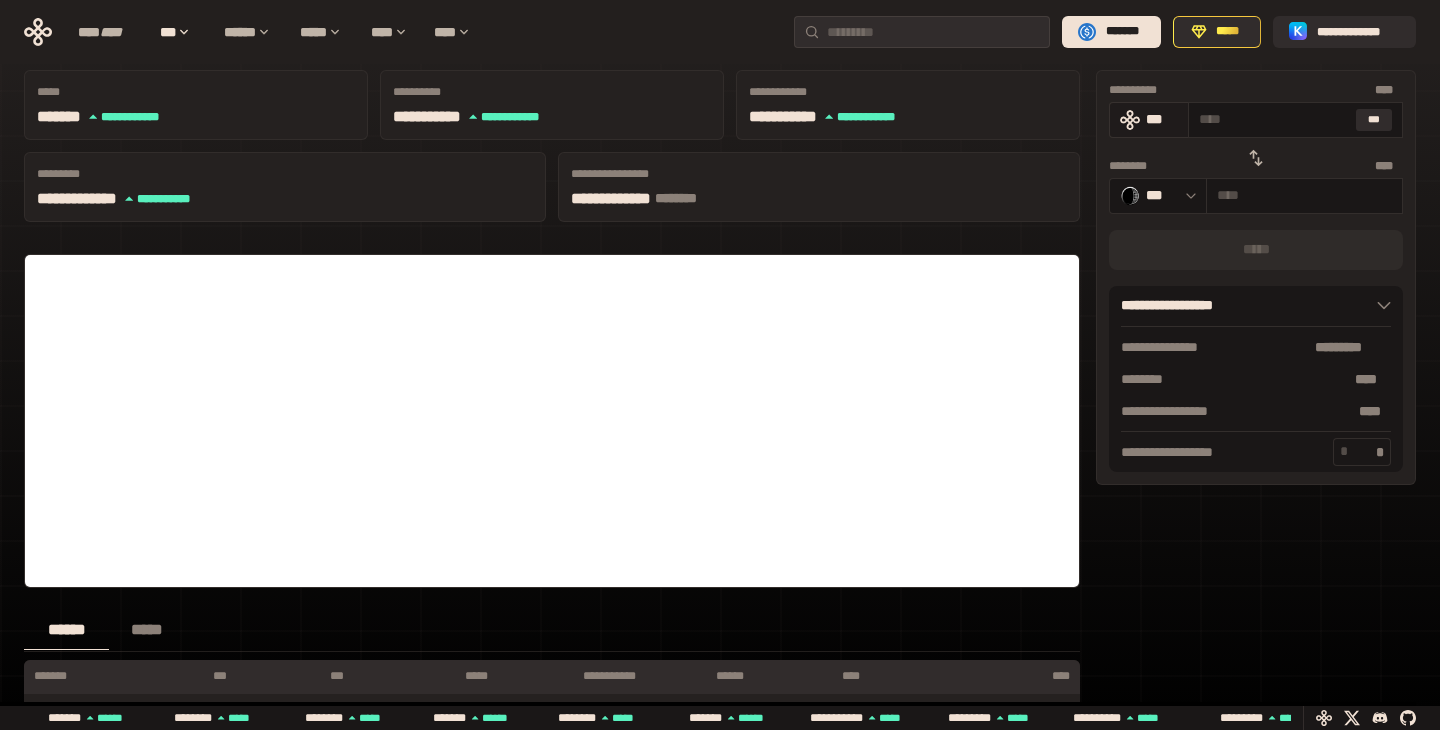 click on "***" at bounding box center (1162, 119) 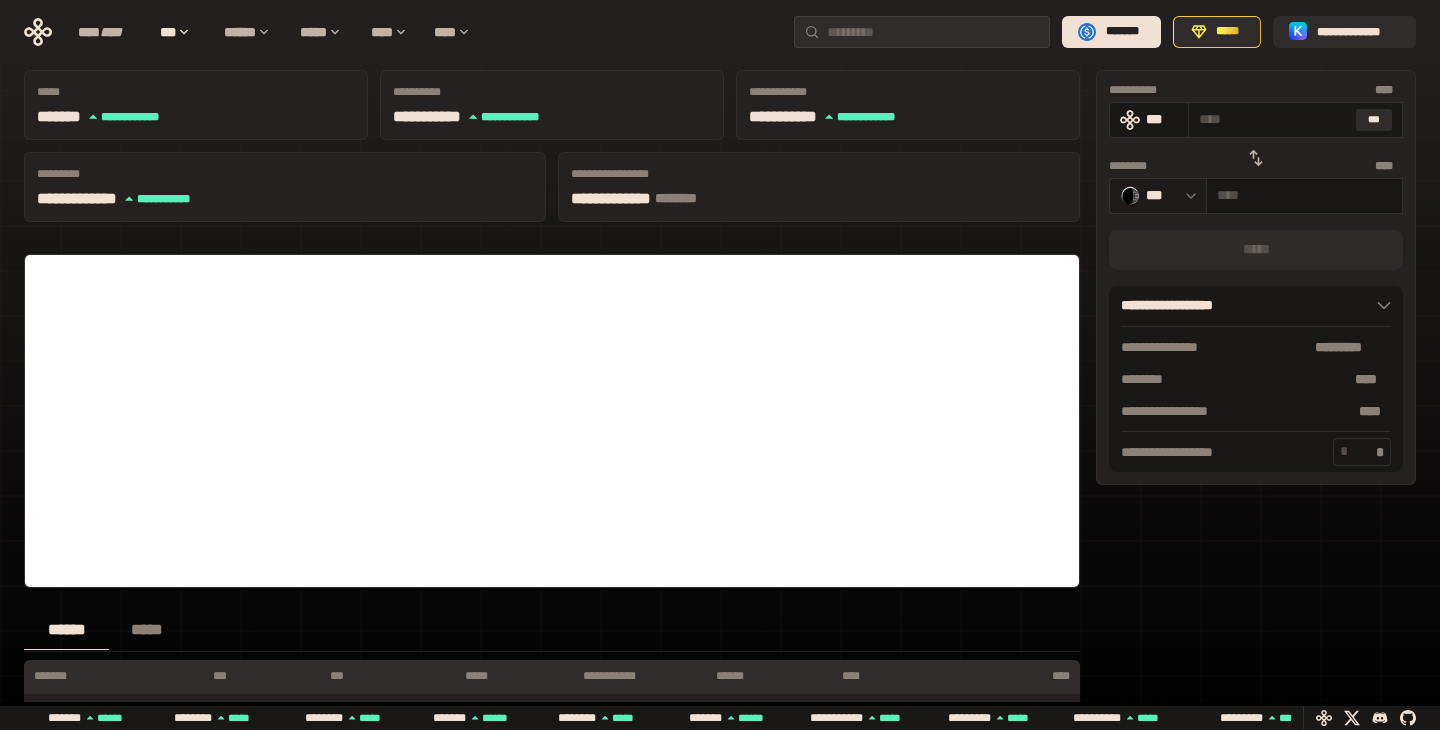click 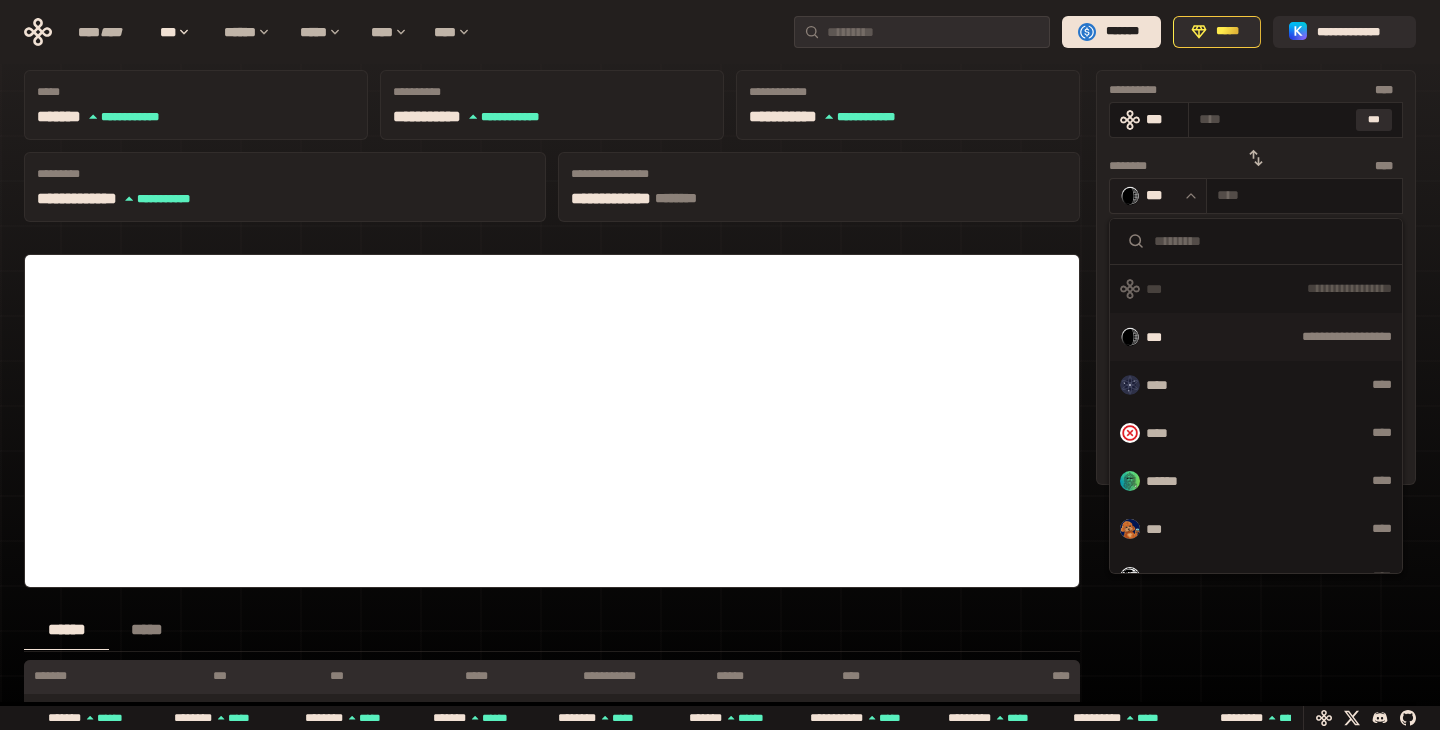 click 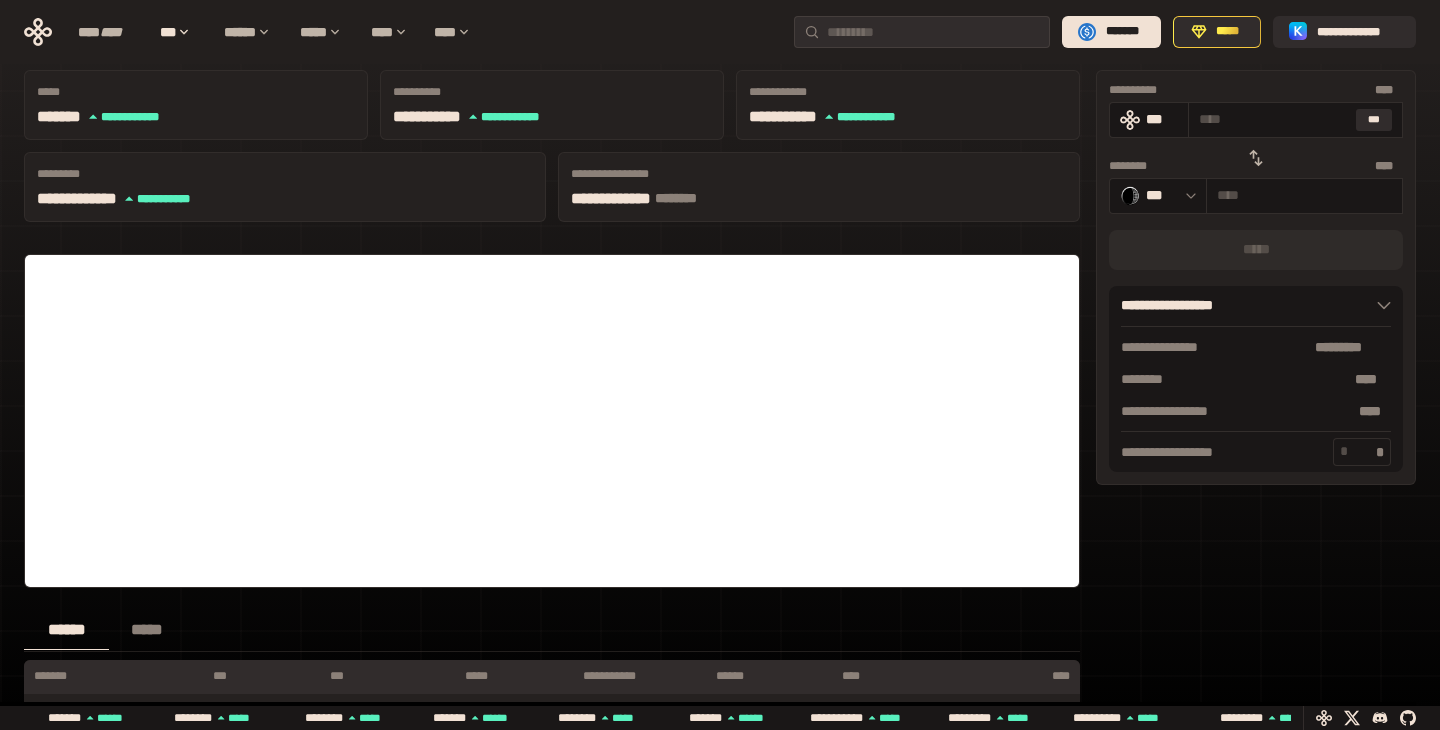 click 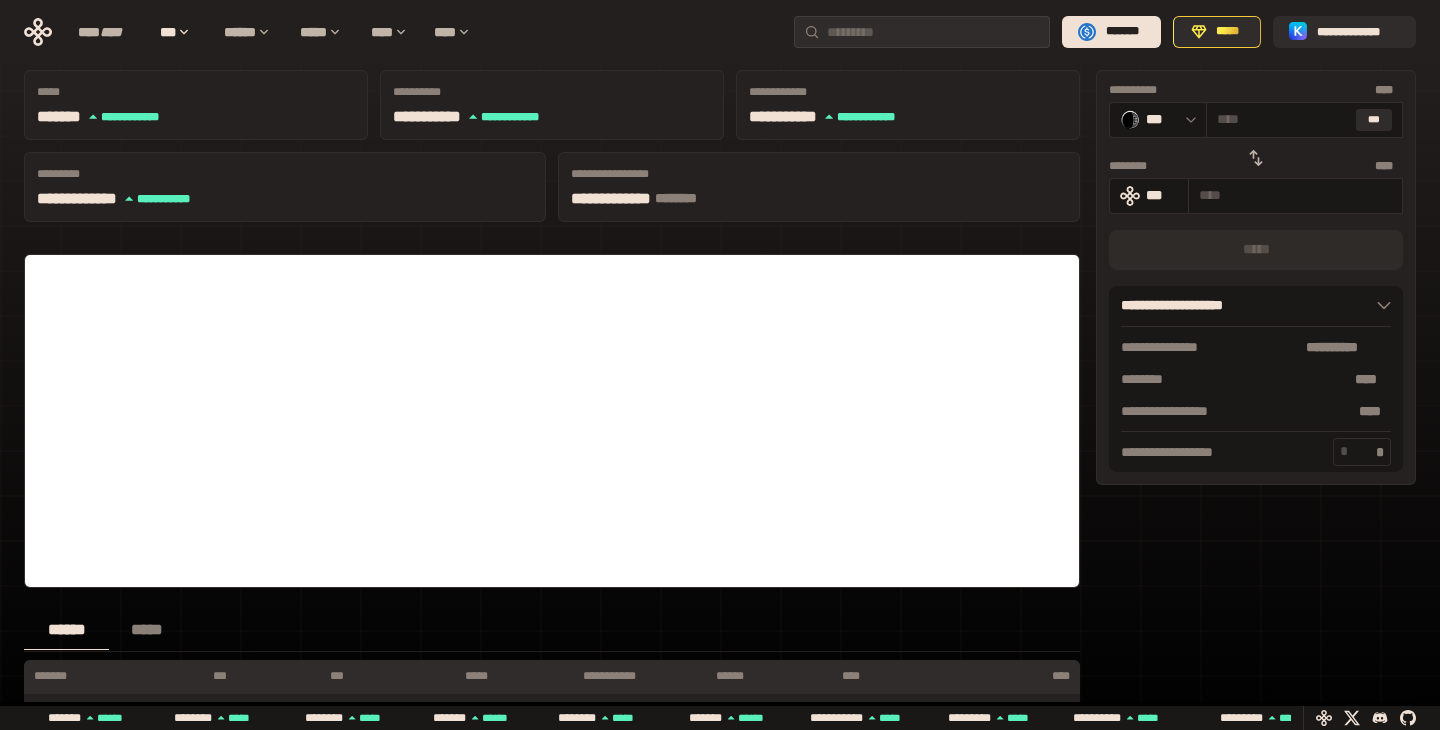 click 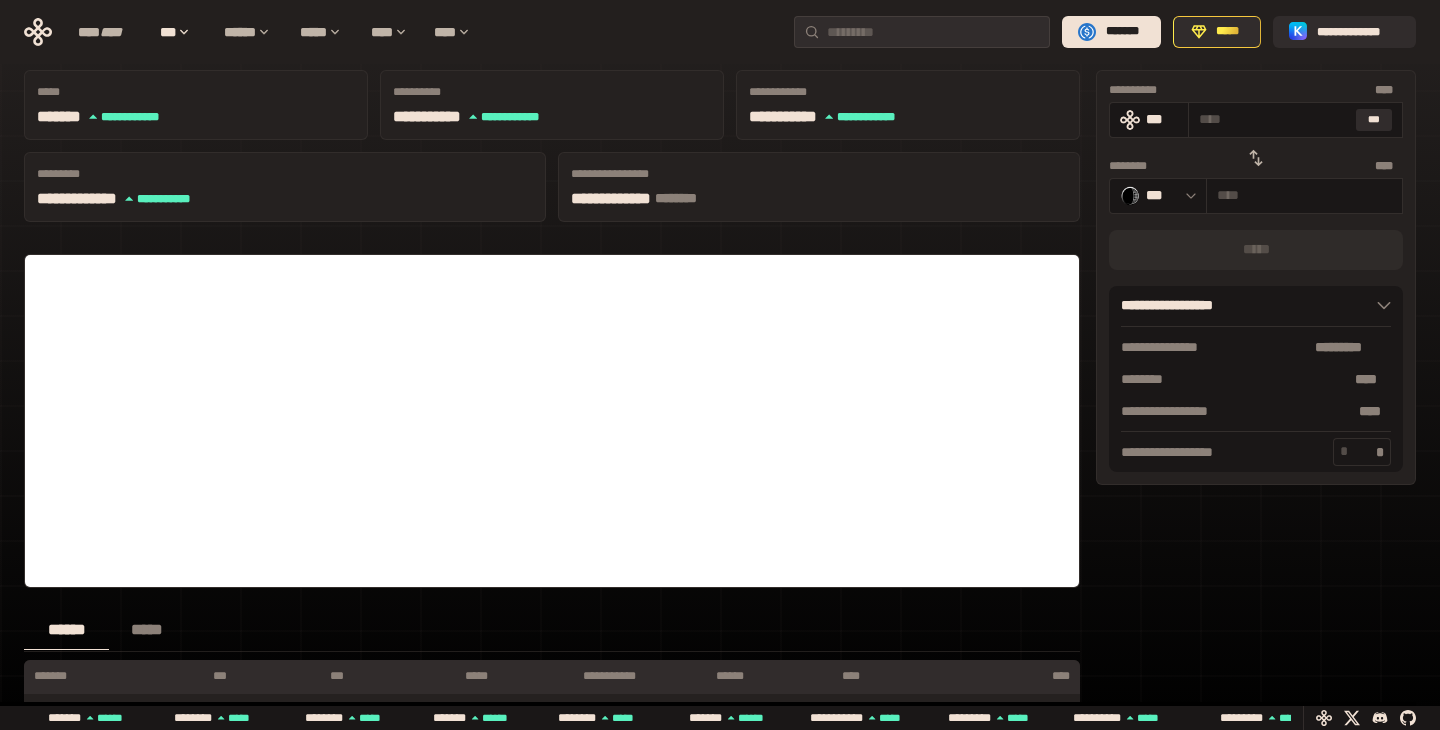 click at bounding box center [1256, 158] 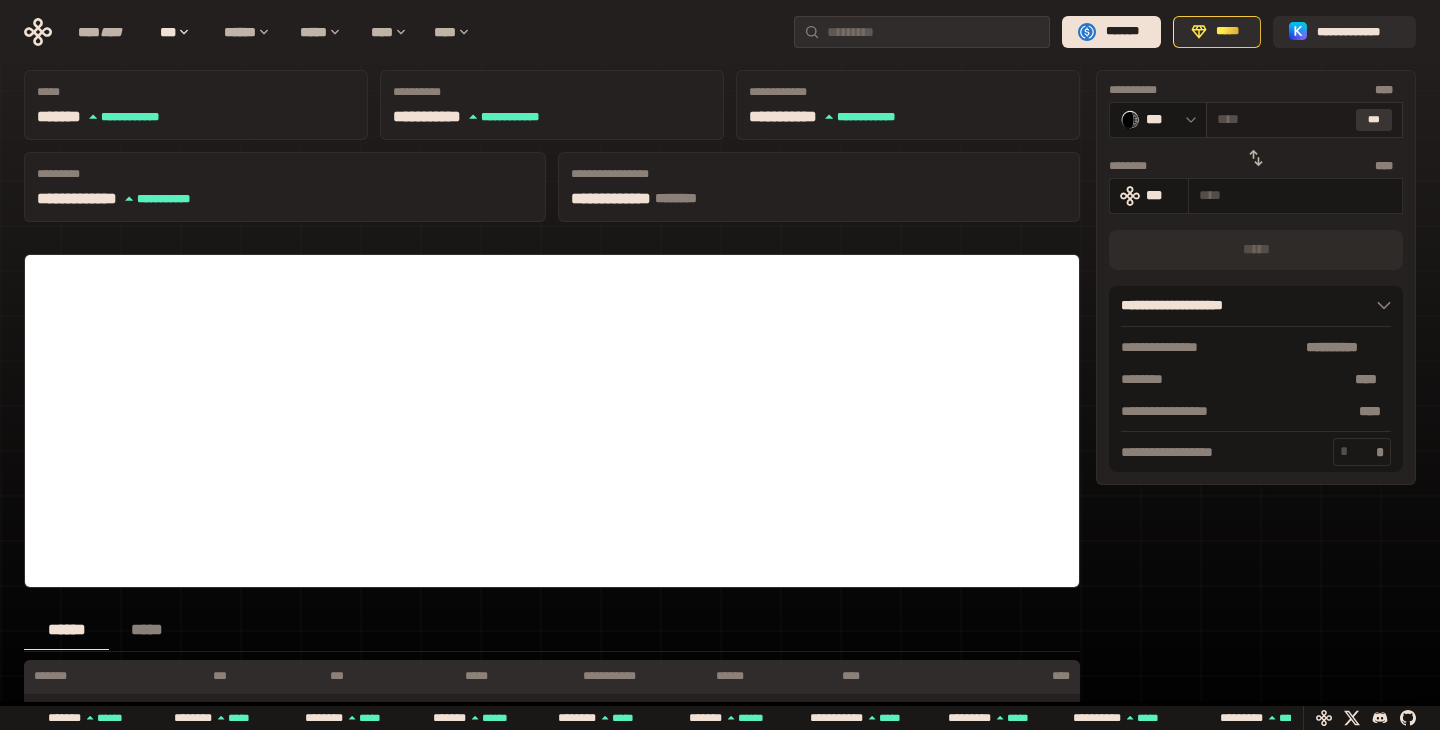 click on "***" at bounding box center (1374, 120) 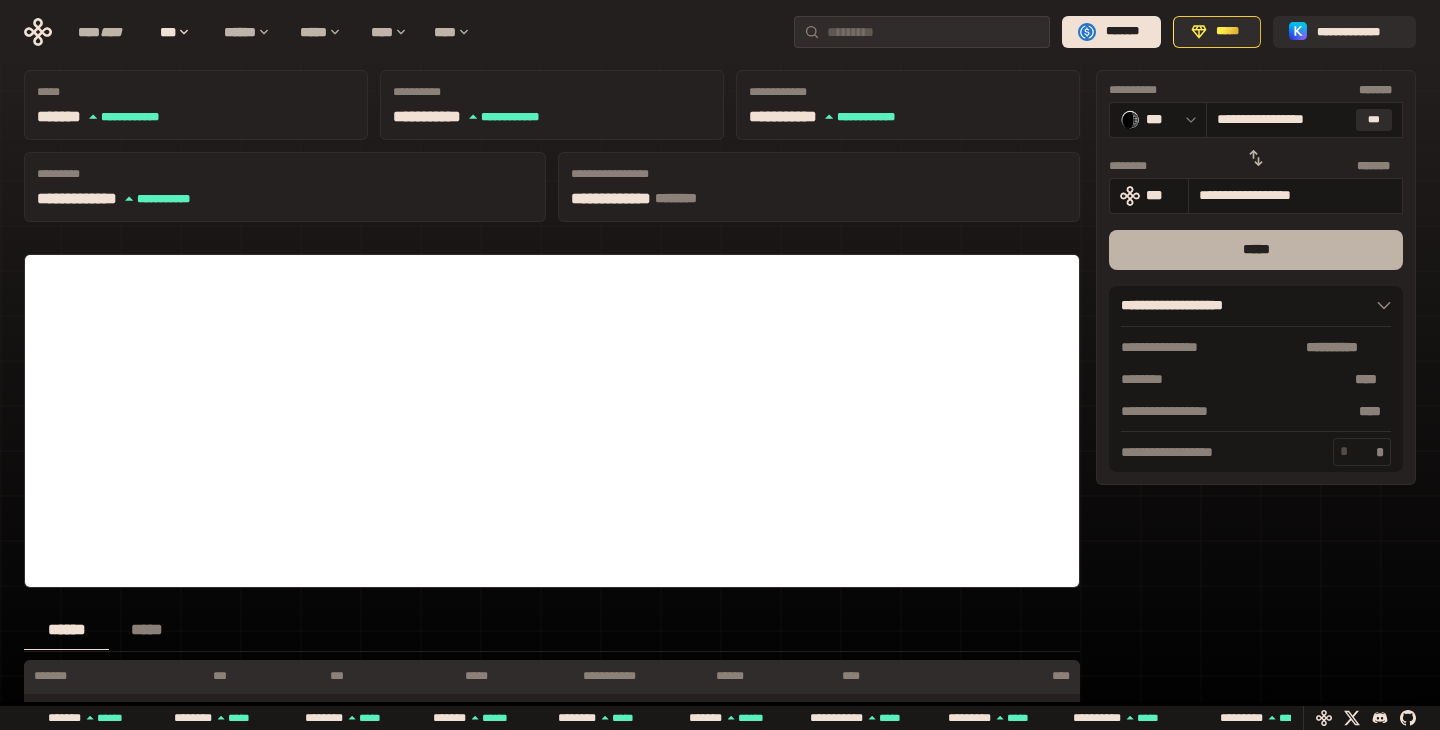 click on "*****" at bounding box center [1256, 250] 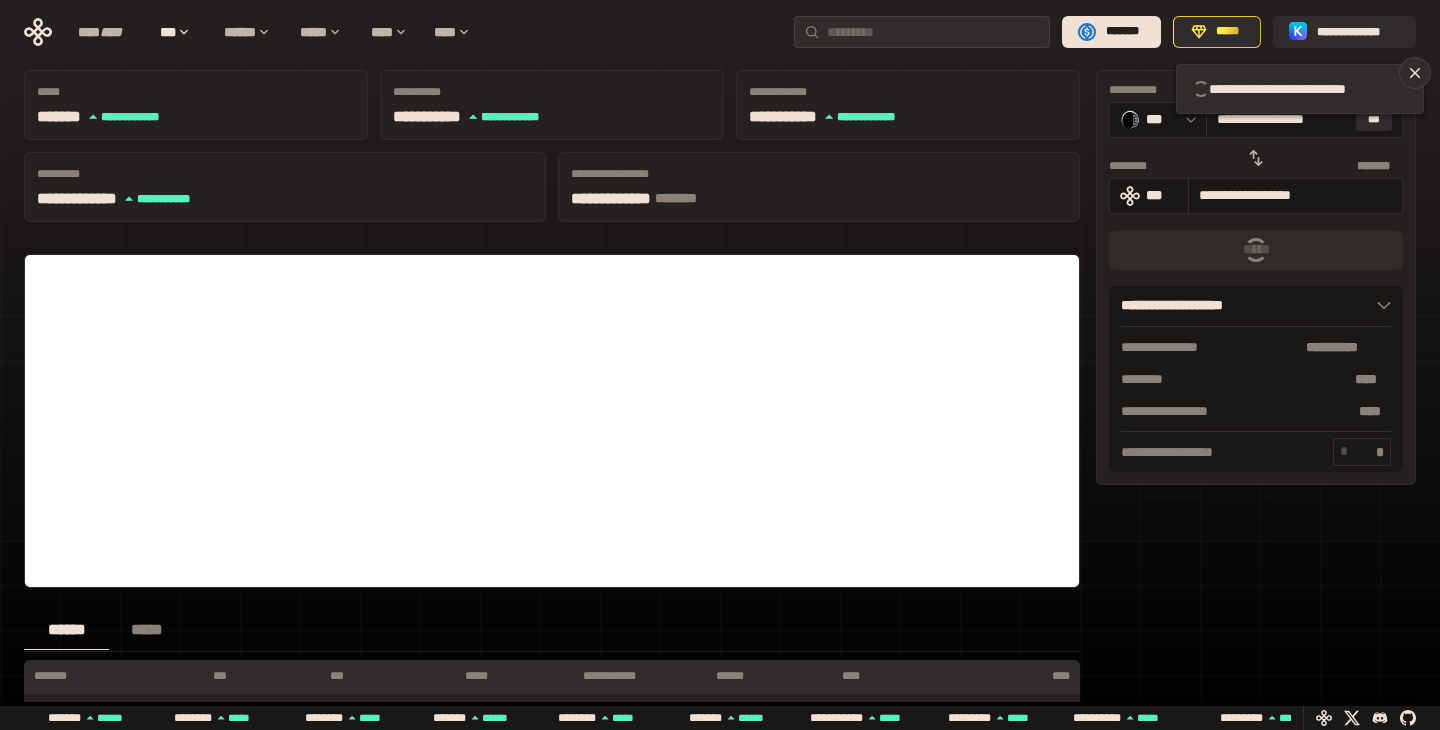 type 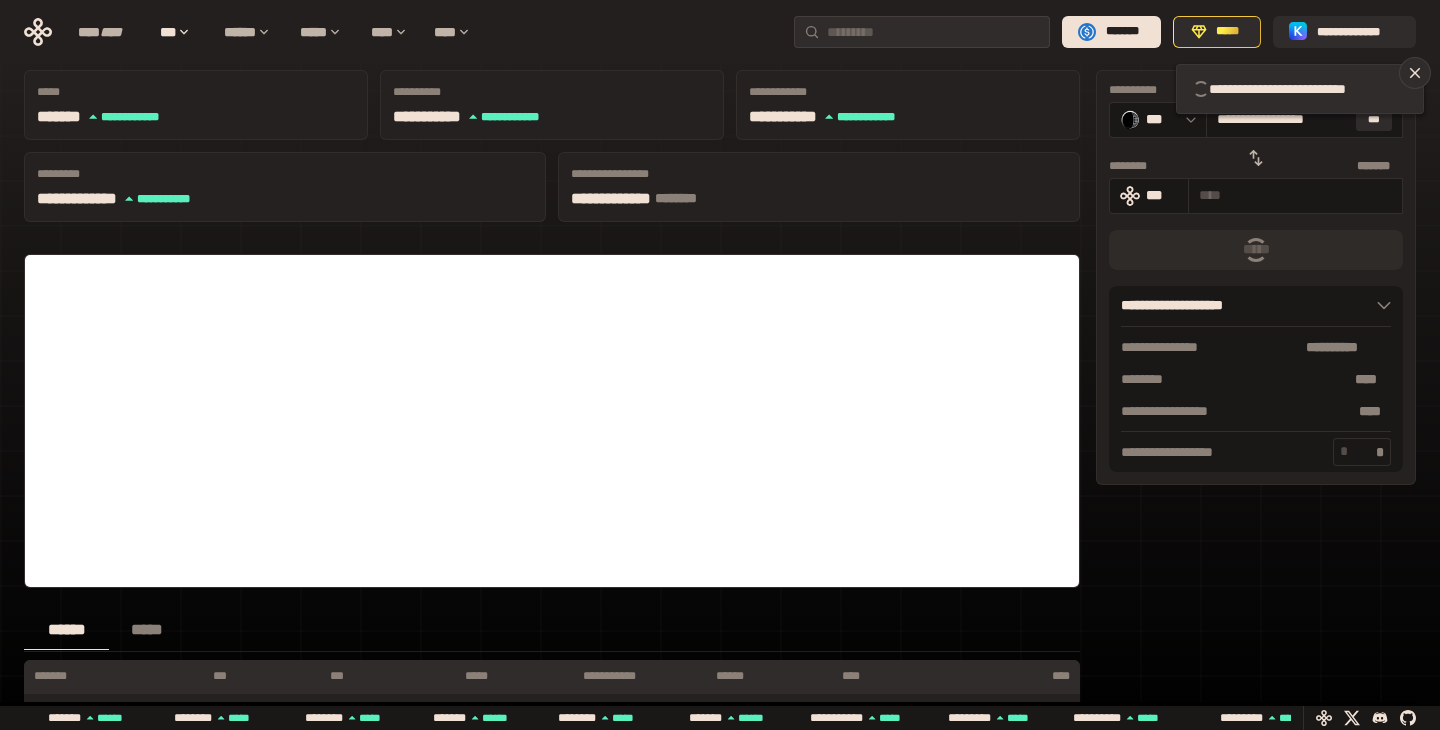 type 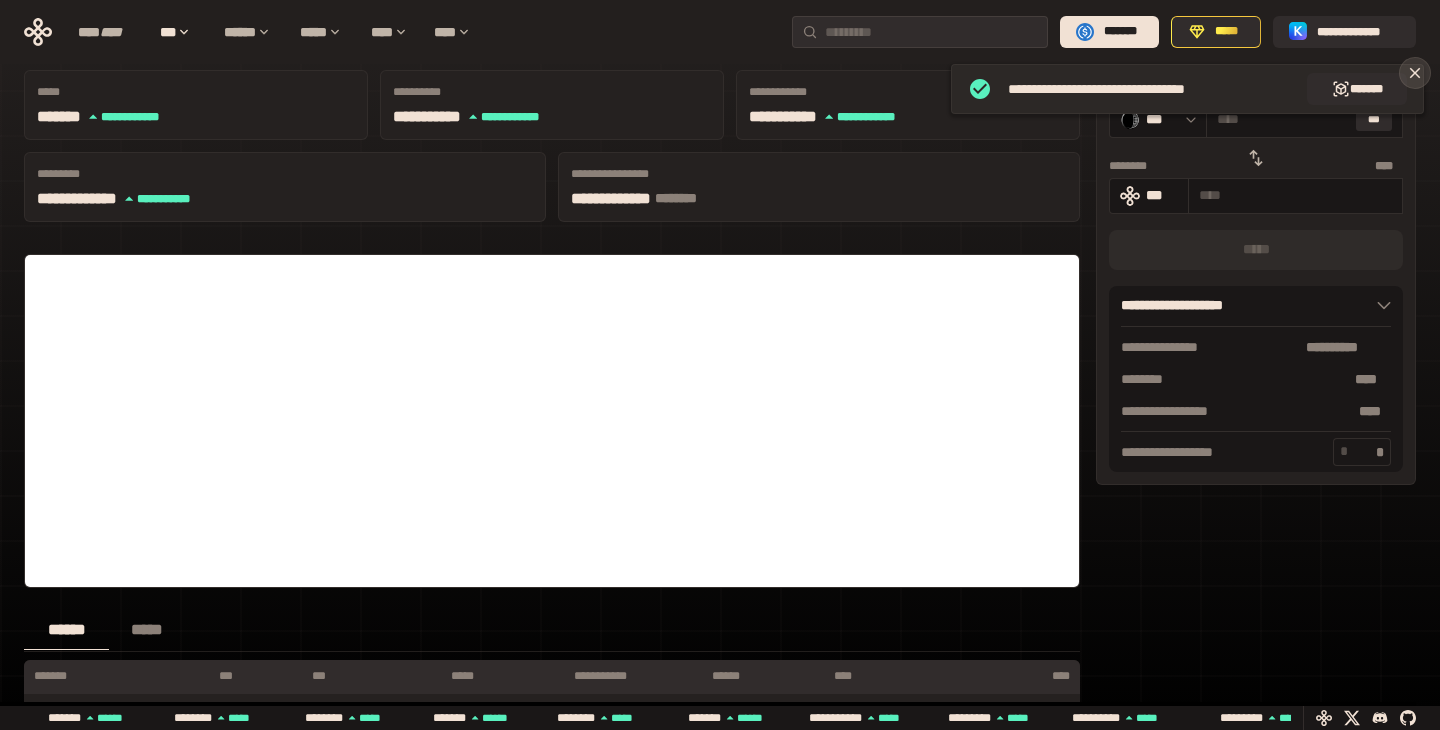 click 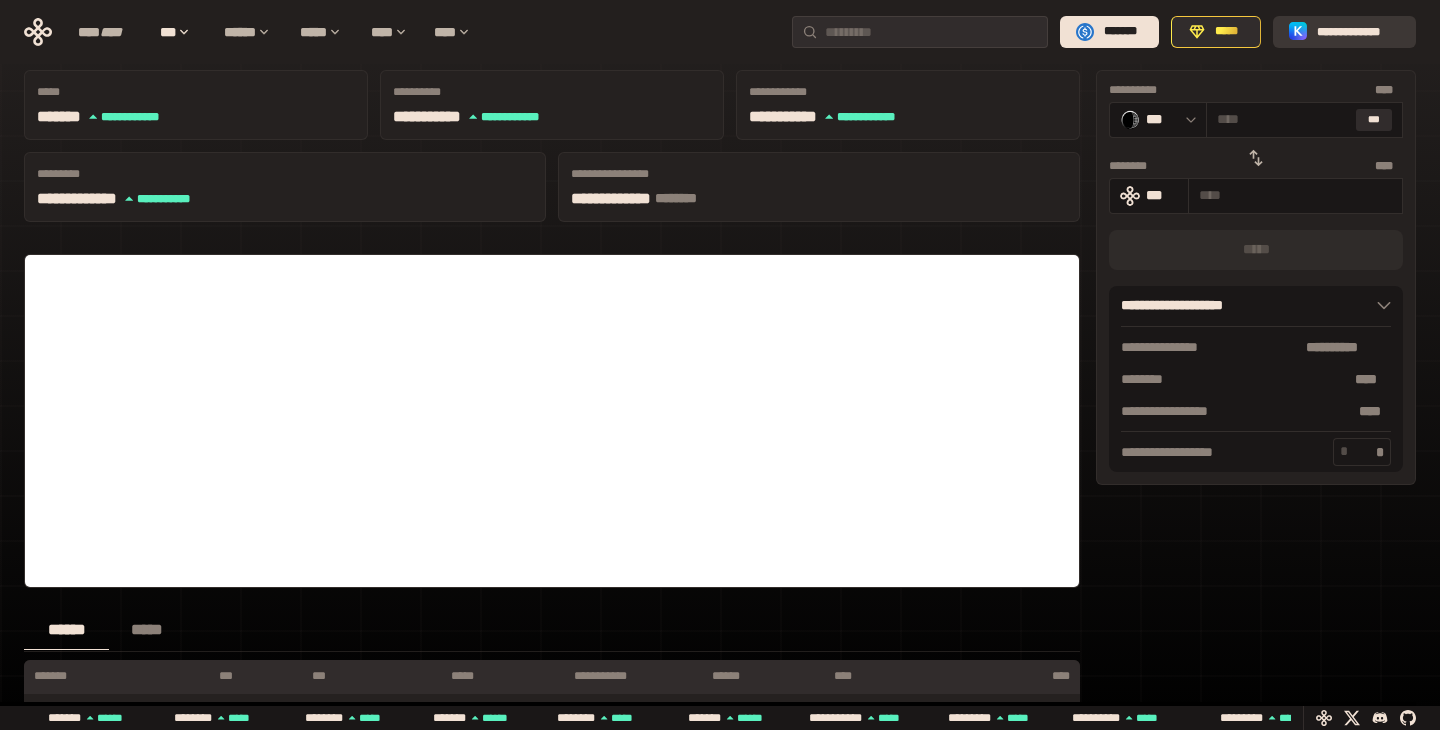 click on "**********" at bounding box center [1358, 32] 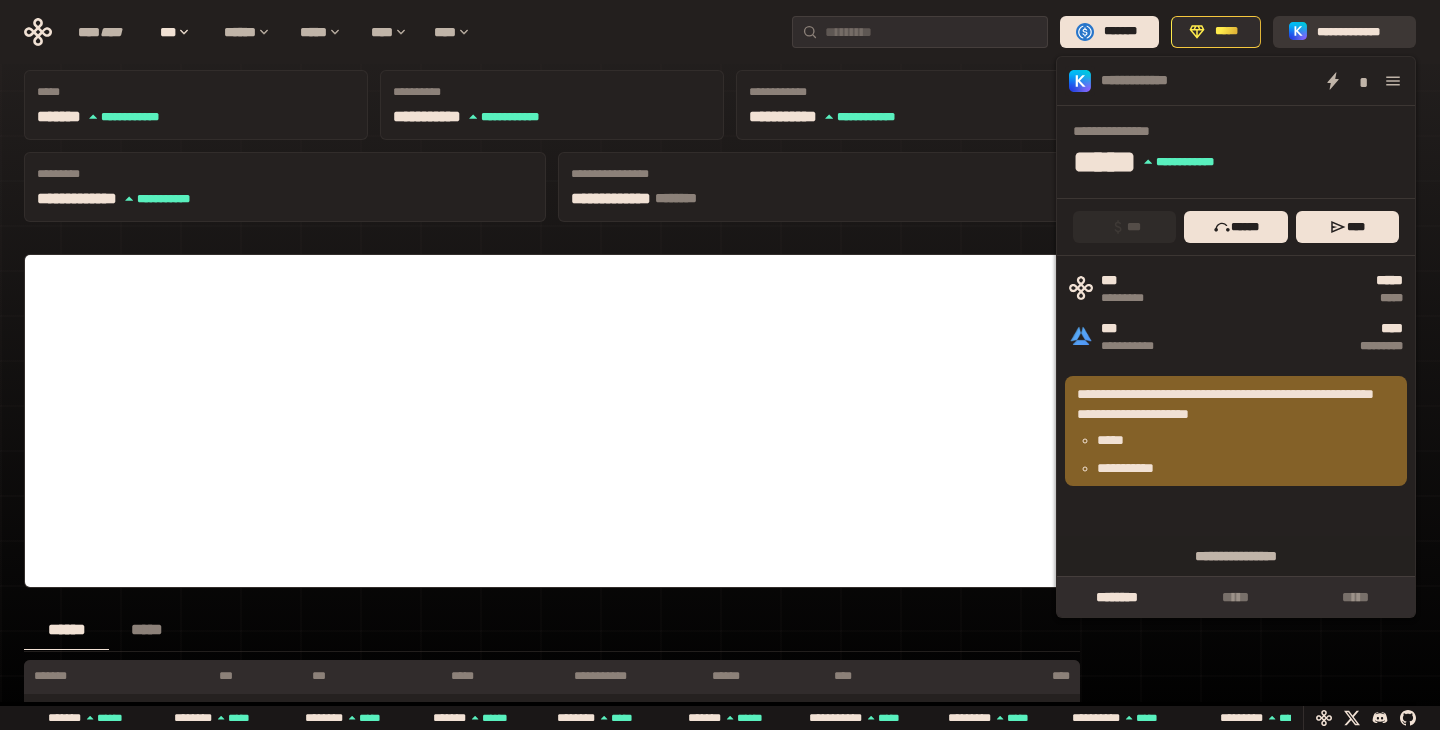 click on "**********" at bounding box center [1358, 32] 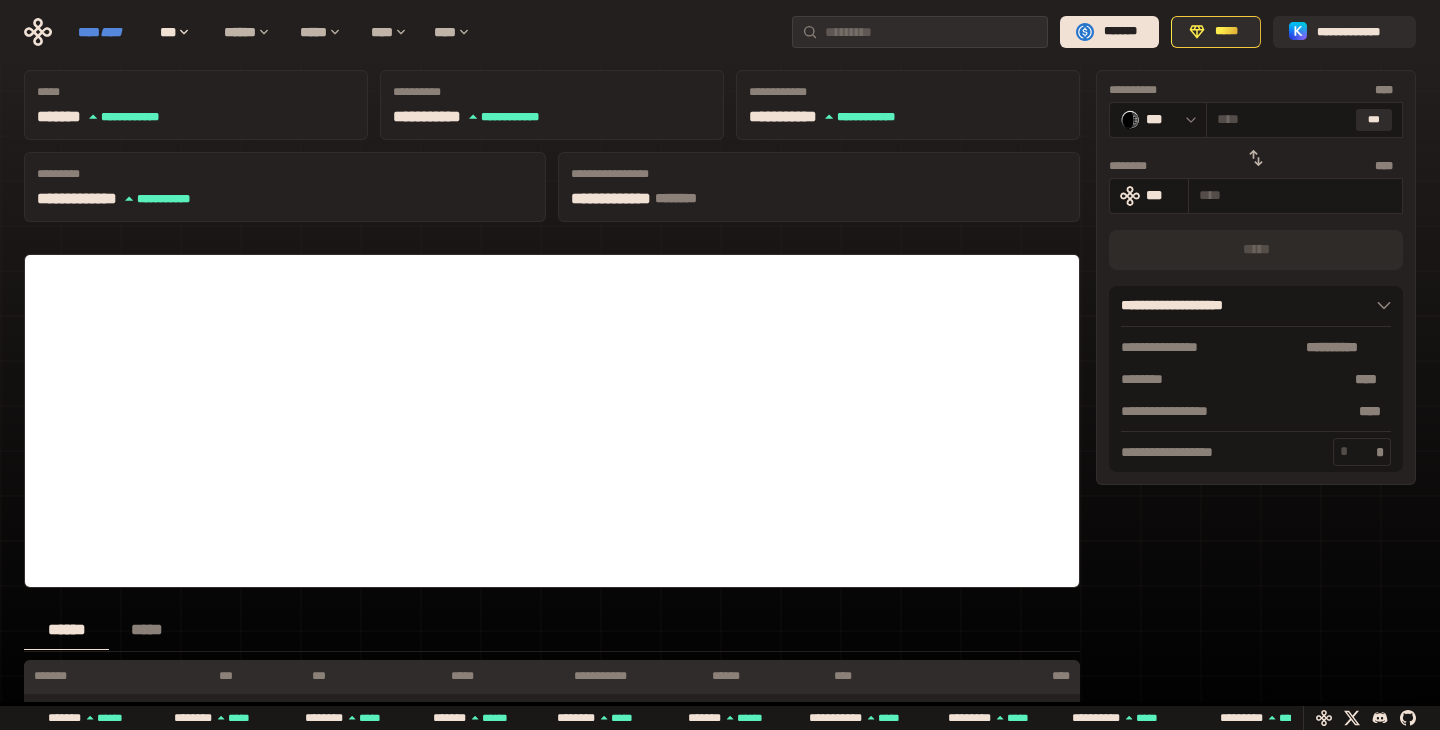 click on "****" at bounding box center [111, 32] 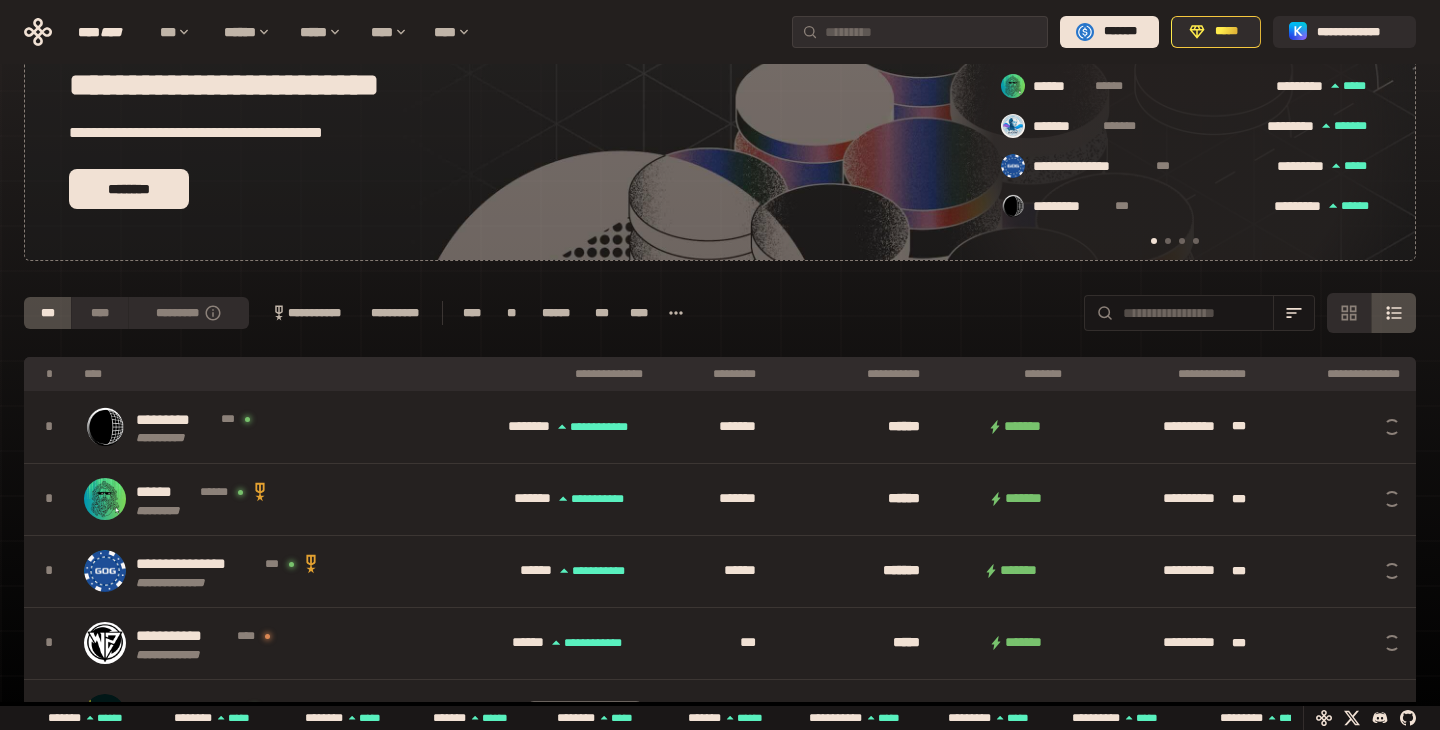 scroll, scrollTop: 0, scrollLeft: 16, axis: horizontal 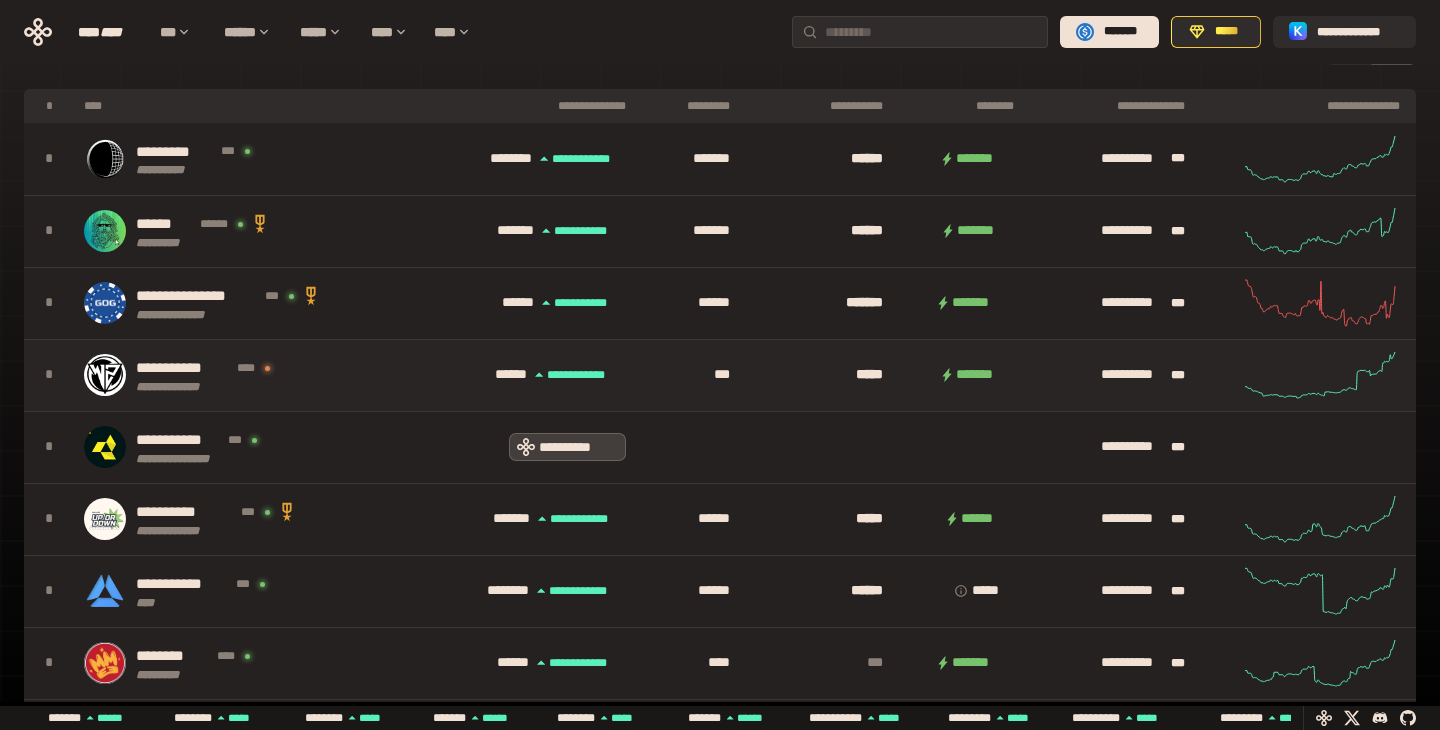 click on "**********" at bounding box center (248, 375) 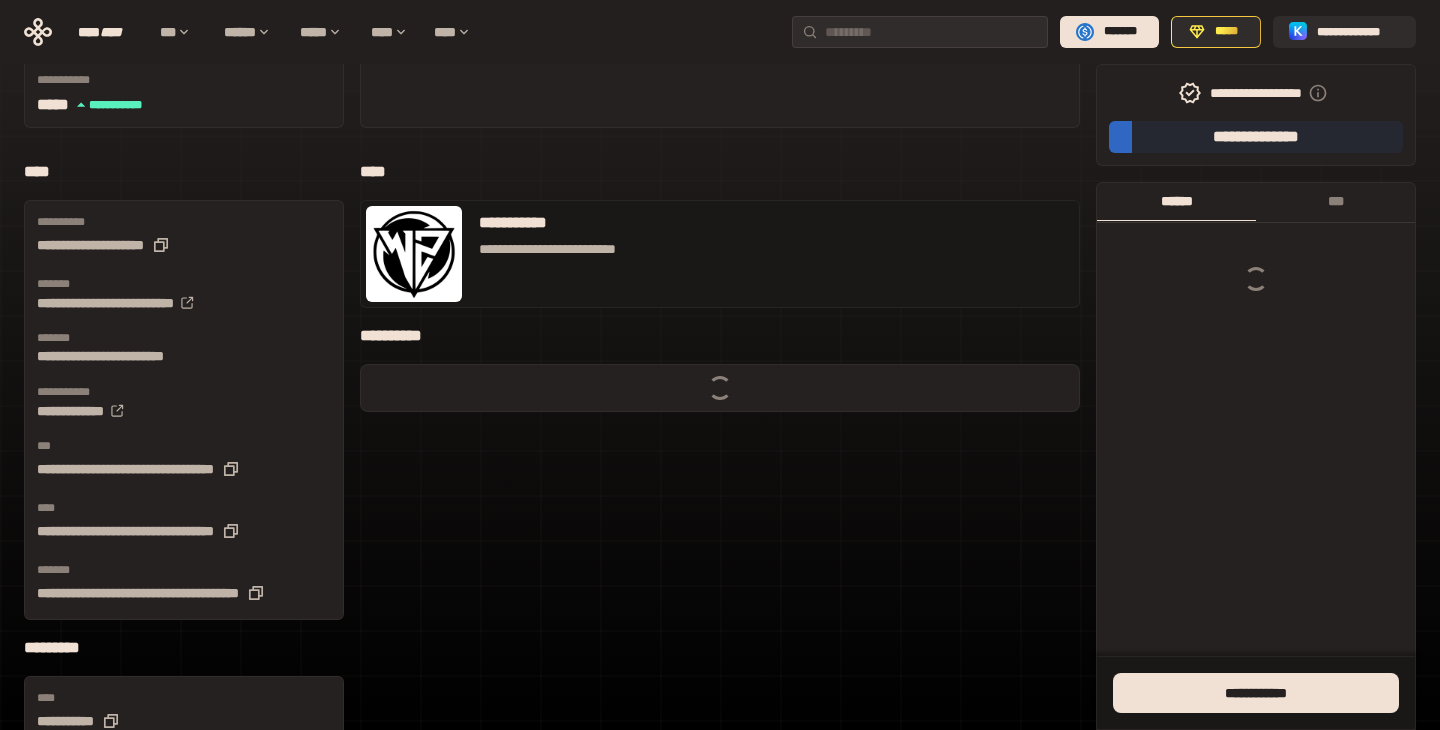 scroll, scrollTop: 0, scrollLeft: 0, axis: both 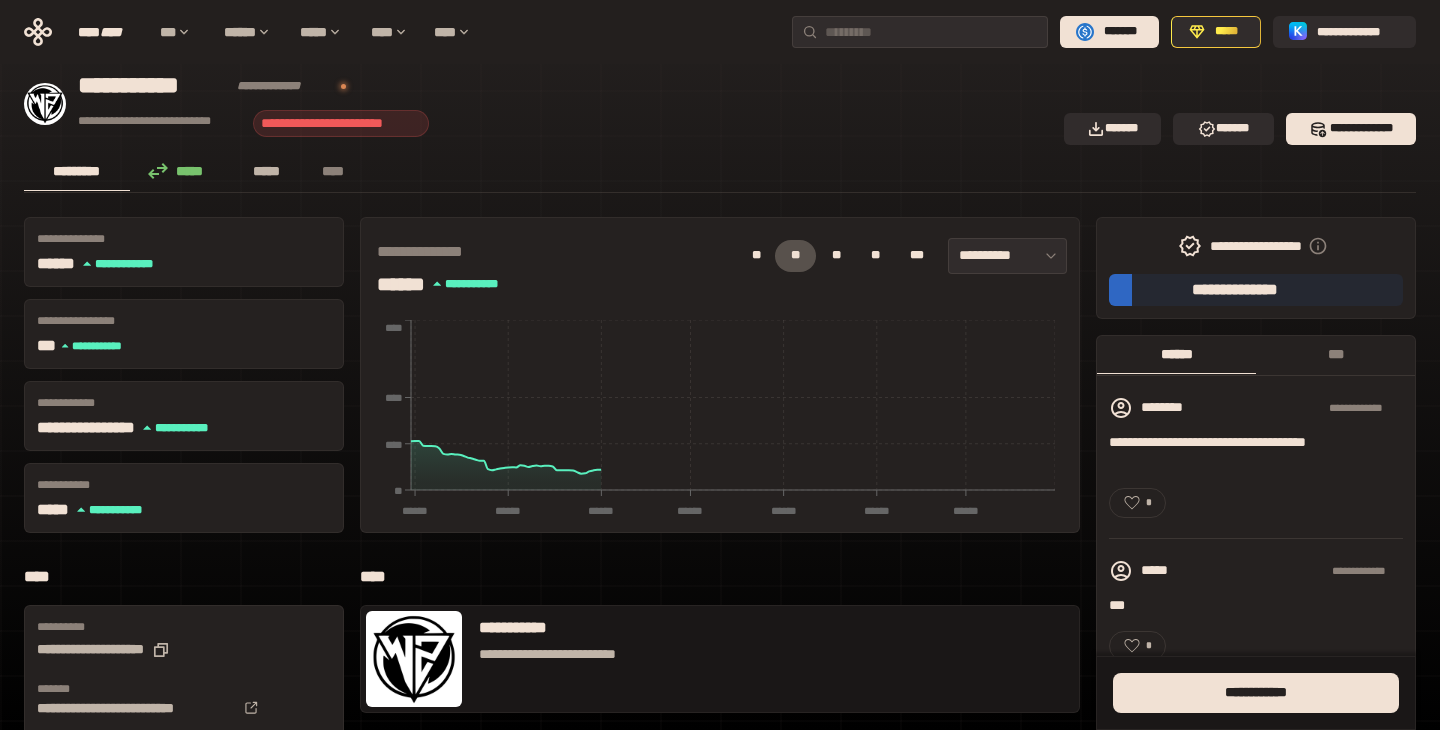 click on "*****" at bounding box center [267, 171] 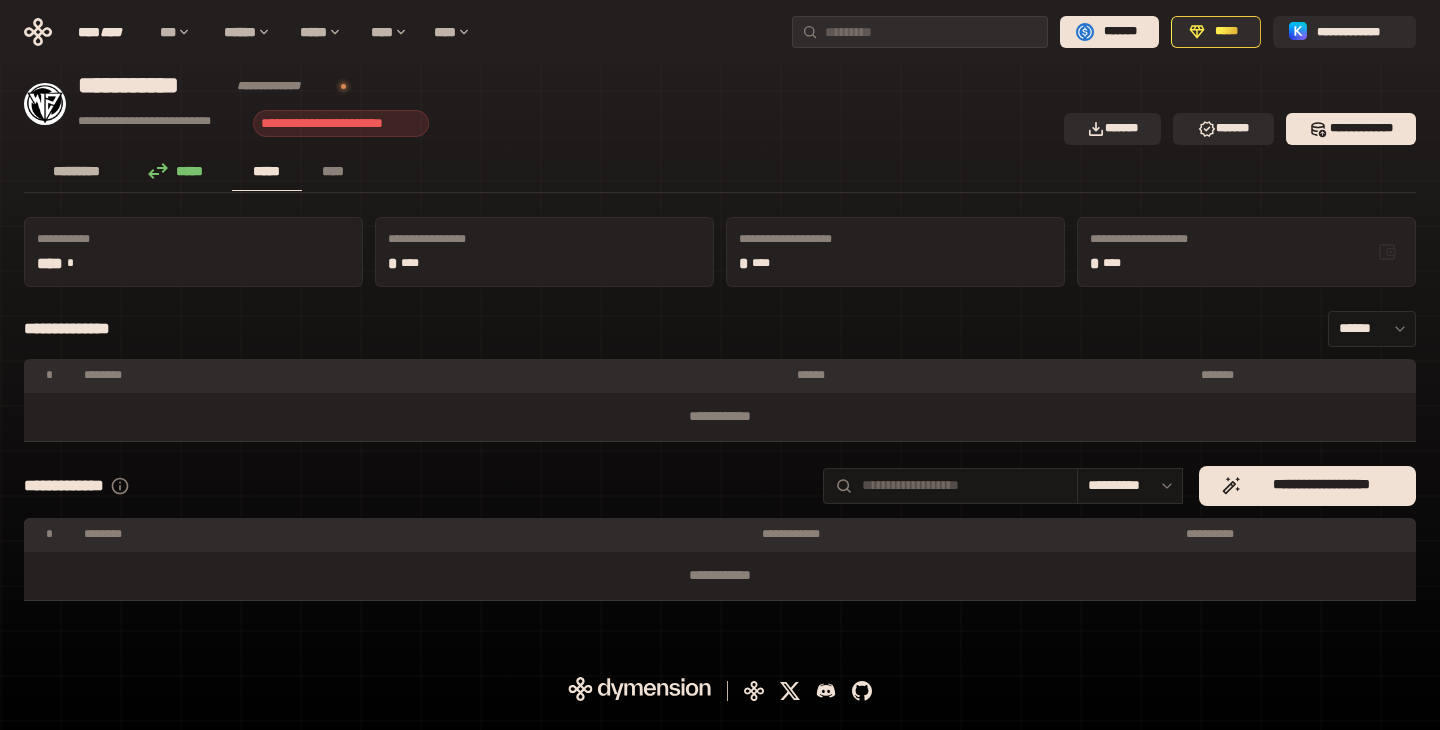 click on "*********" at bounding box center [77, 171] 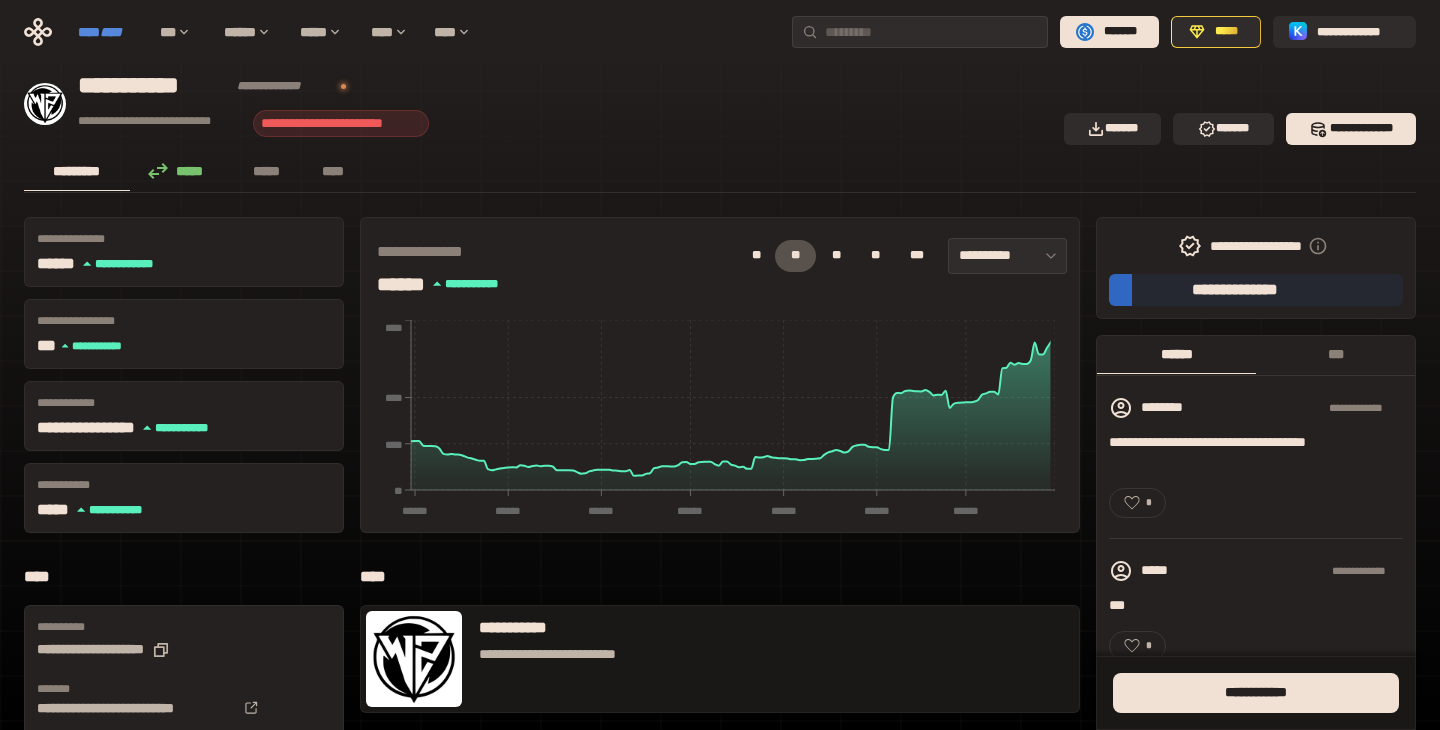 click on "**** ****" at bounding box center (109, 32) 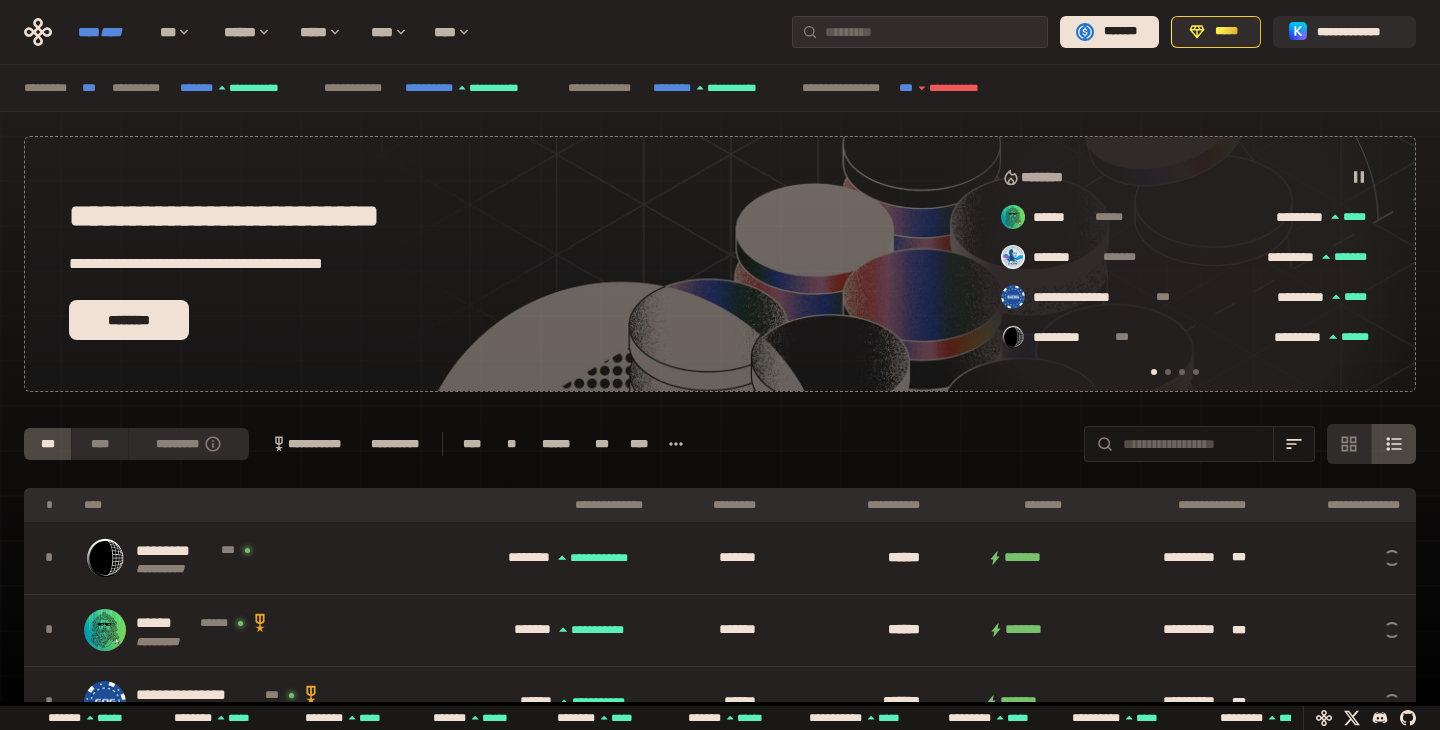 scroll, scrollTop: 0, scrollLeft: 16, axis: horizontal 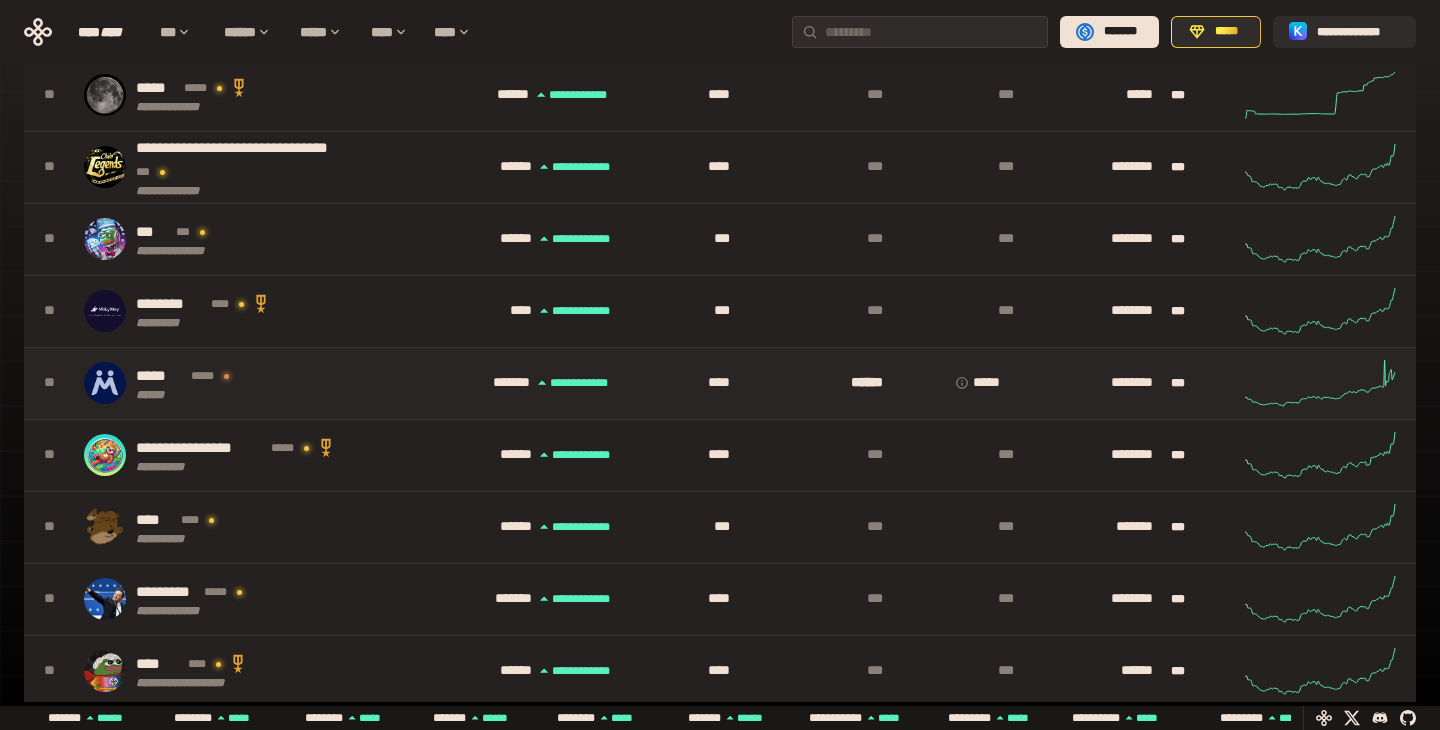 click on "***** ***** ******" at bounding box center (248, 383) 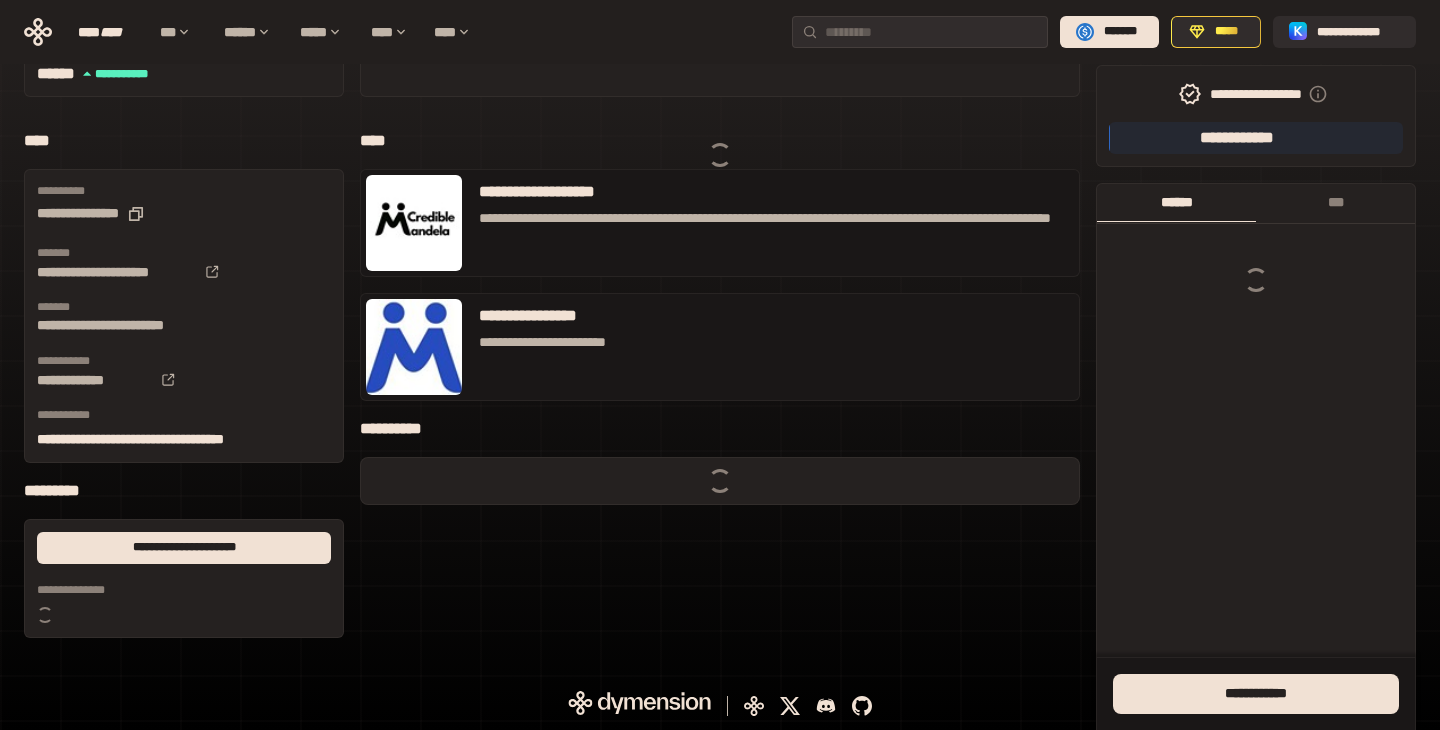 scroll, scrollTop: 0, scrollLeft: 0, axis: both 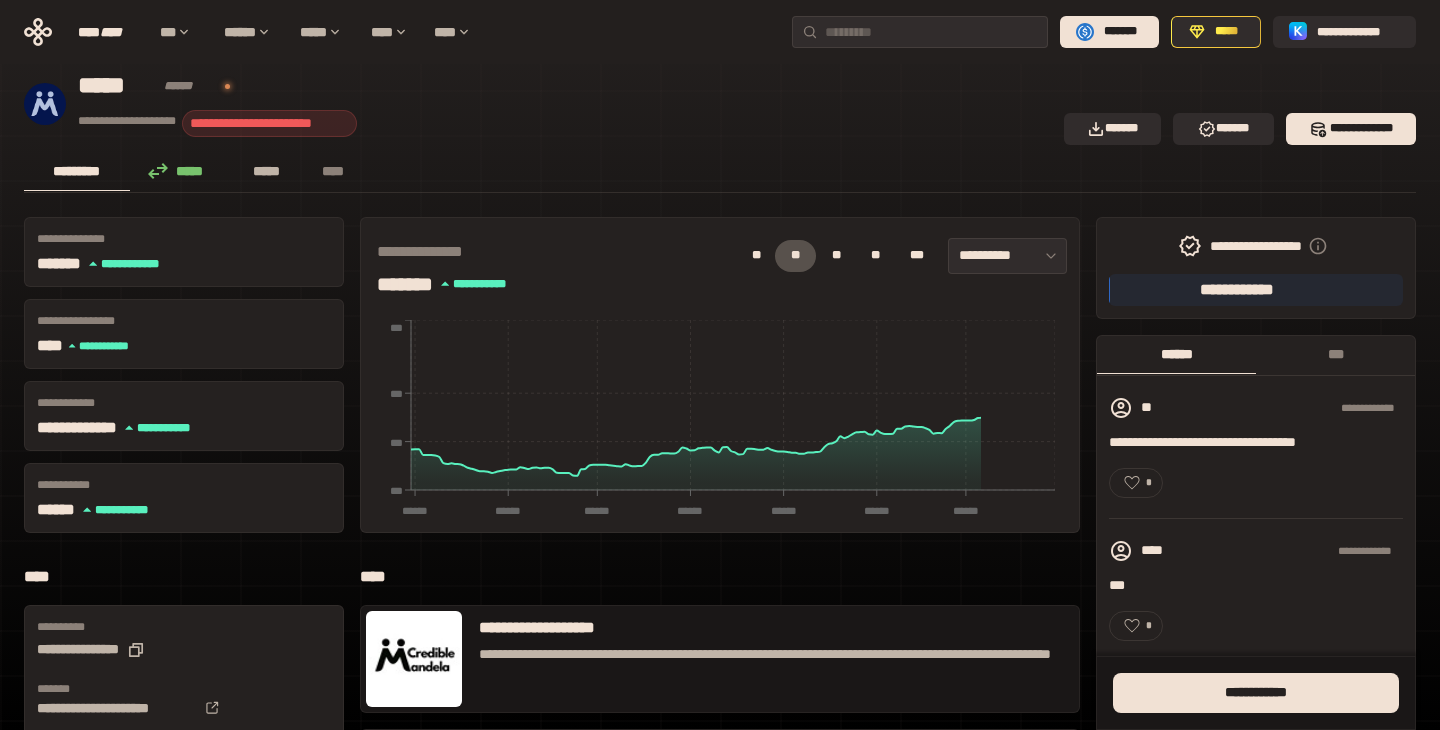 click on "*****" at bounding box center (267, 172) 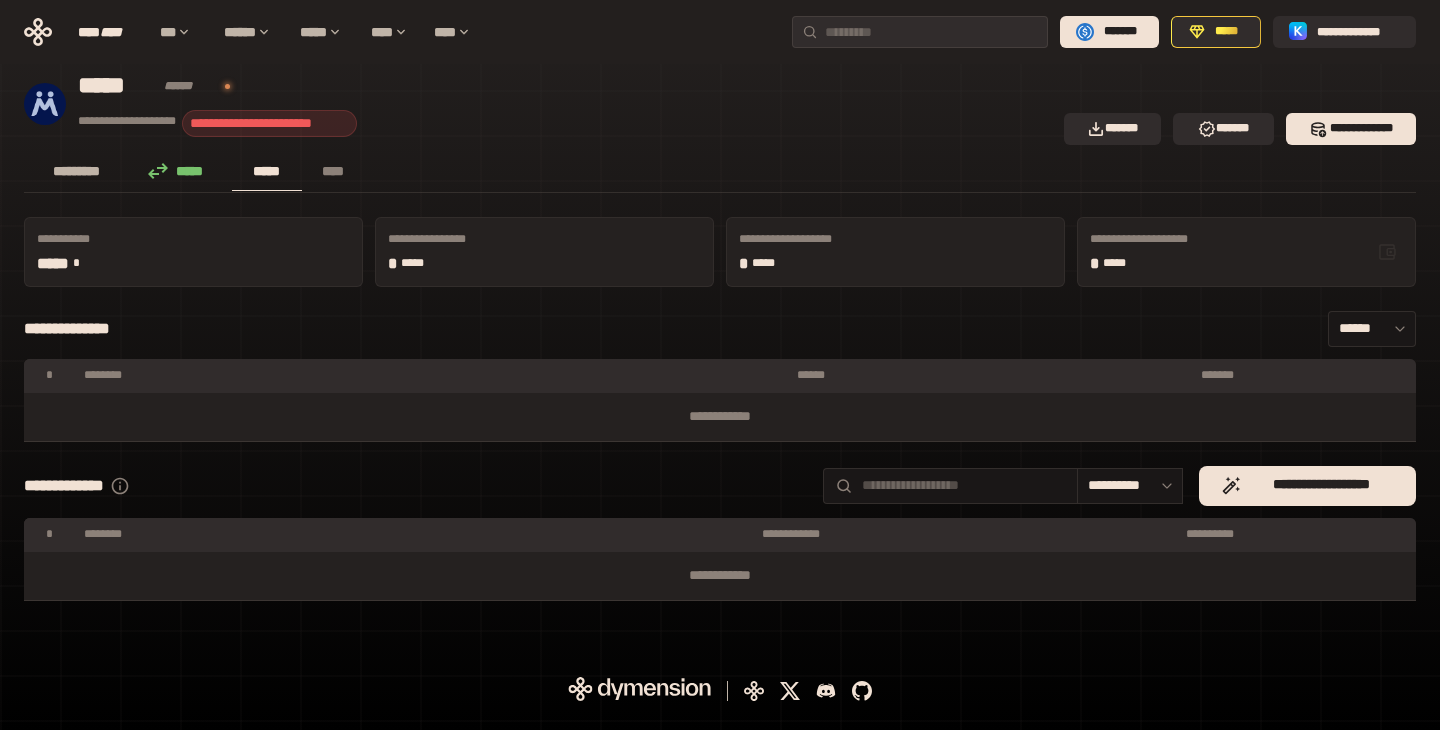 click on "*********" at bounding box center [77, 171] 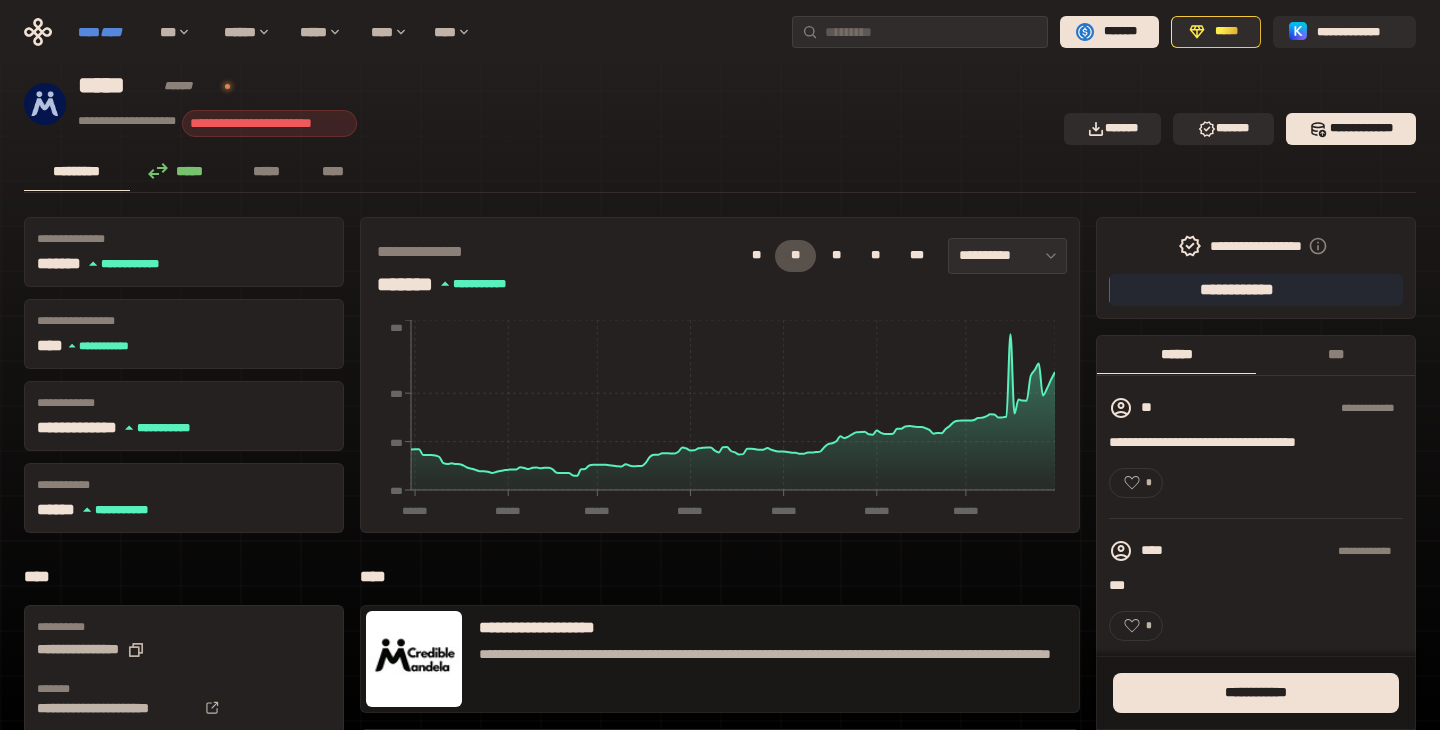 click on "****" at bounding box center [111, 32] 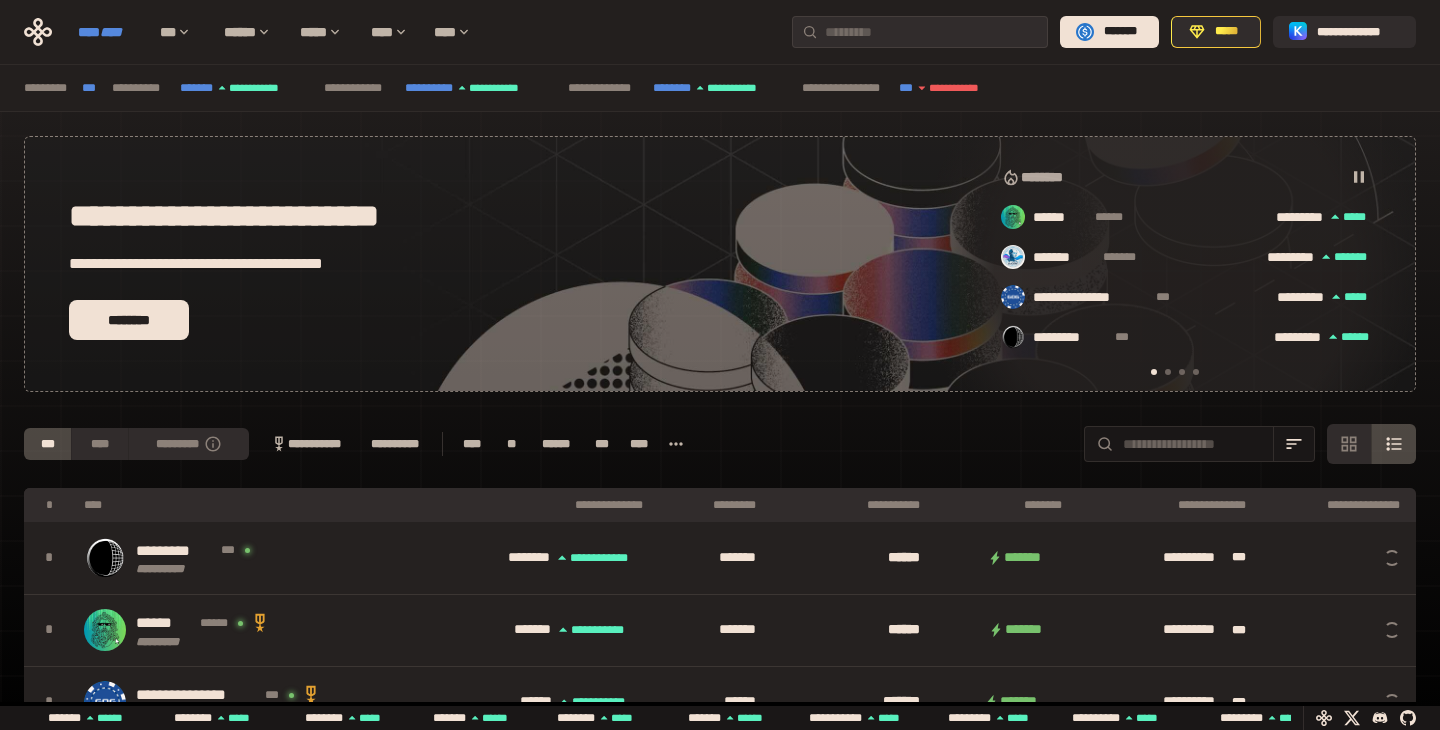 scroll, scrollTop: 0, scrollLeft: 16, axis: horizontal 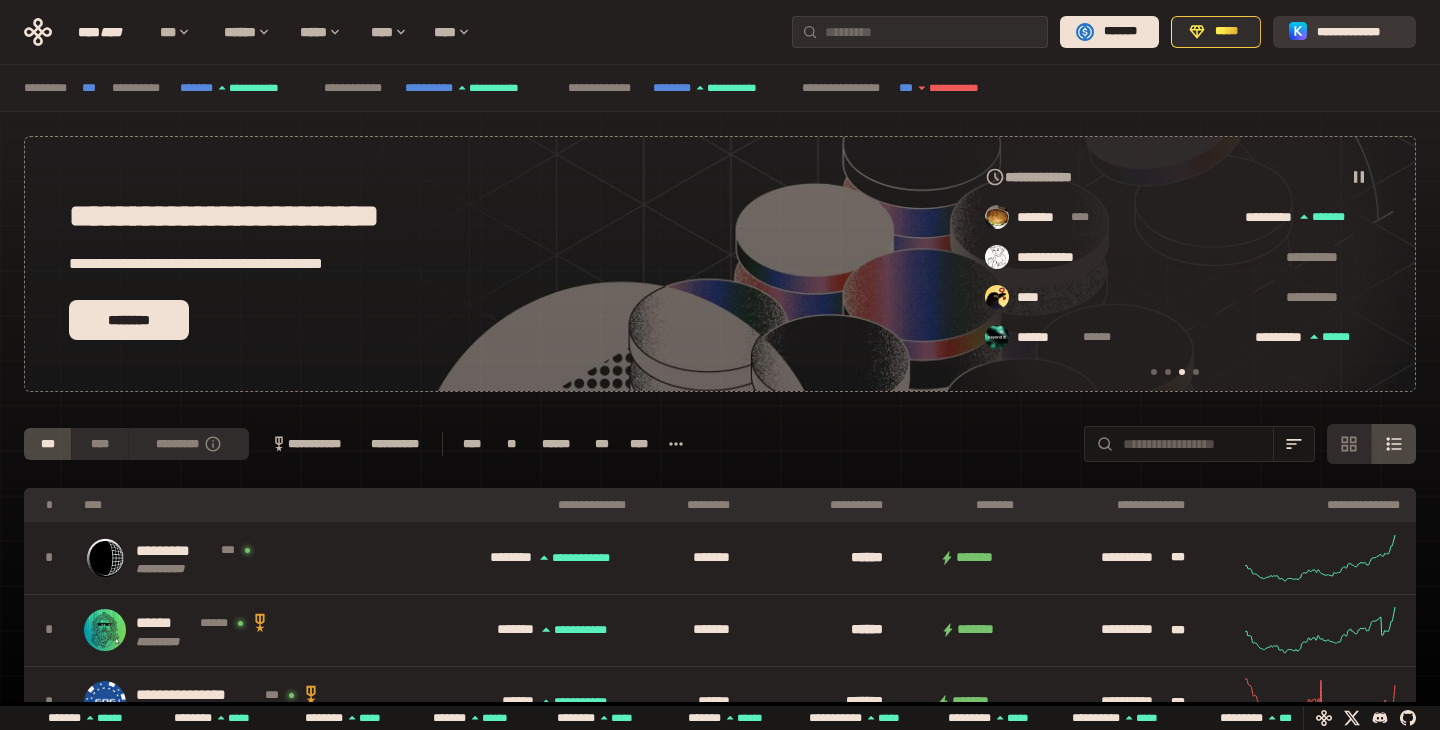 click on "**********" at bounding box center (1358, 32) 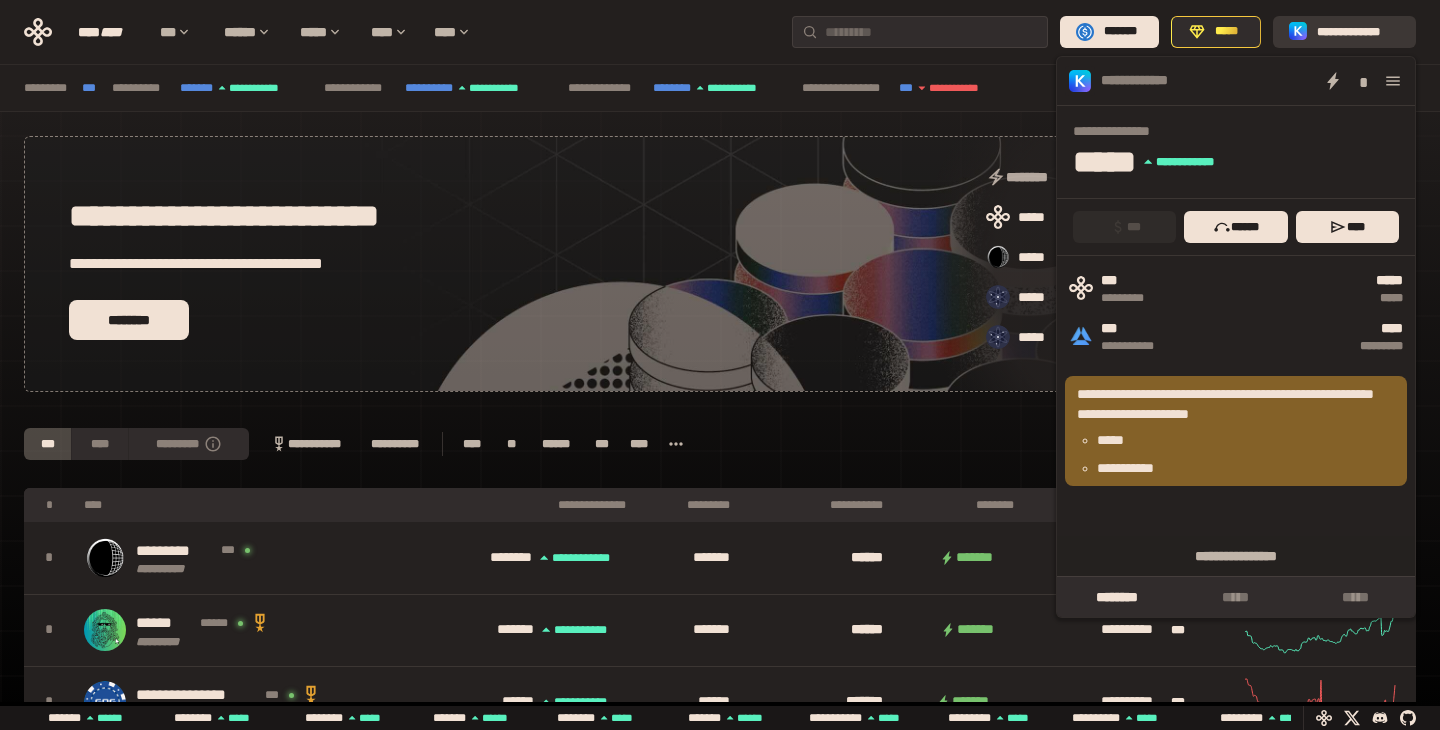 scroll, scrollTop: 0, scrollLeft: 1276, axis: horizontal 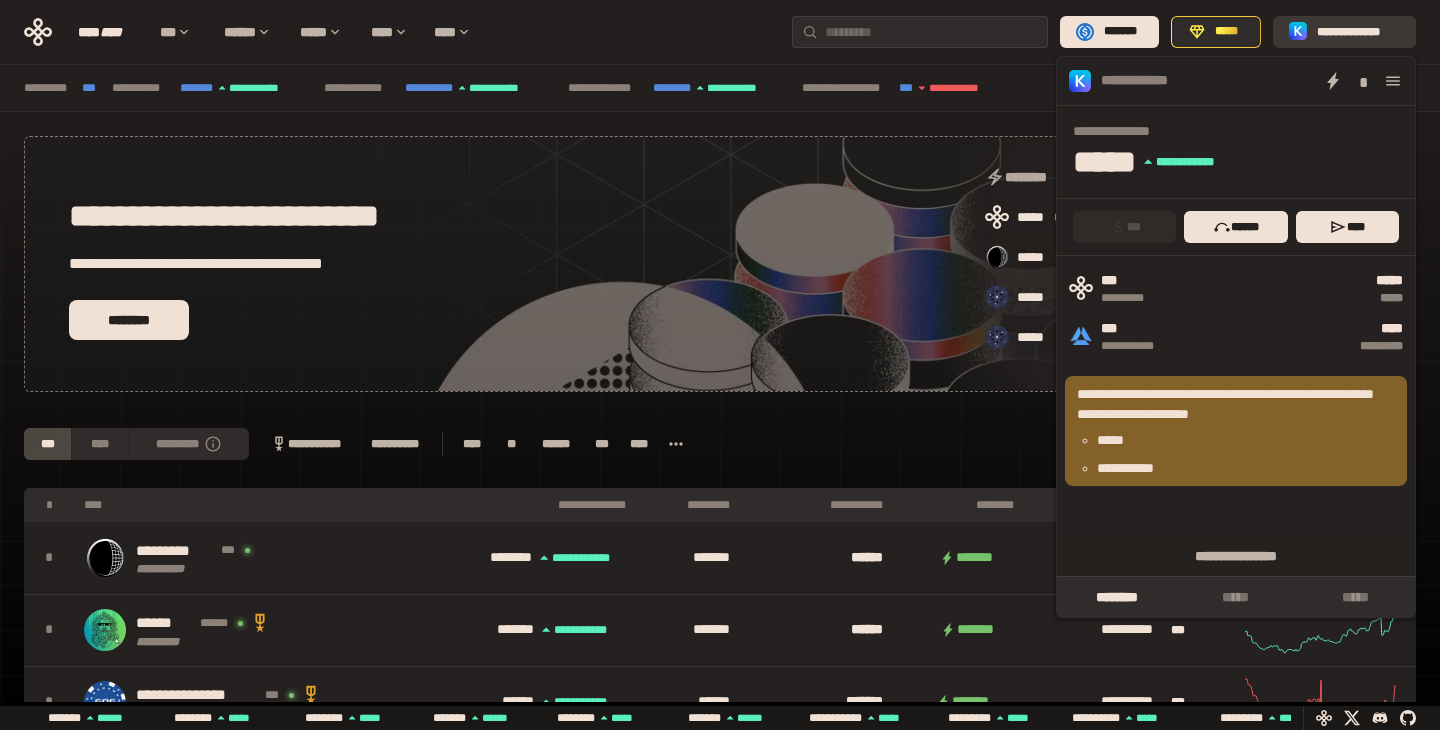 click on "**********" at bounding box center [1358, 32] 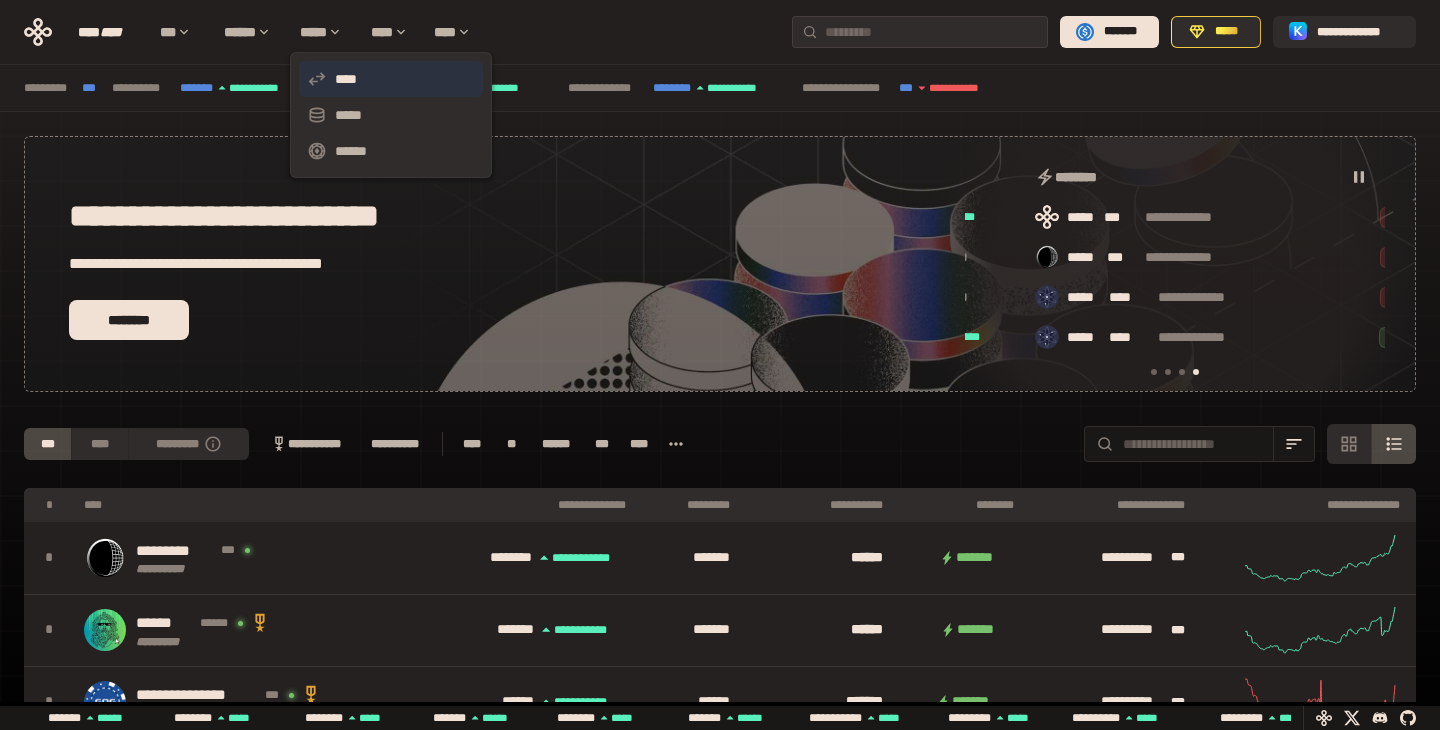 scroll, scrollTop: 0, scrollLeft: 921, axis: horizontal 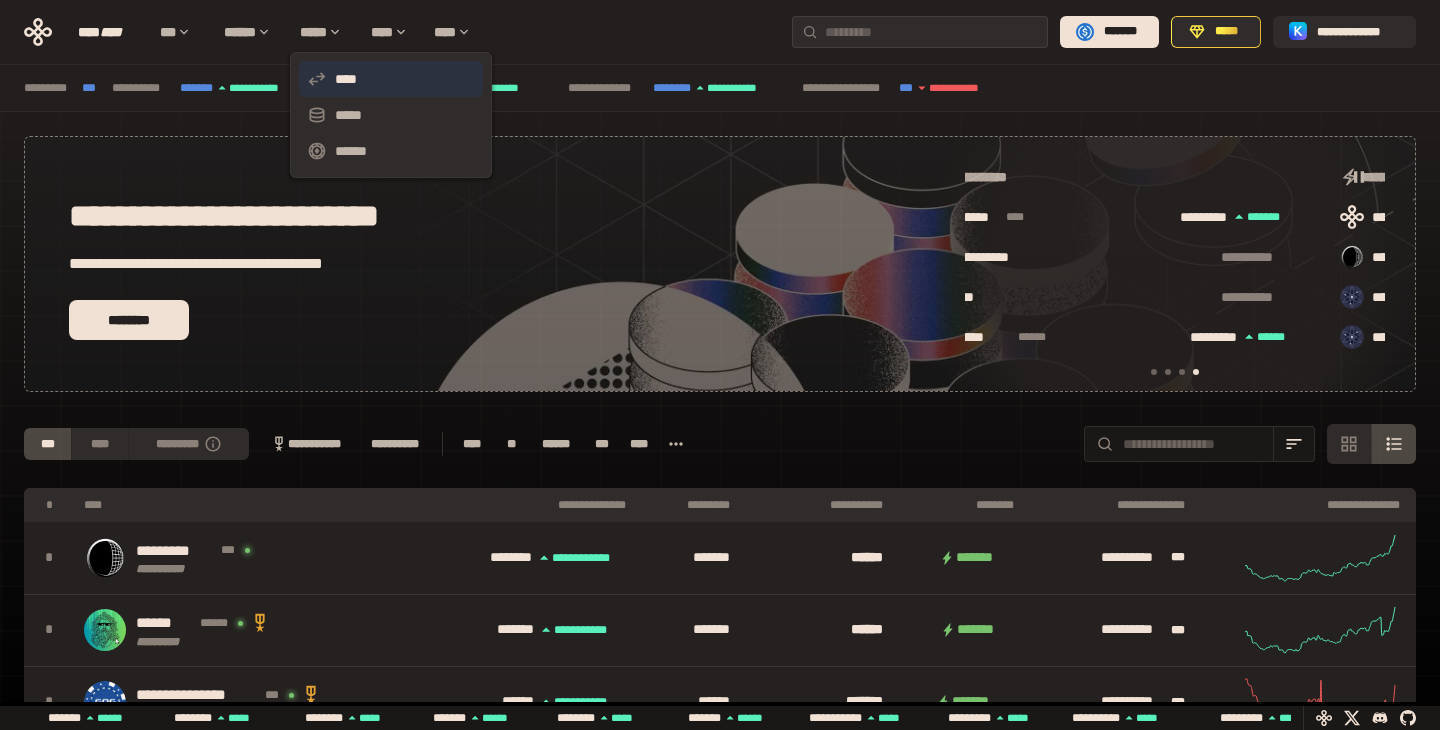 click on "****" at bounding box center [391, 79] 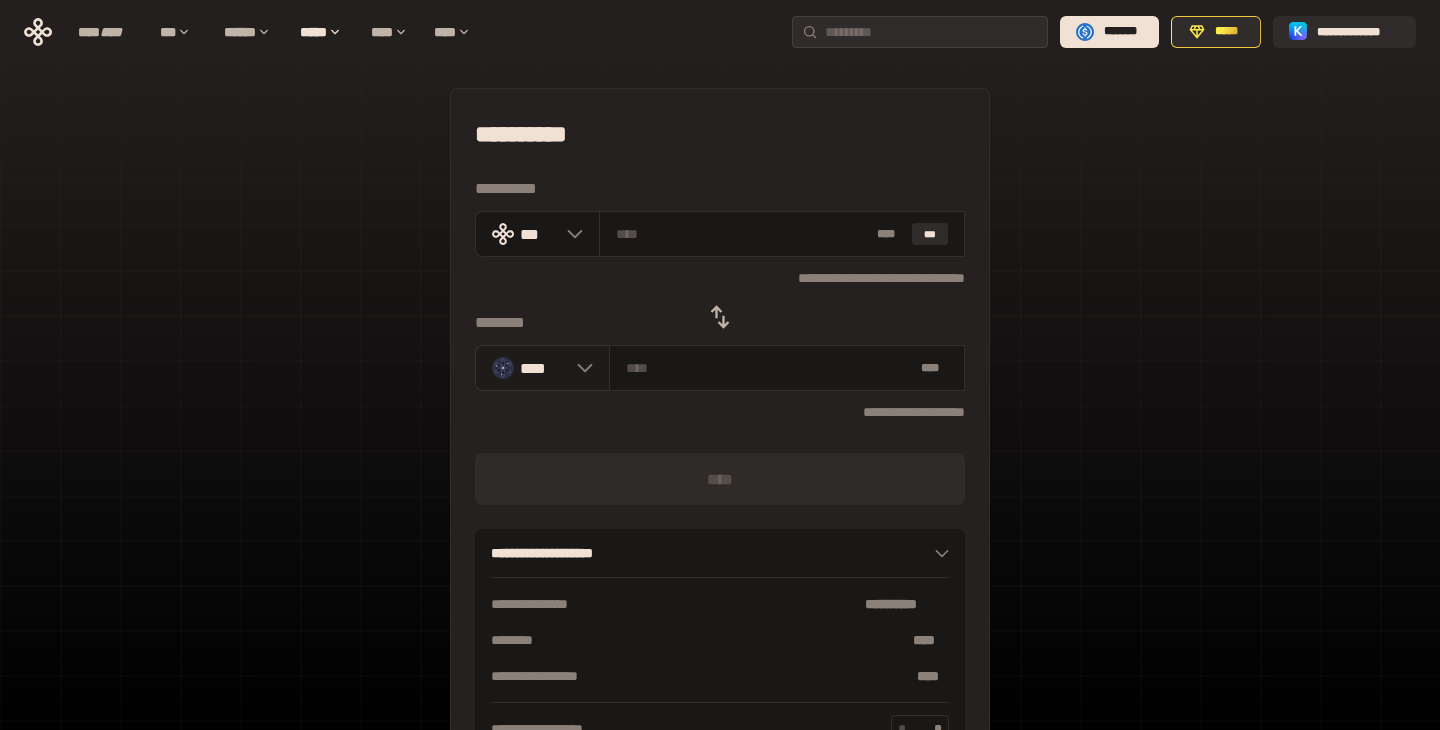 click 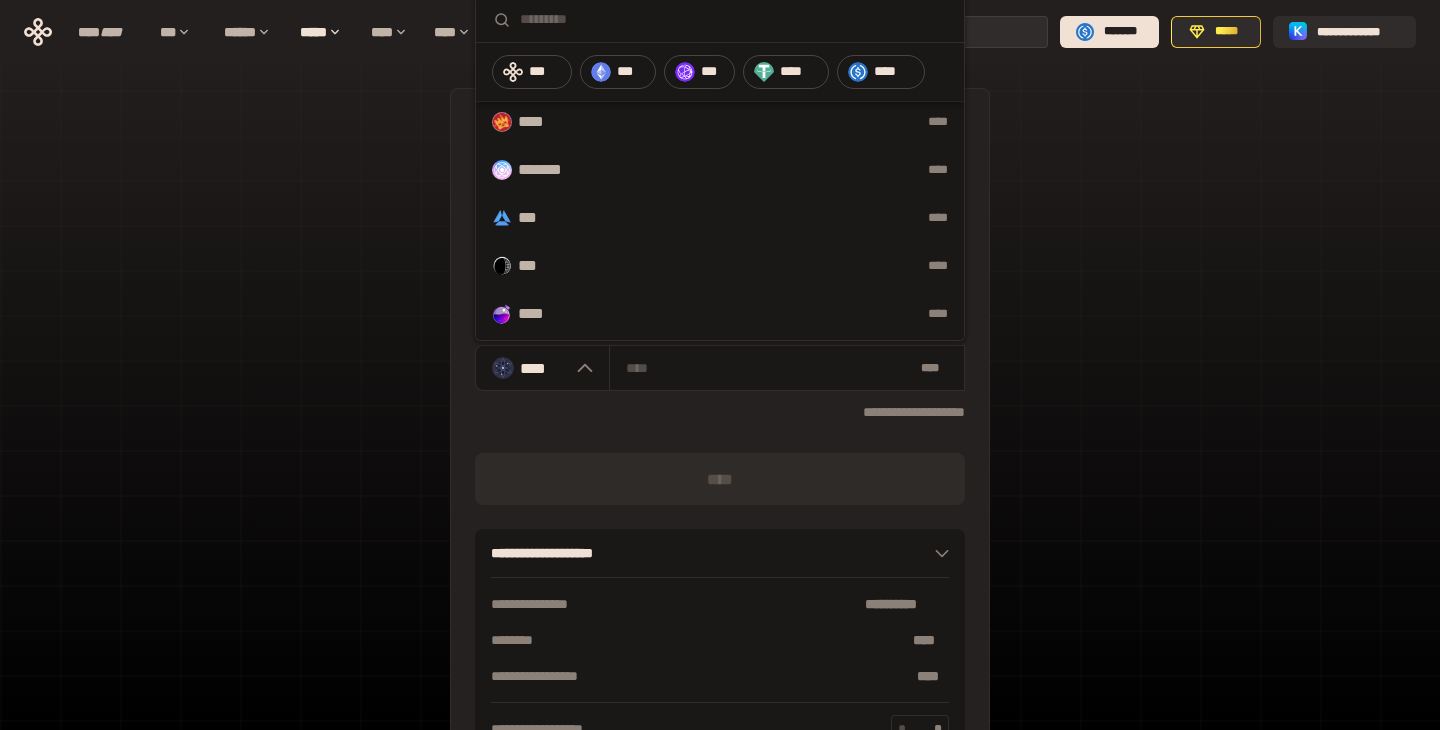 scroll, scrollTop: 546, scrollLeft: 0, axis: vertical 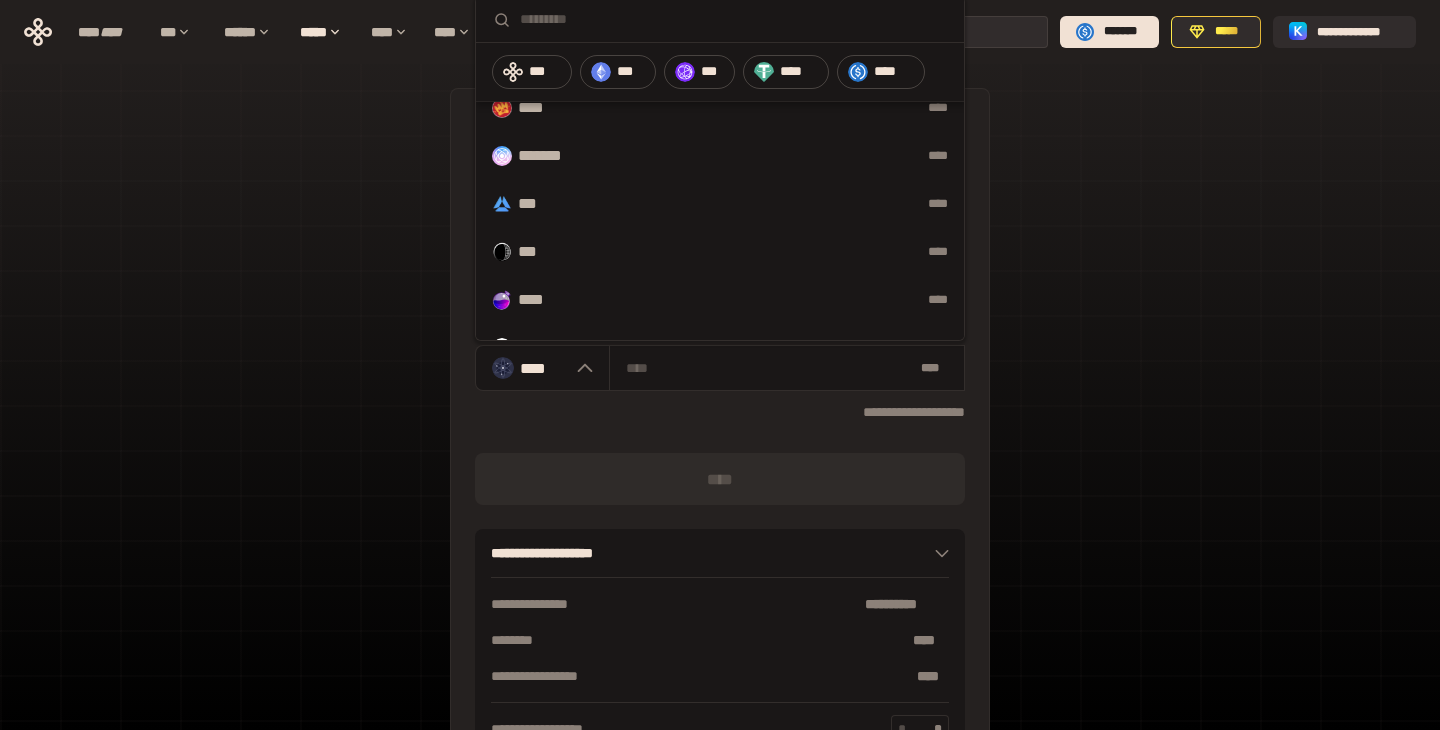 click on "****" at bounding box center (760, 204) 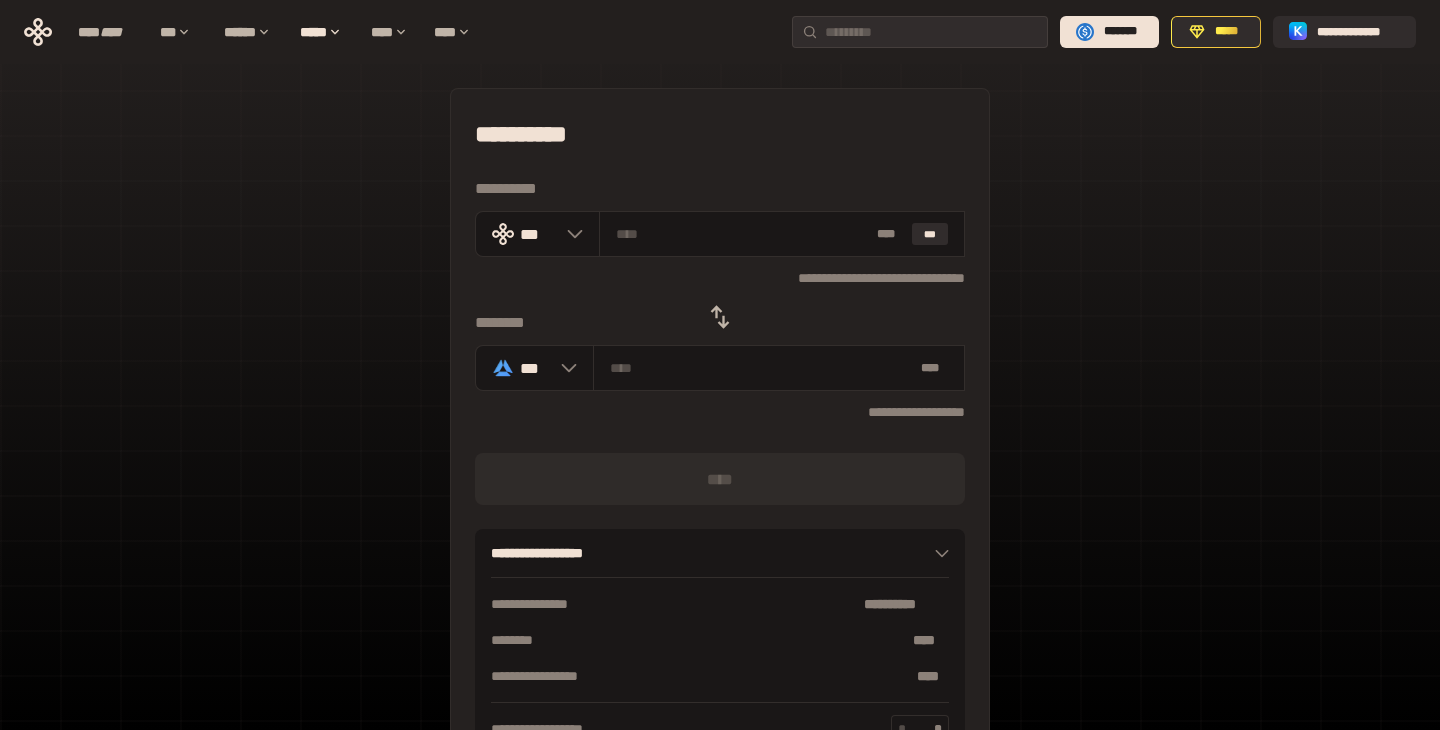 click 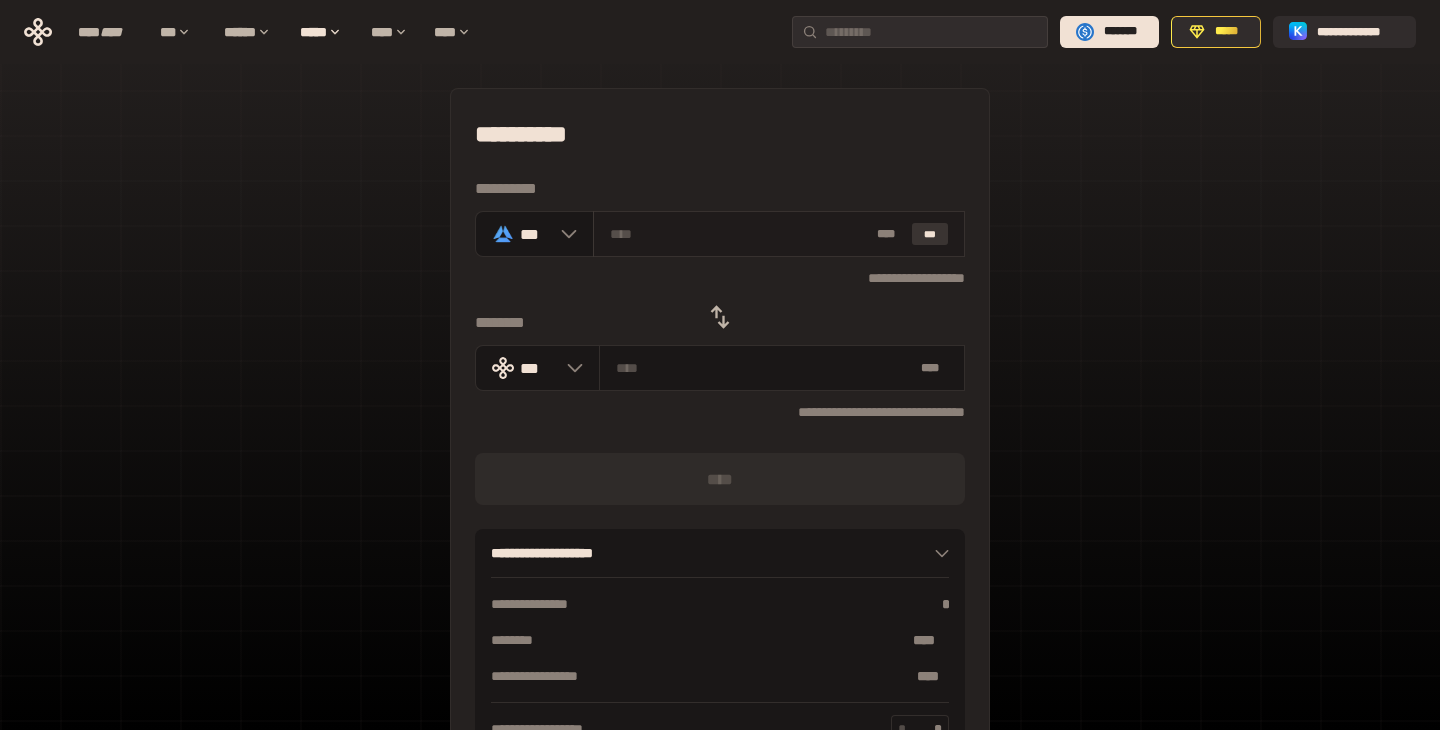 click on "***" at bounding box center [930, 234] 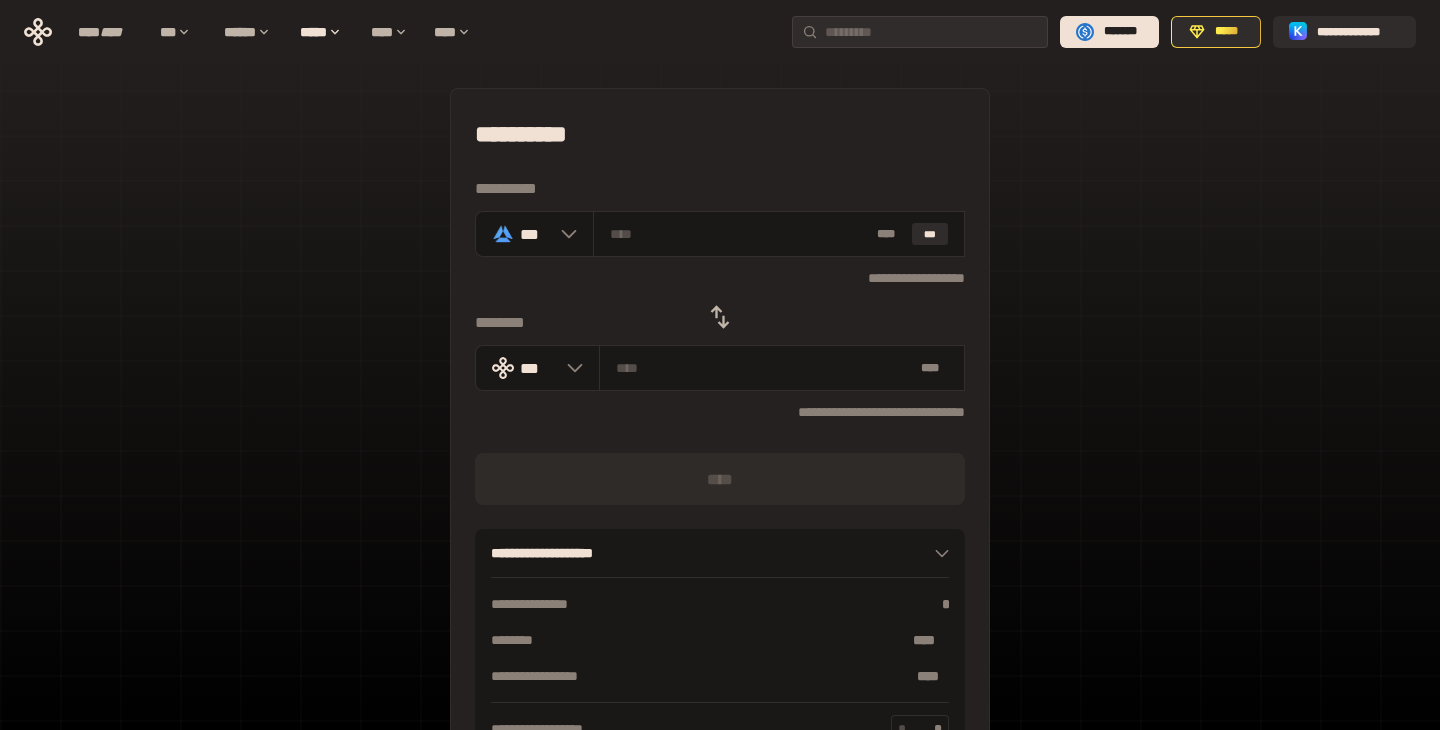 click on "**********" at bounding box center (720, 278) 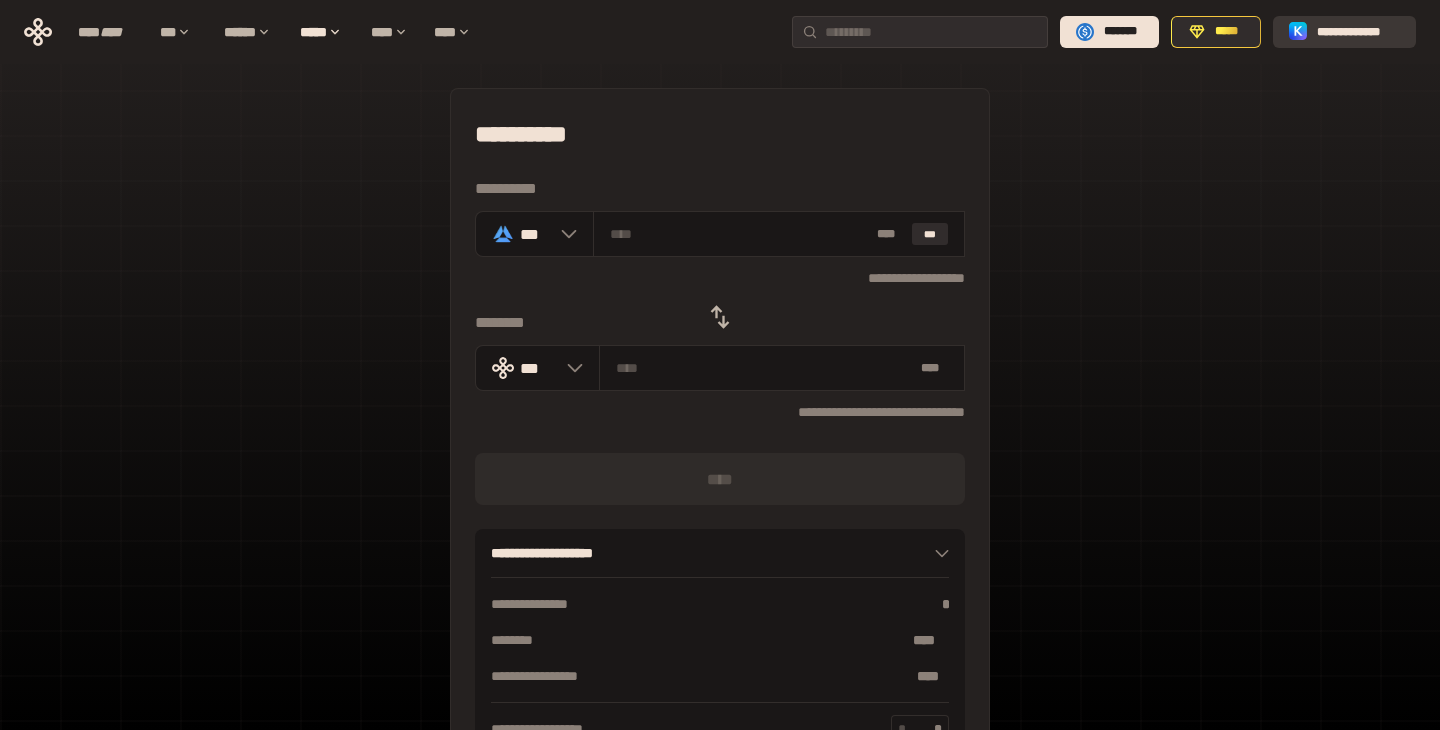click on "**********" at bounding box center [1358, 32] 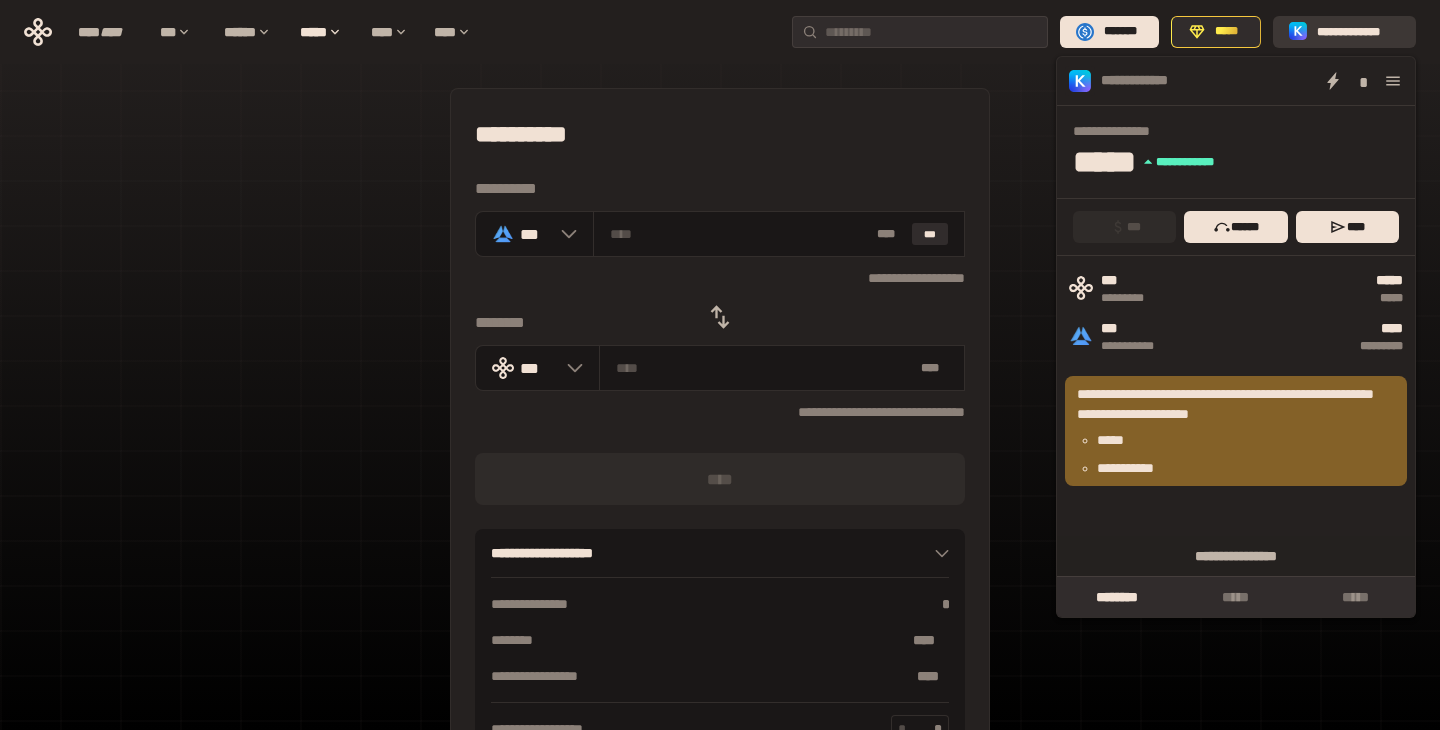 click on "**********" at bounding box center [1358, 32] 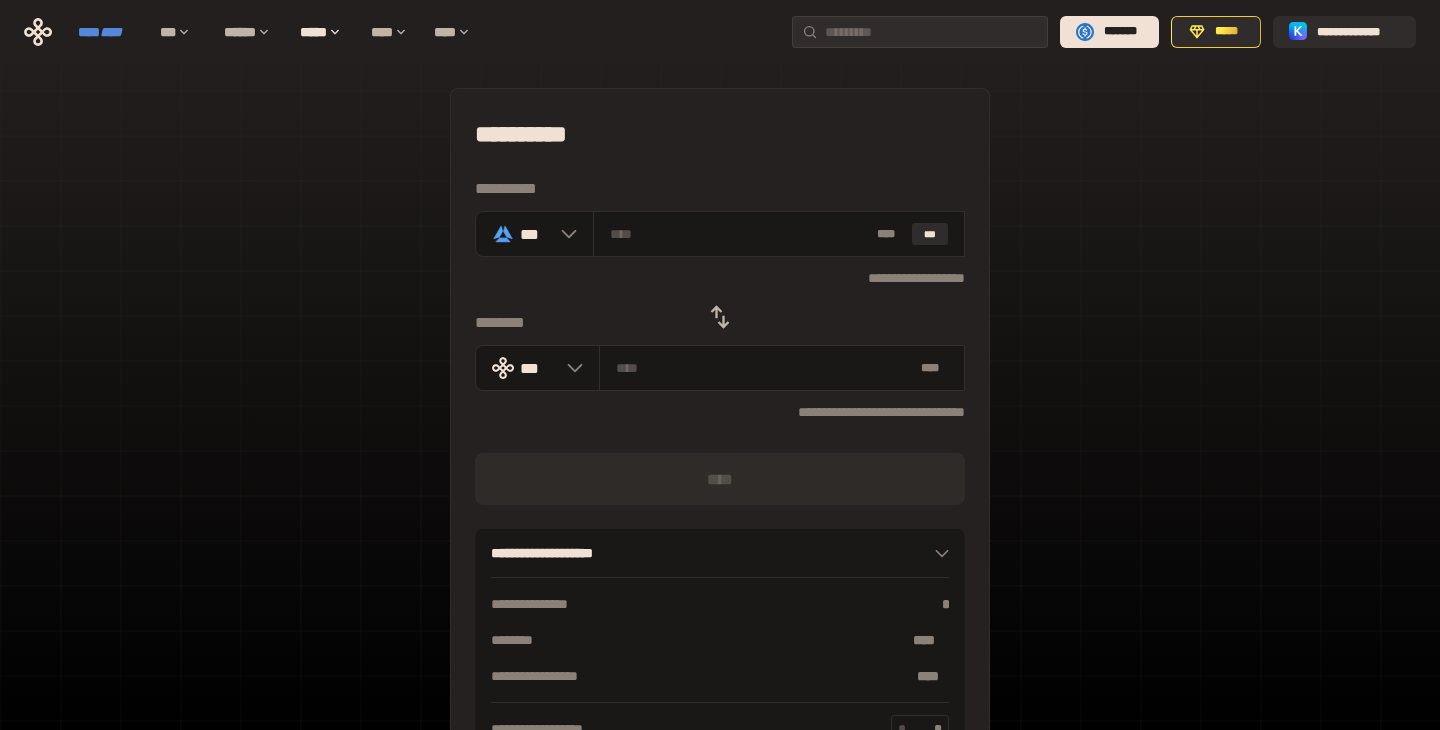 click on "**** ****" at bounding box center [109, 32] 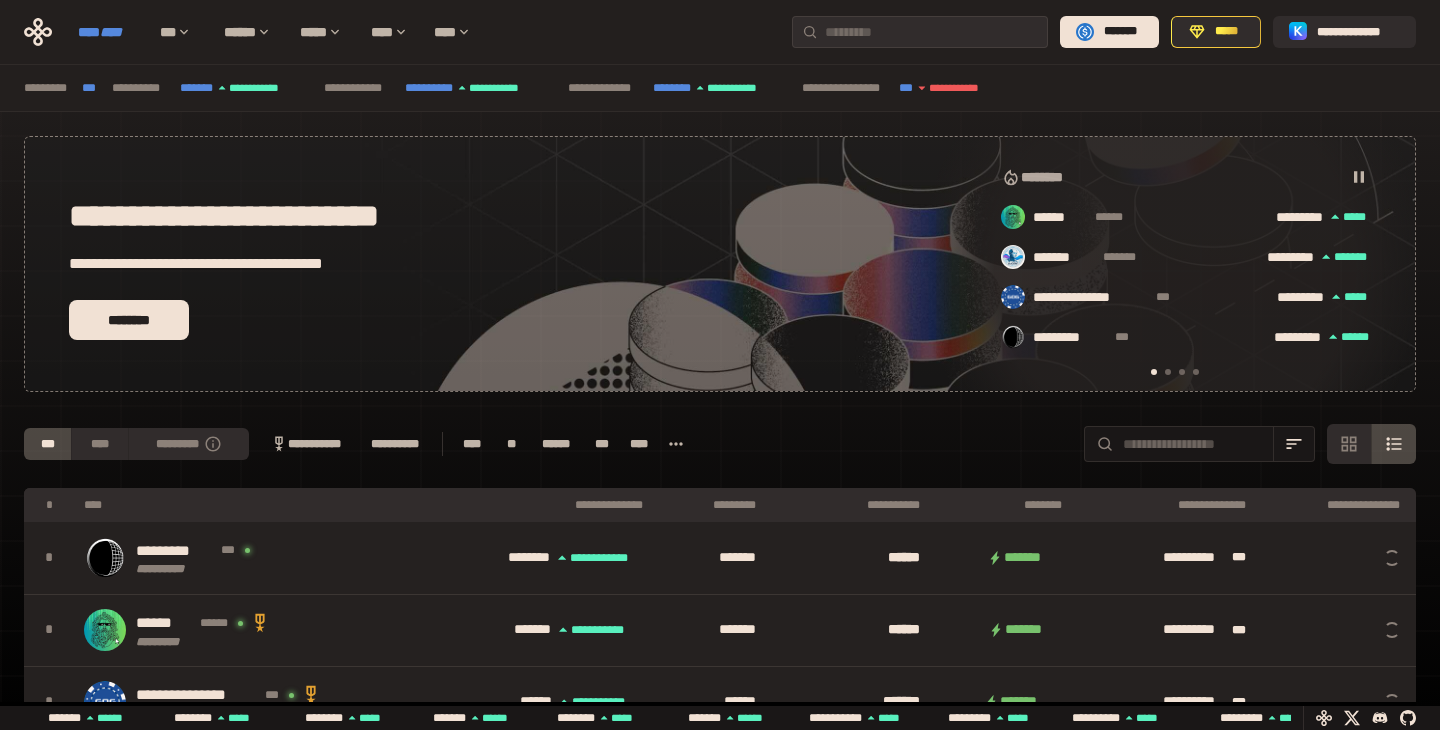 scroll, scrollTop: 0, scrollLeft: 16, axis: horizontal 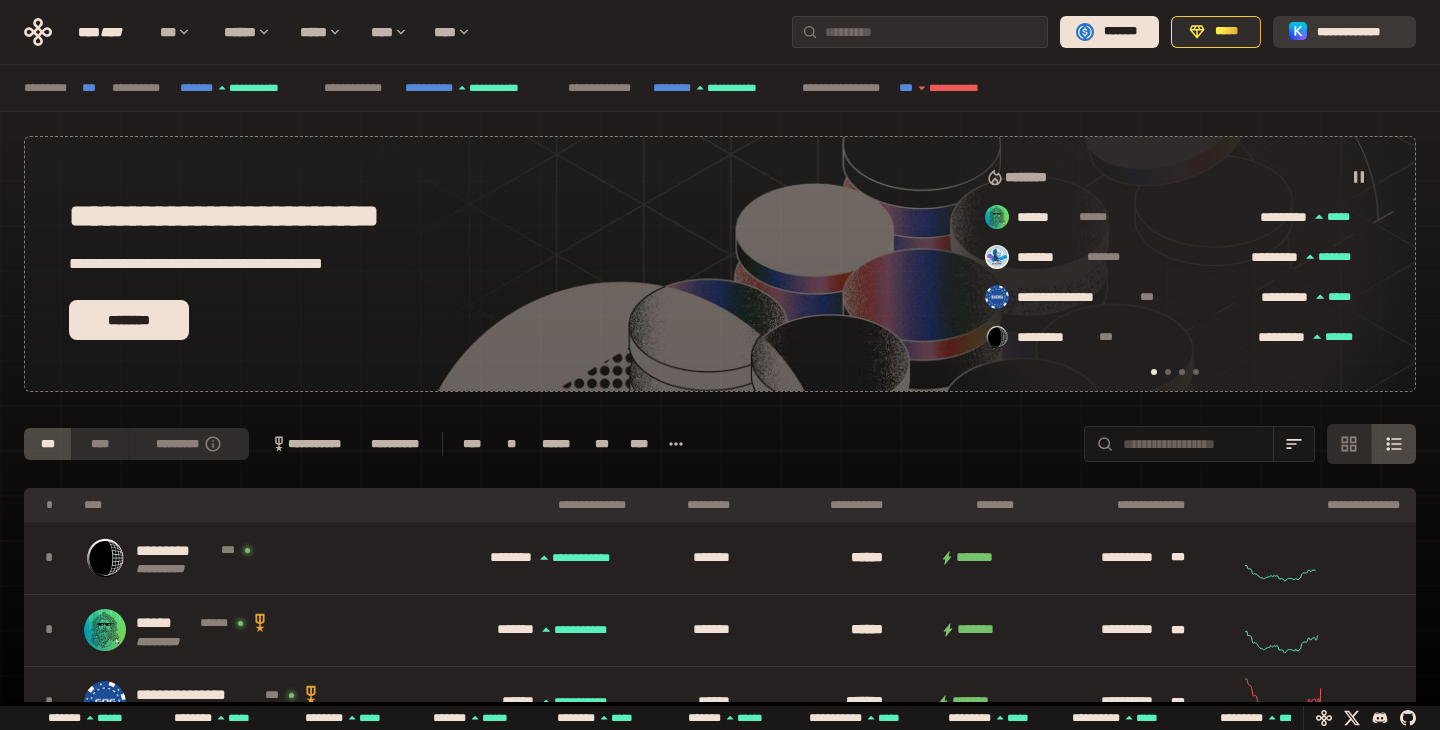 click on "**********" at bounding box center (1358, 32) 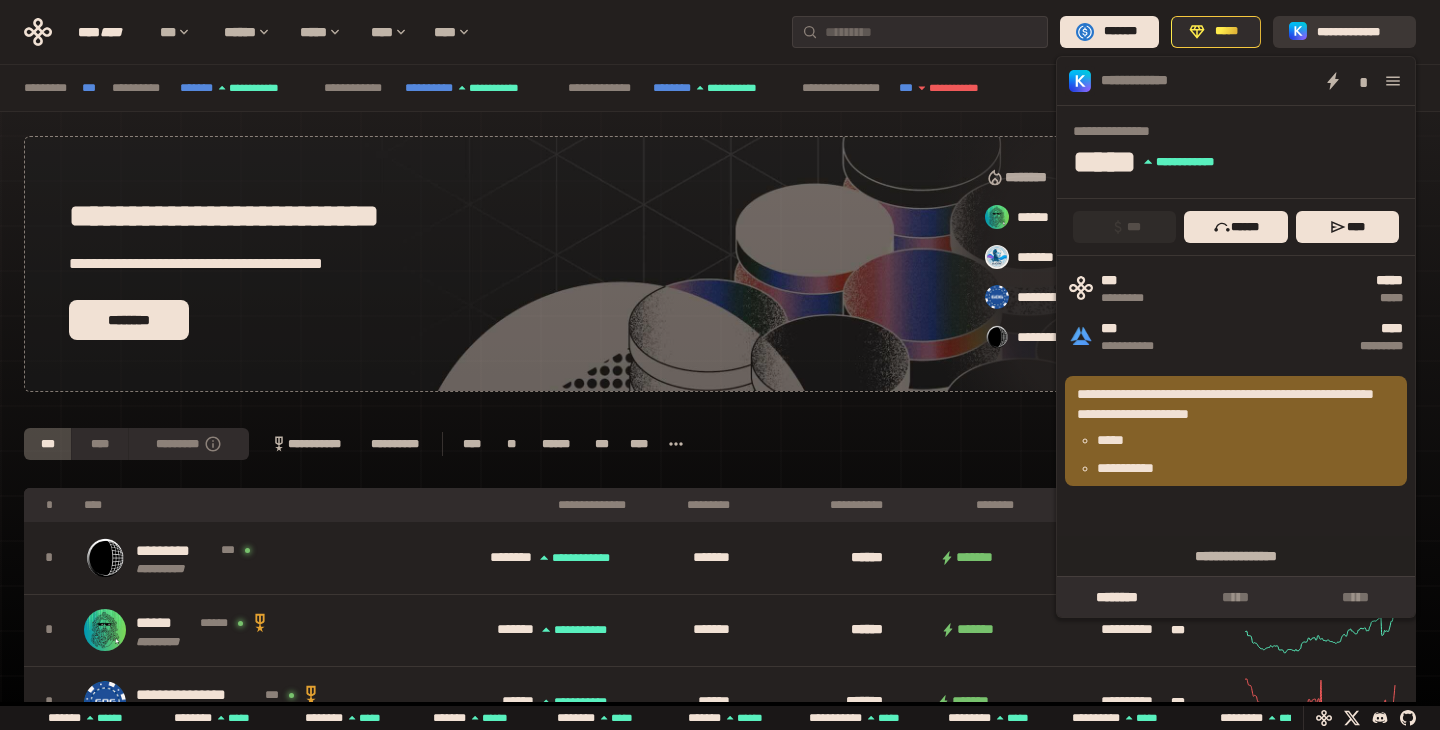 click on "**********" at bounding box center [1358, 32] 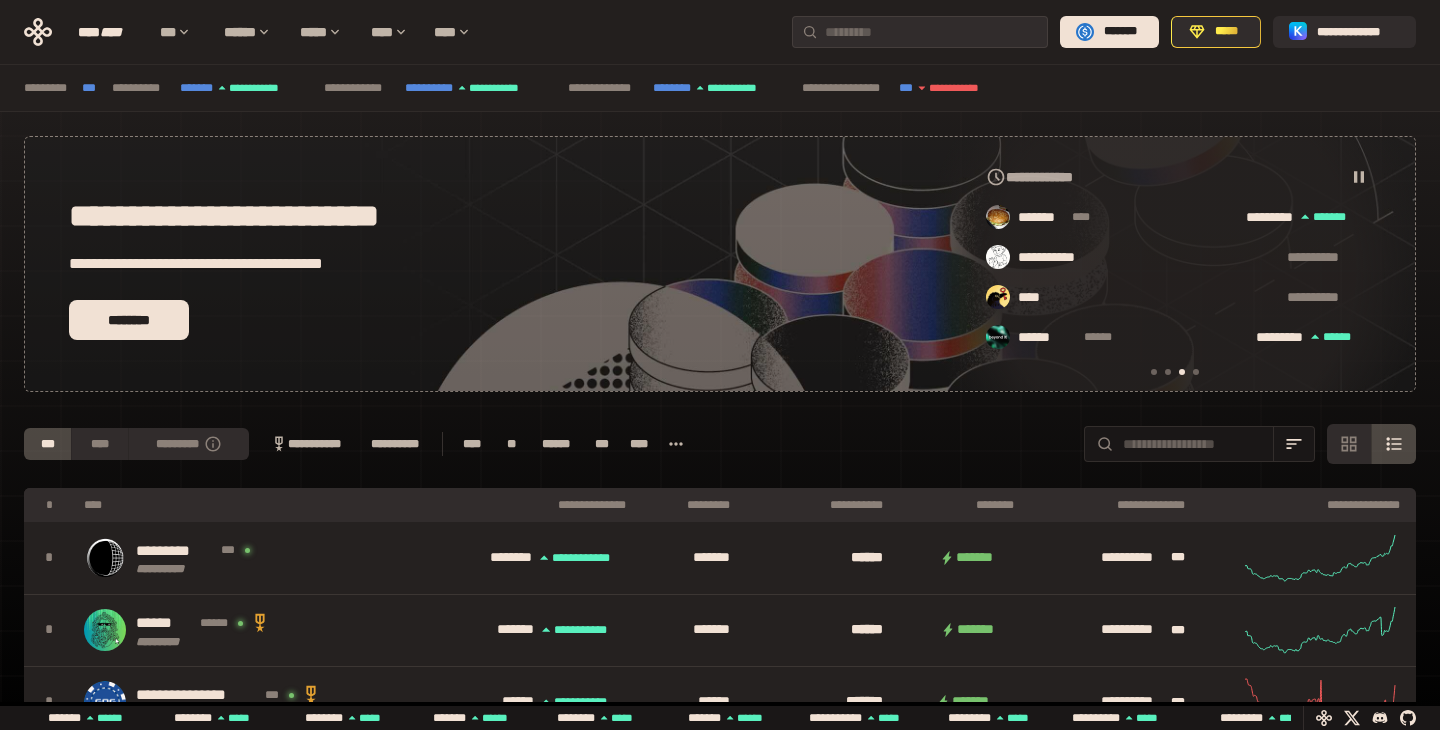 scroll, scrollTop: 0, scrollLeft: 856, axis: horizontal 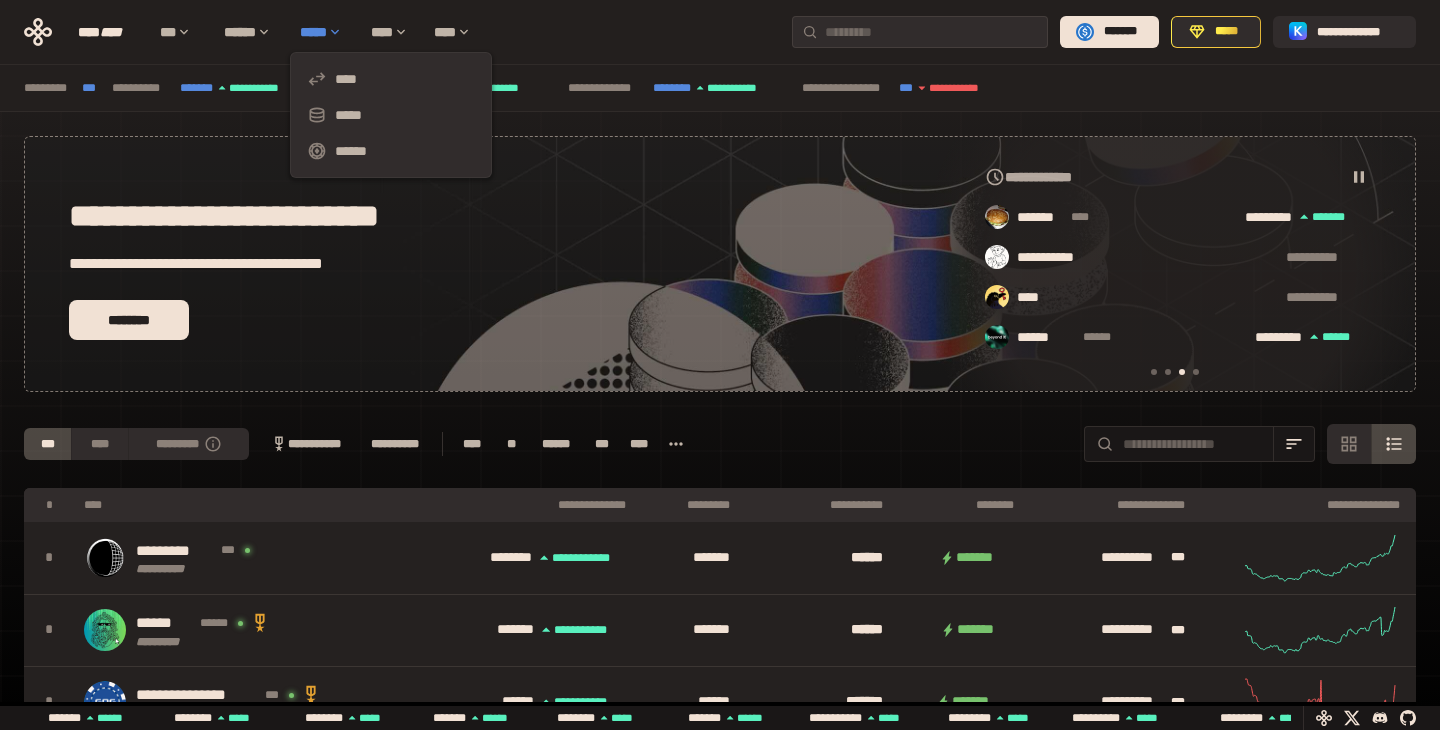 click on "*****" at bounding box center (325, 32) 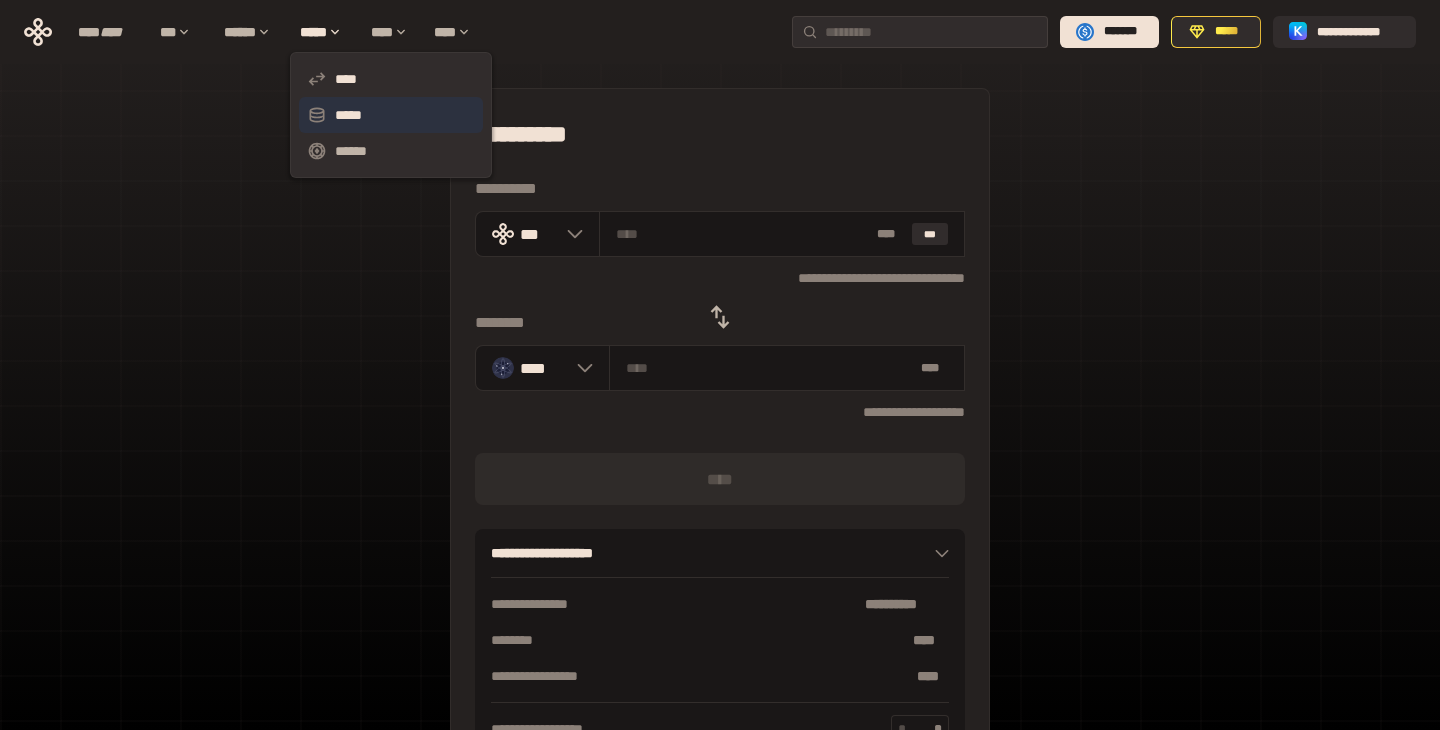 click 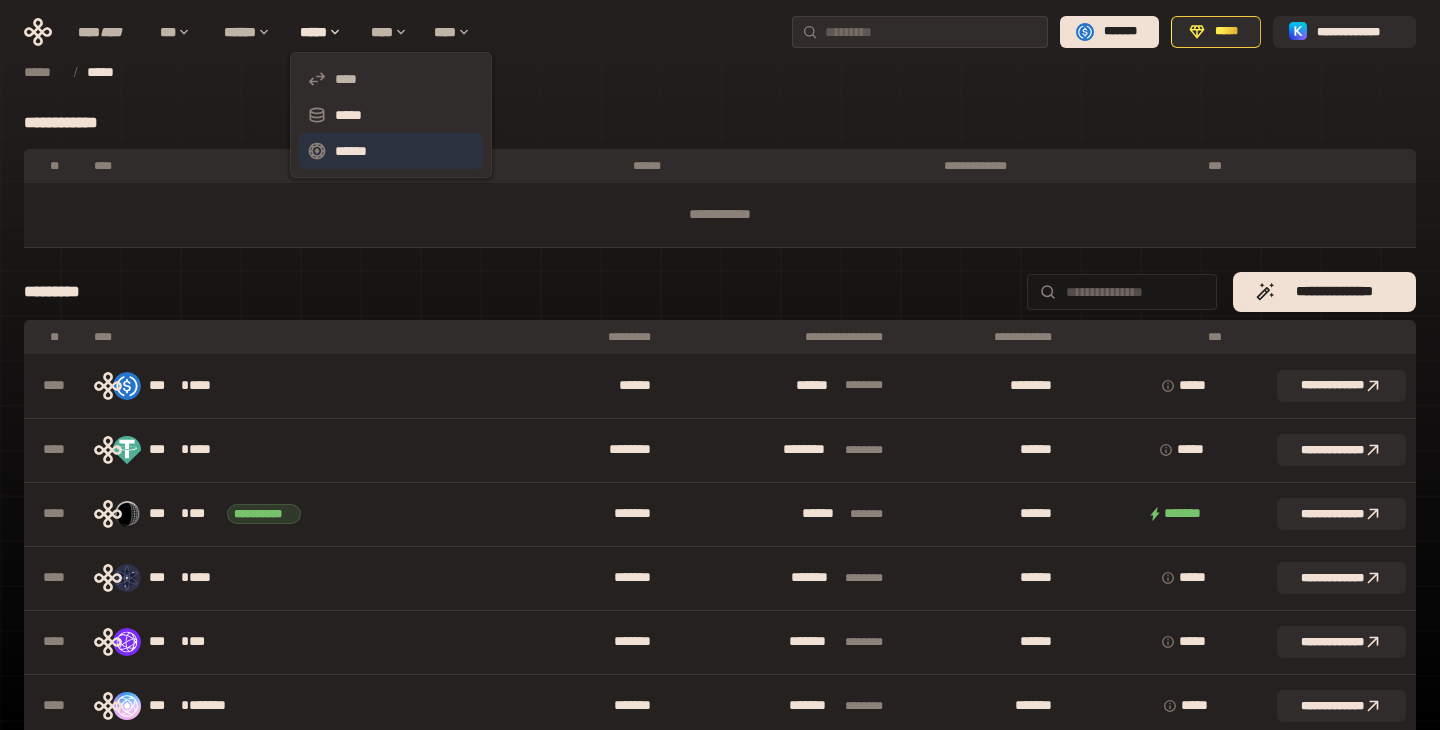 click on "******" at bounding box center (391, 151) 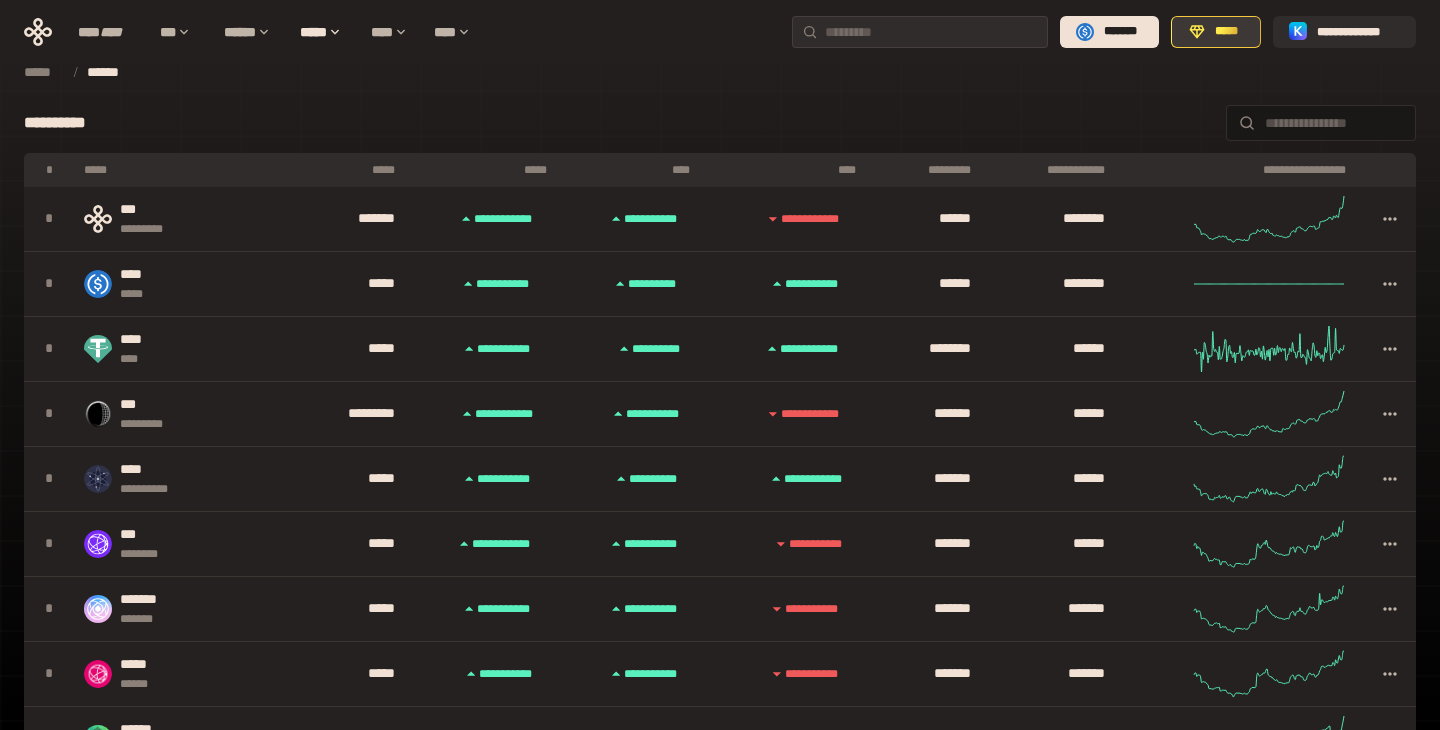 click on "*****" at bounding box center [1227, 32] 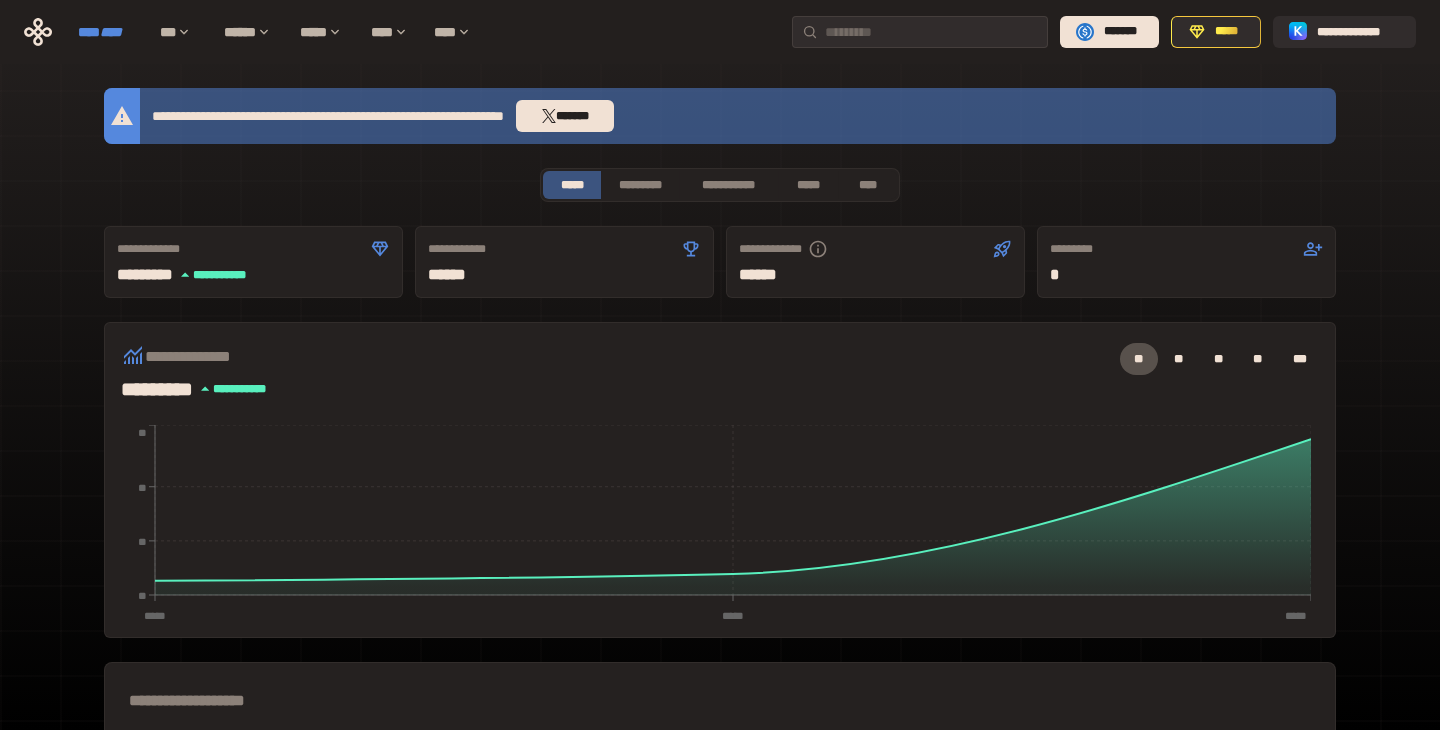 click on "**** ****" at bounding box center (109, 32) 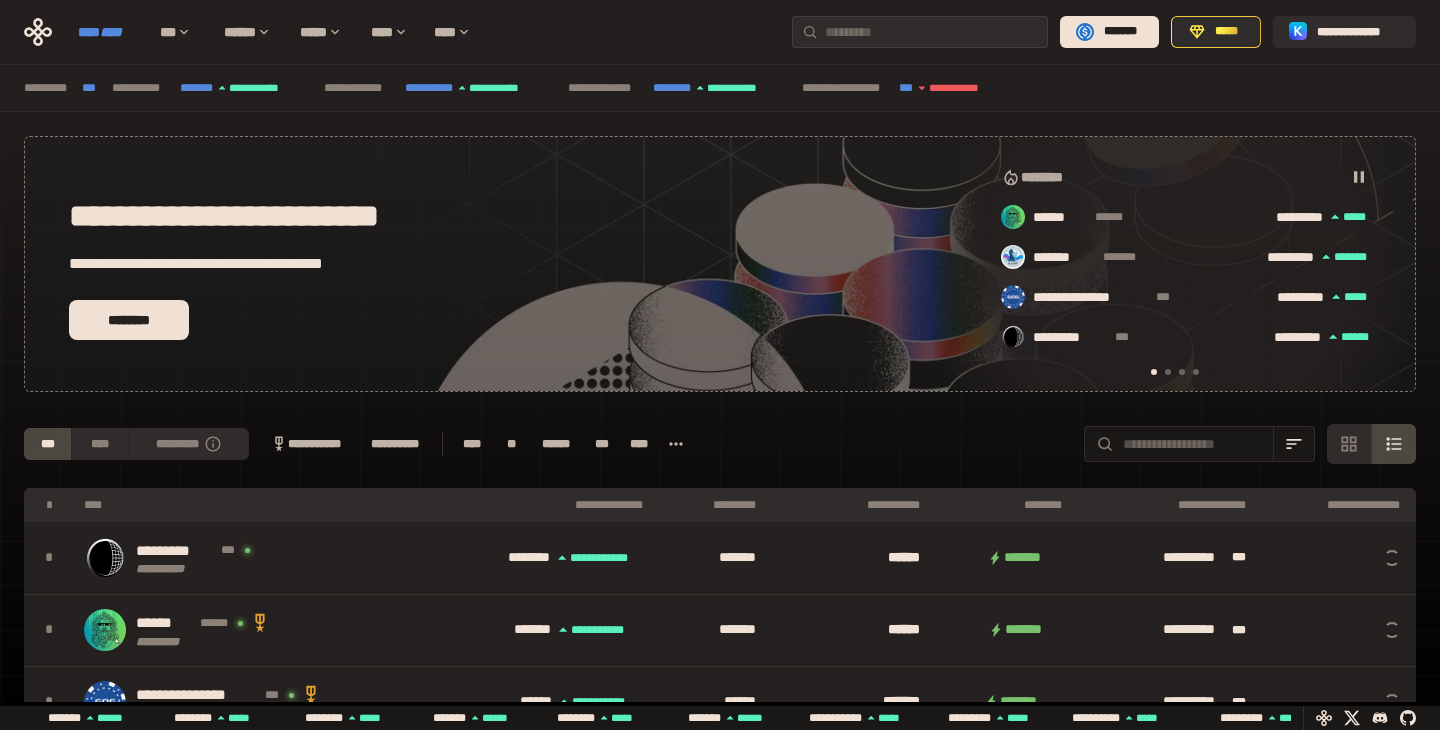 scroll, scrollTop: 0, scrollLeft: 16, axis: horizontal 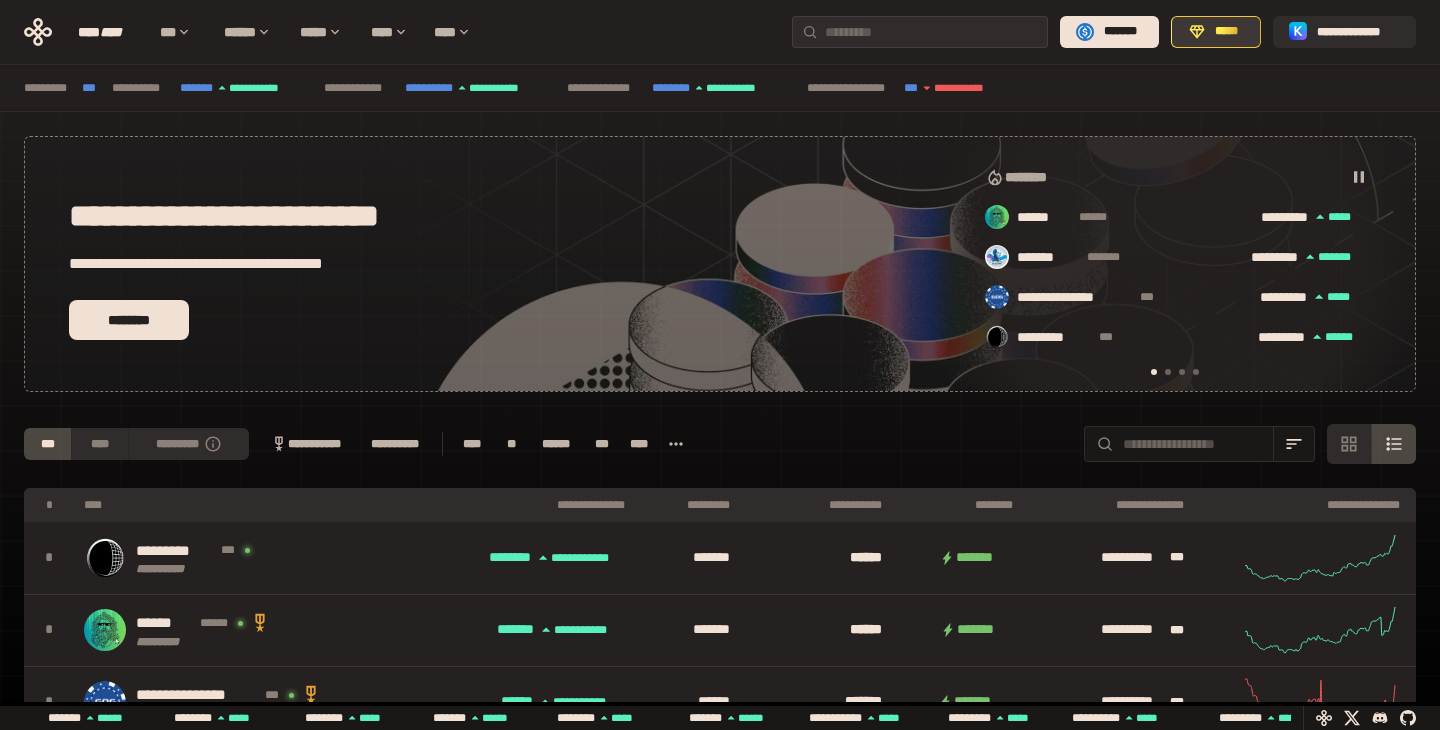 click on "*****" at bounding box center (1216, 32) 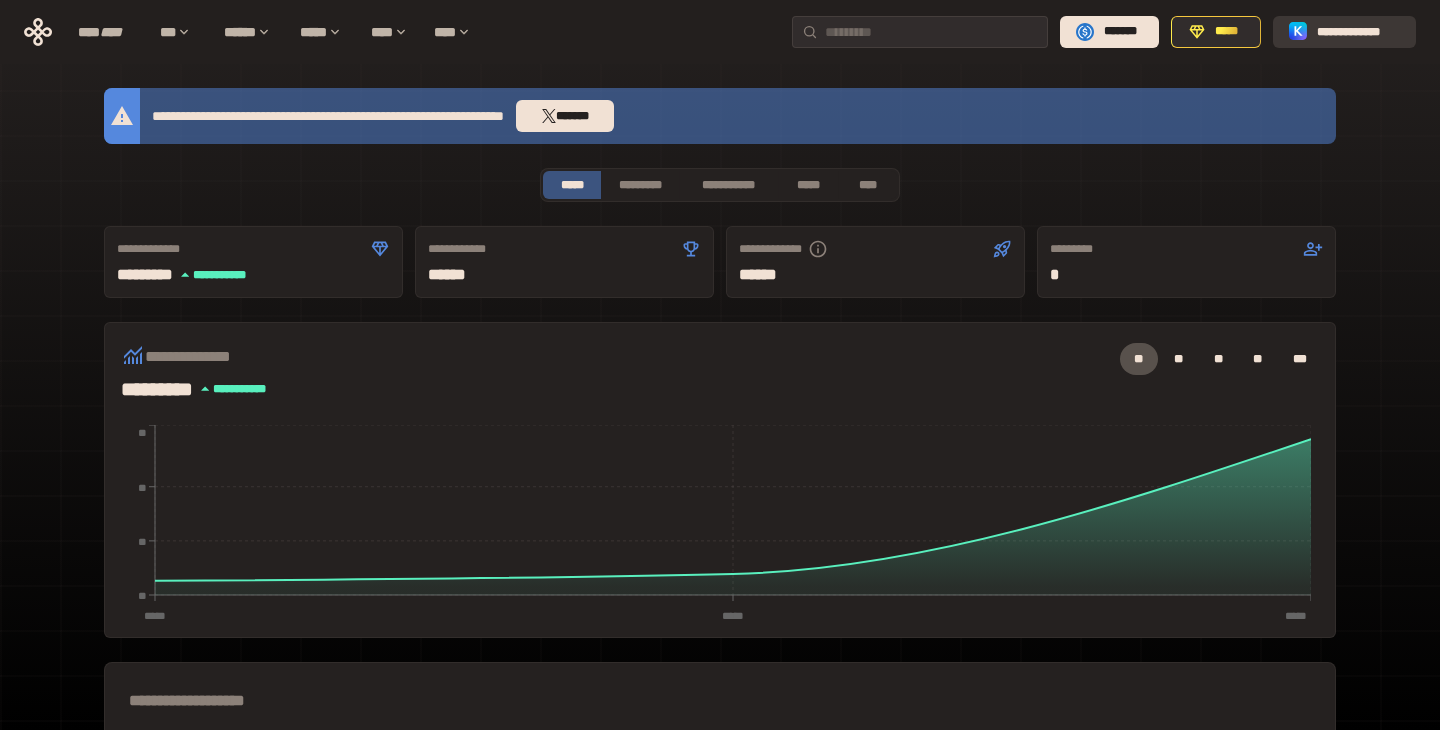 click on "**********" at bounding box center (1344, 32) 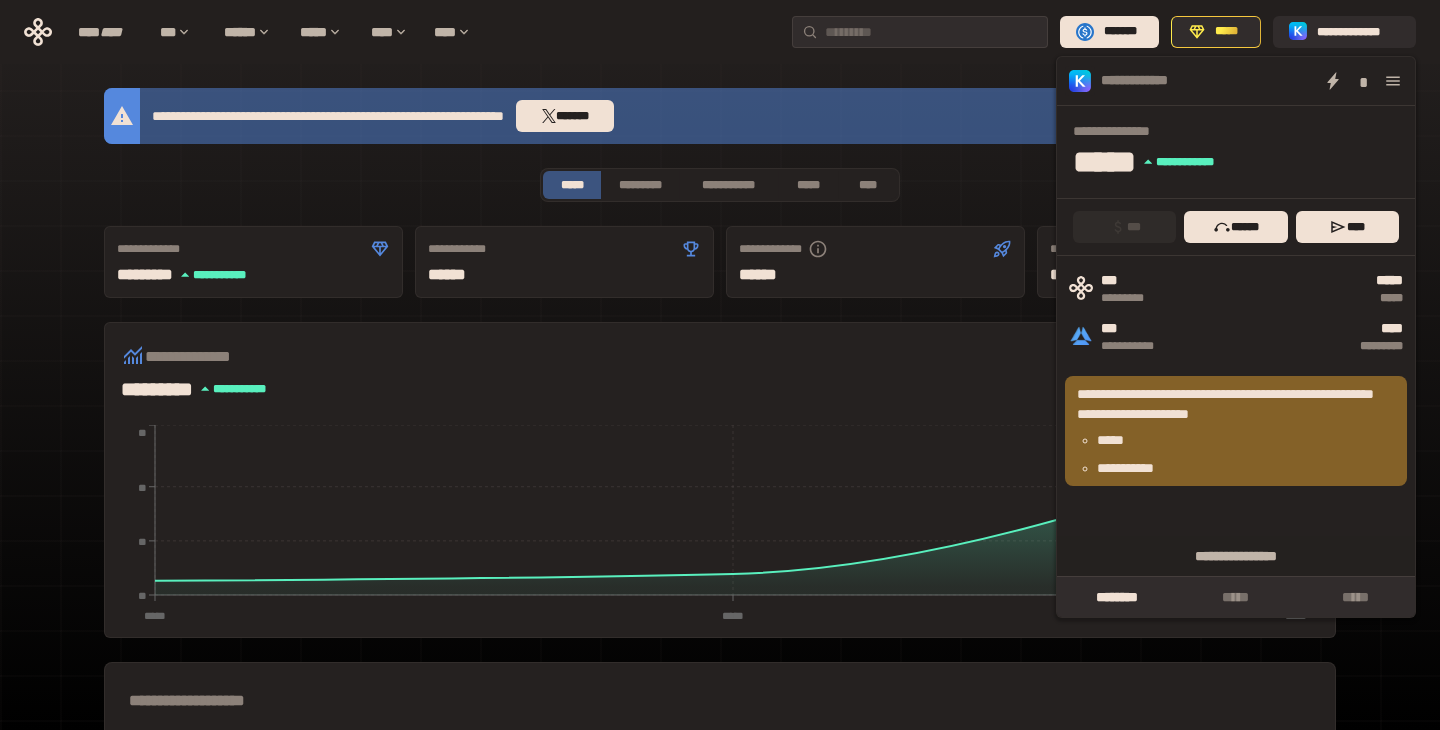 click 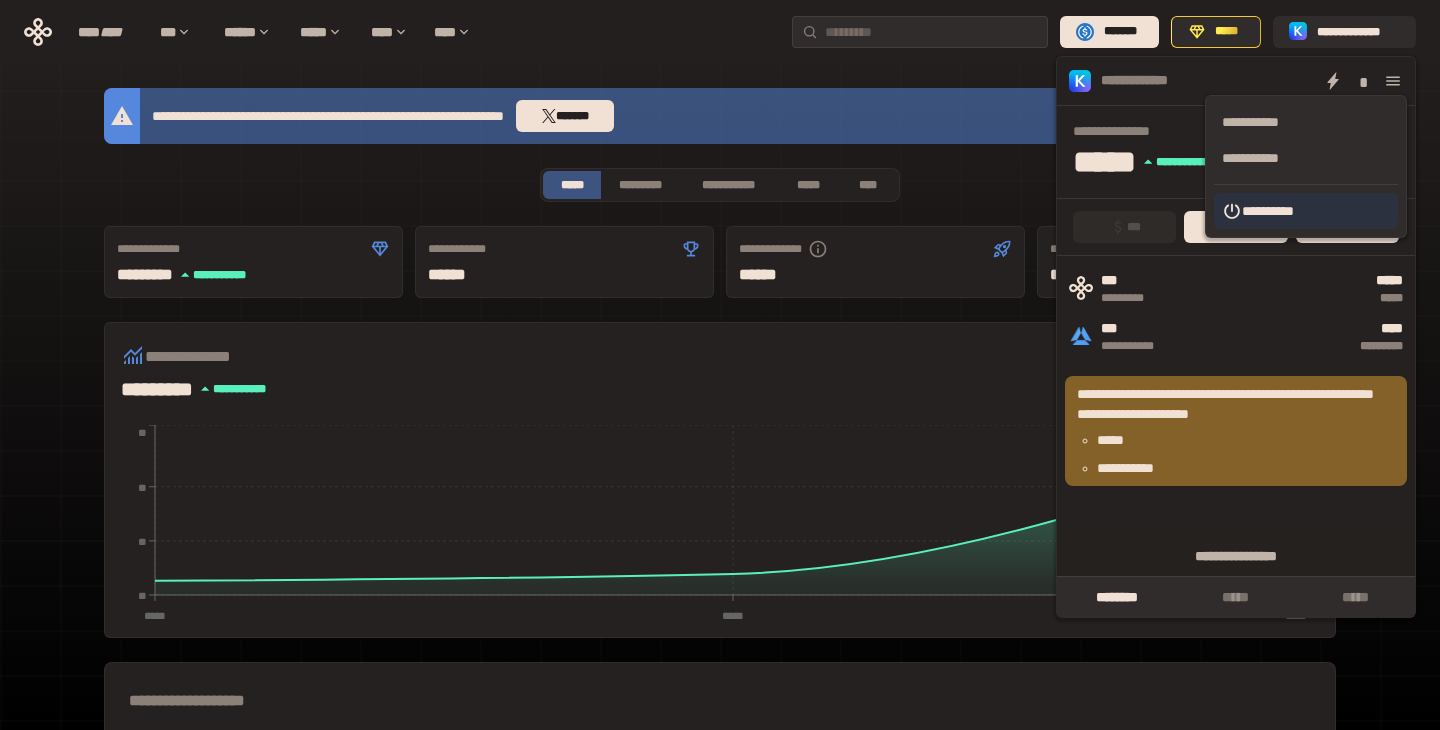 click on "**********" at bounding box center (1306, 211) 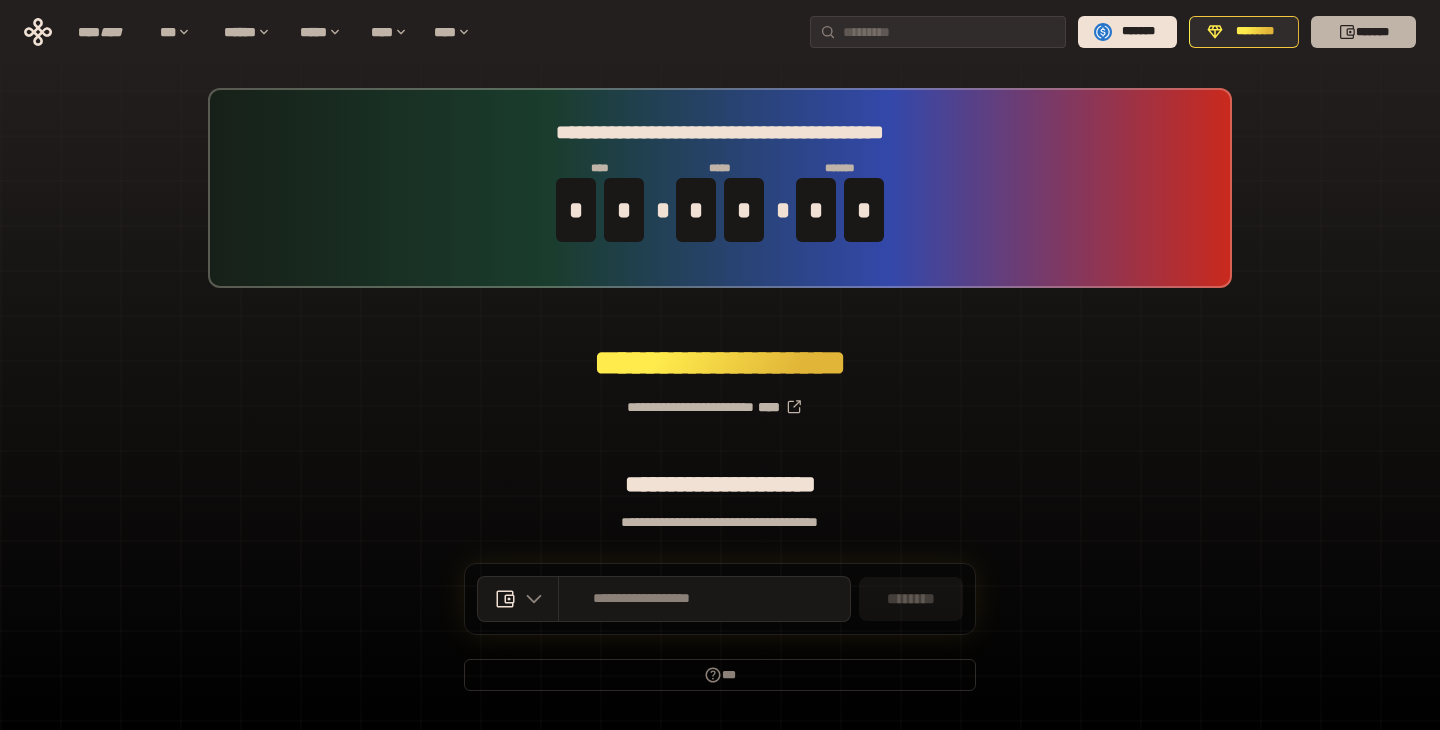 click on "*******" at bounding box center (1363, 32) 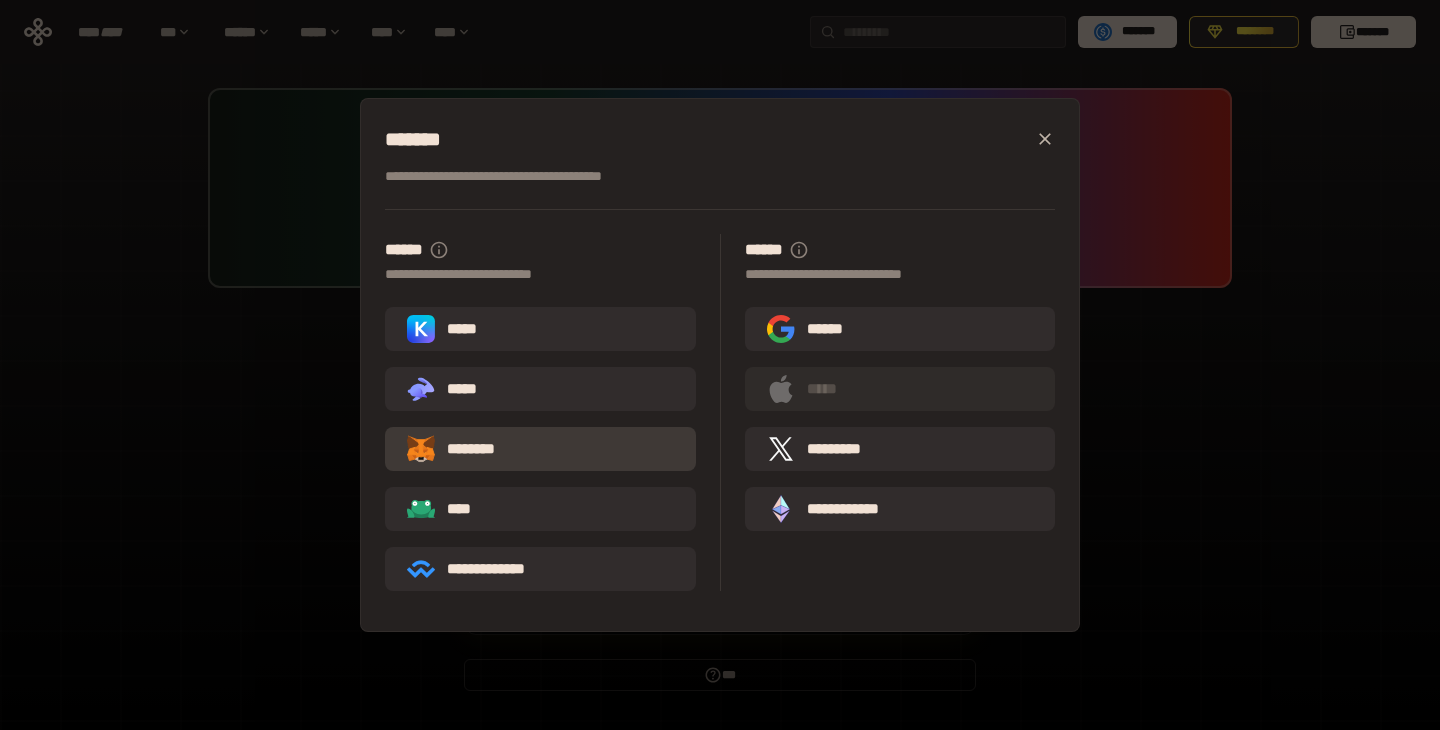 click on "********" at bounding box center (540, 449) 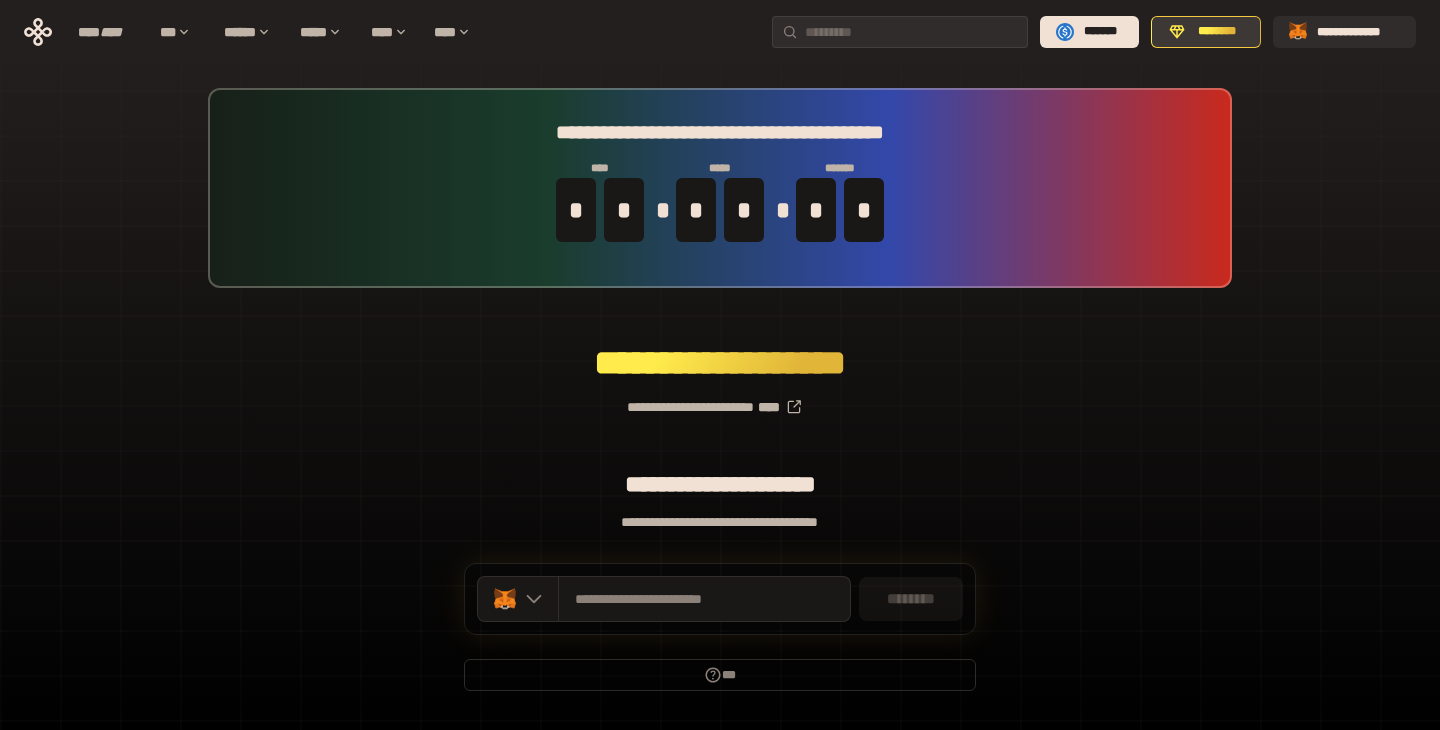 click on "********" at bounding box center [1217, 32] 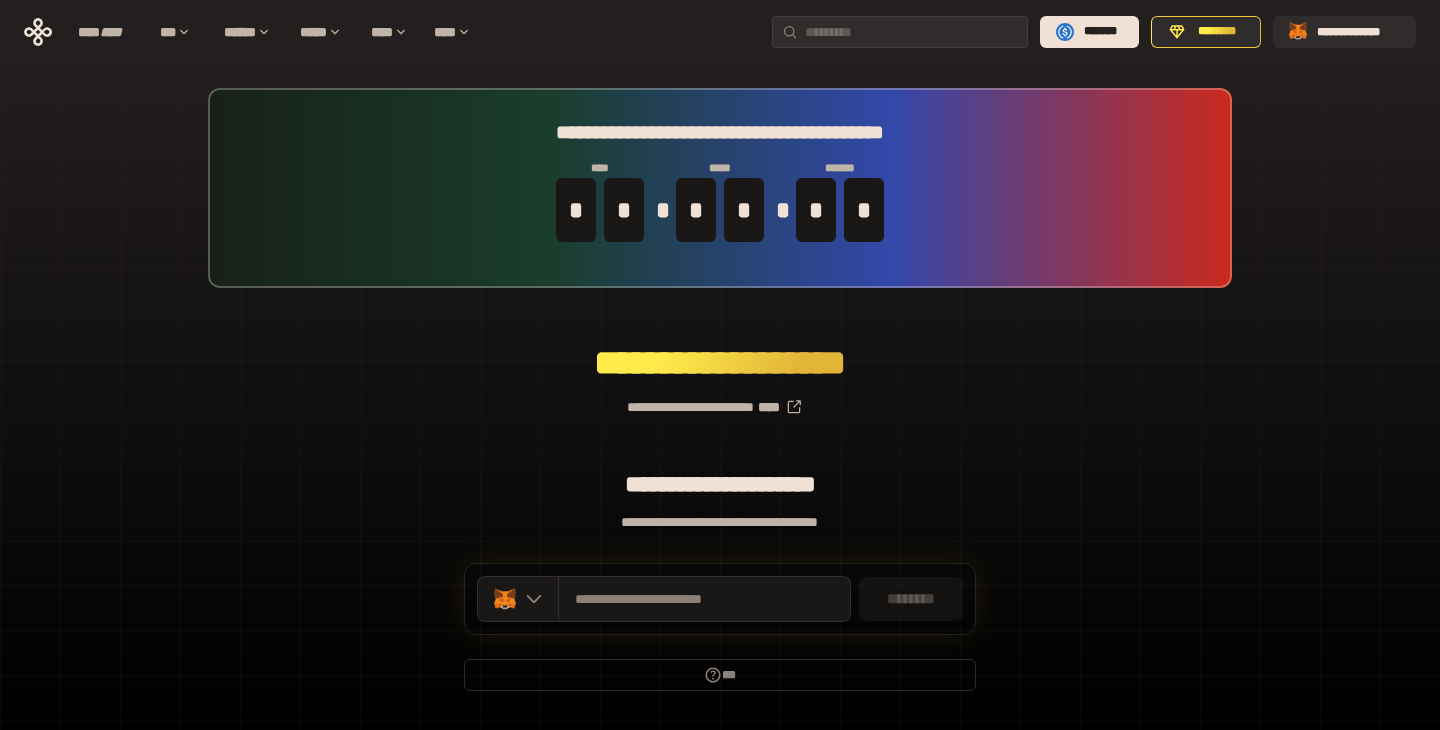 click on "********" at bounding box center (911, 599) 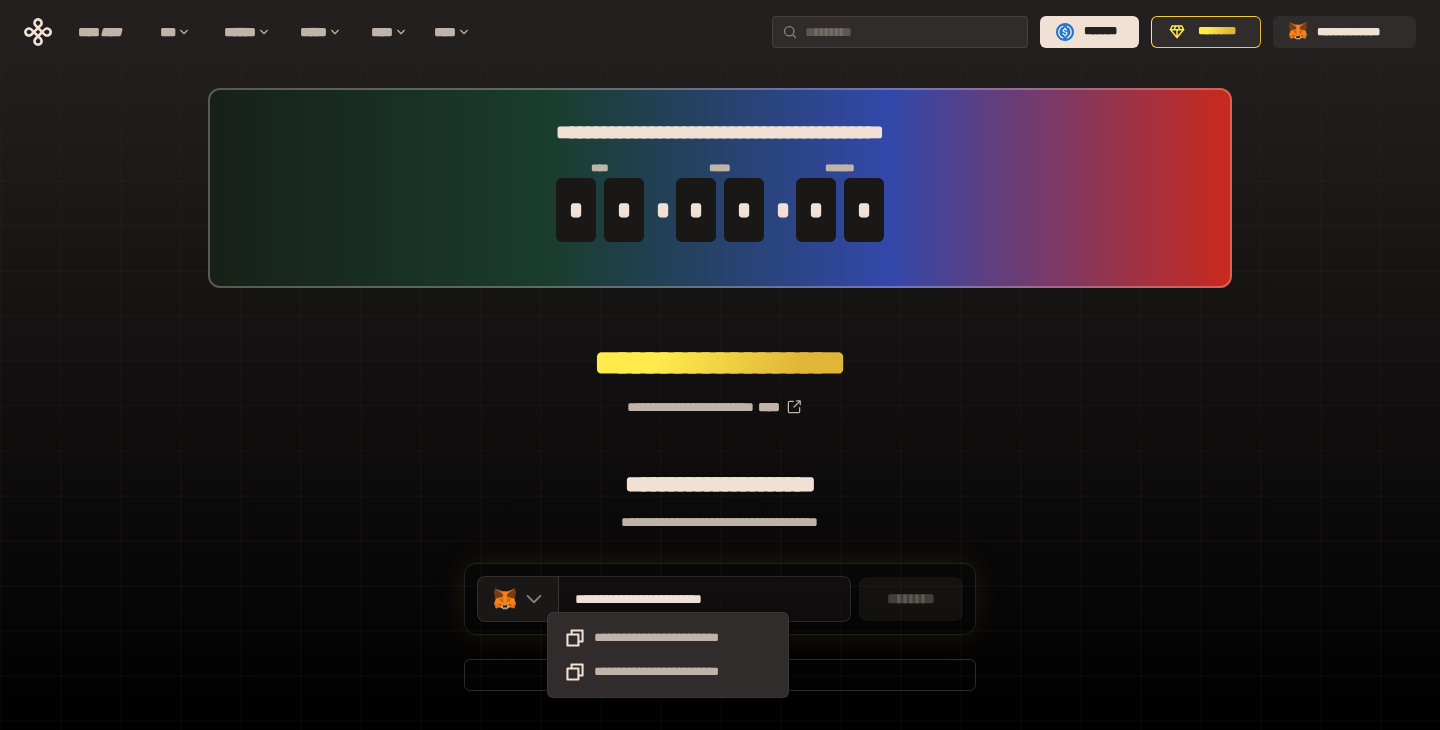 click on "**********" at bounding box center [668, 599] 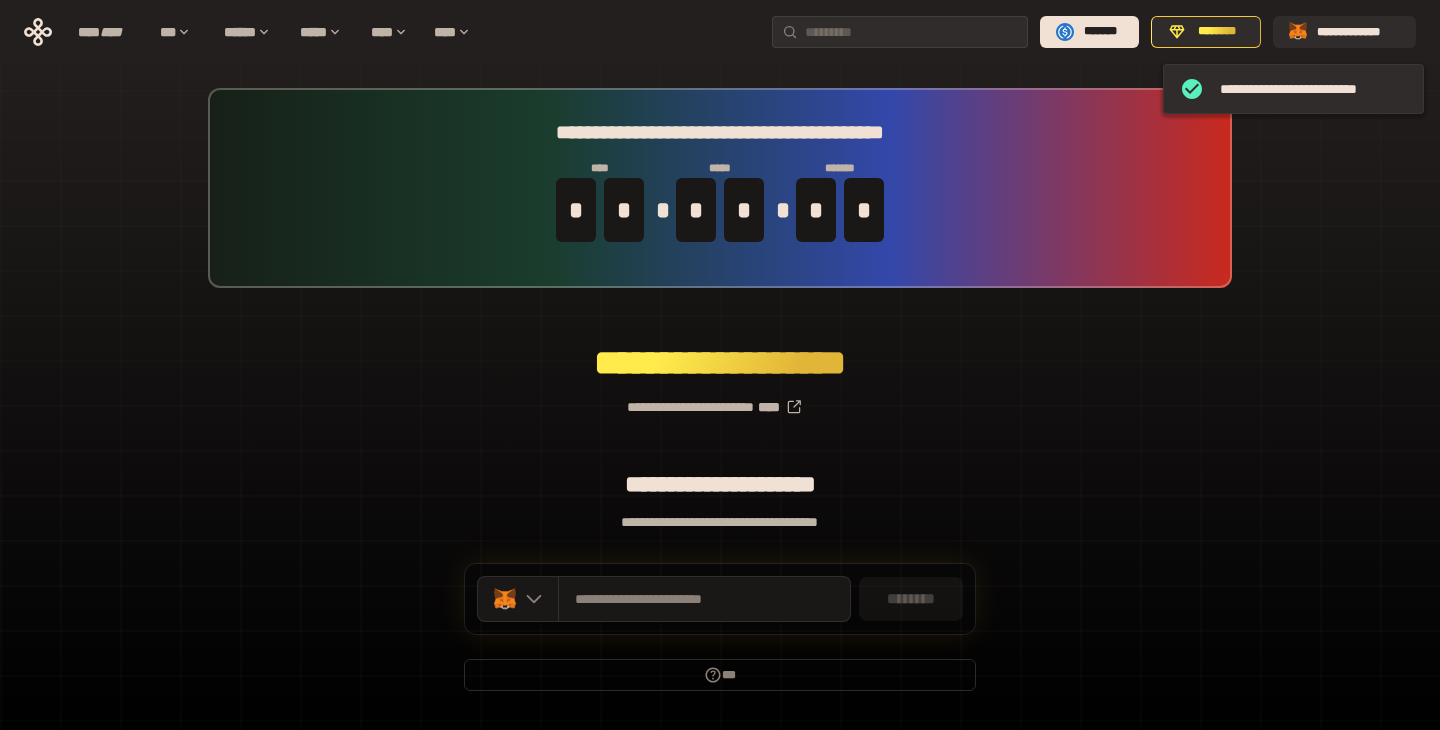 click on "********" at bounding box center (911, 599) 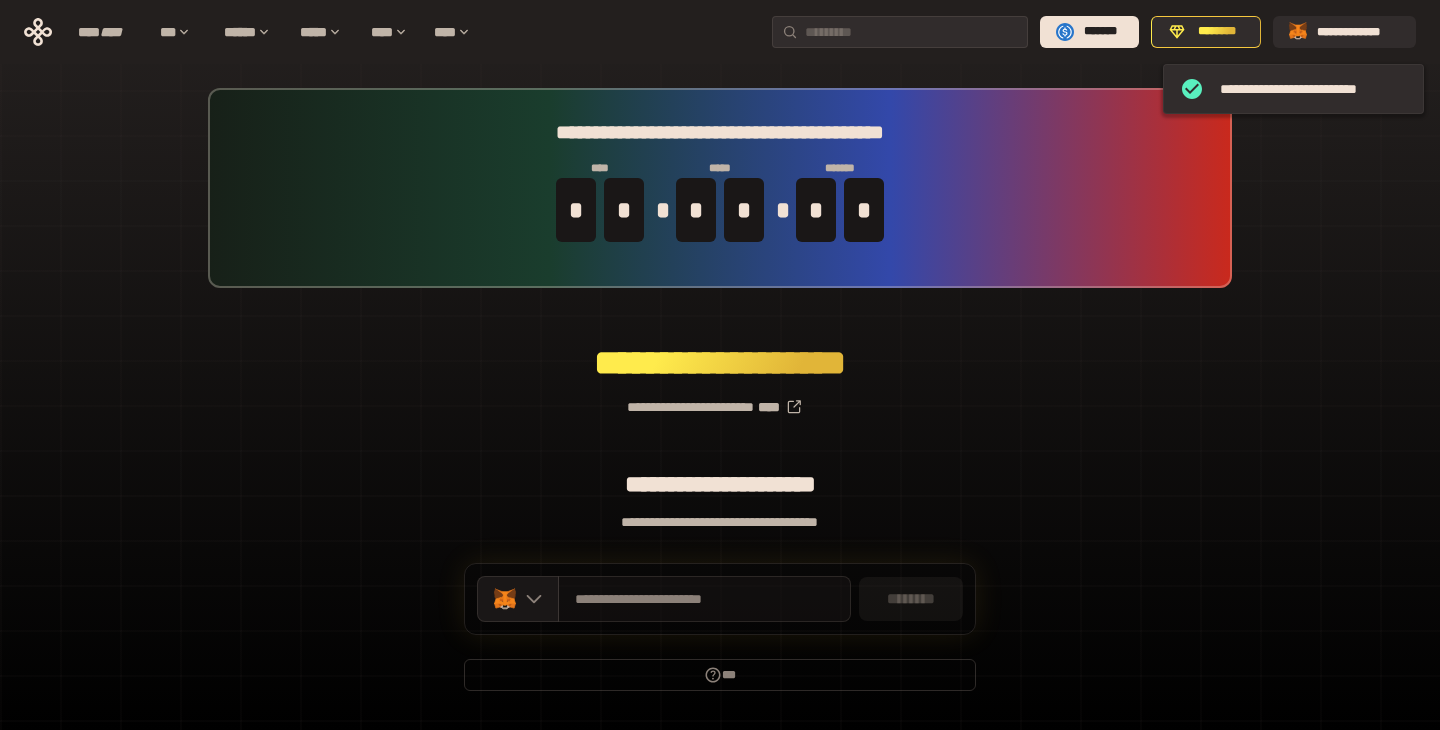 click on "**********" at bounding box center [704, 599] 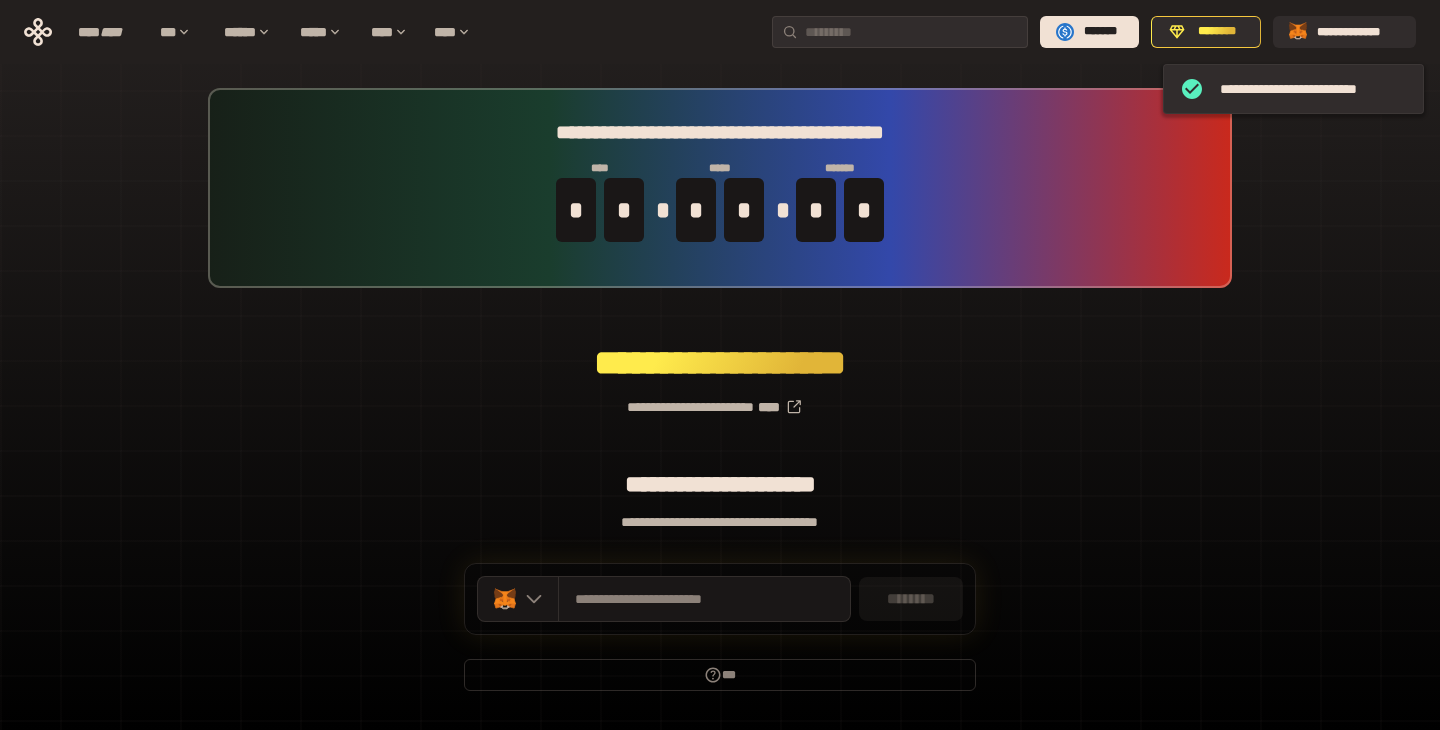click on "**********" at bounding box center (720, 399) 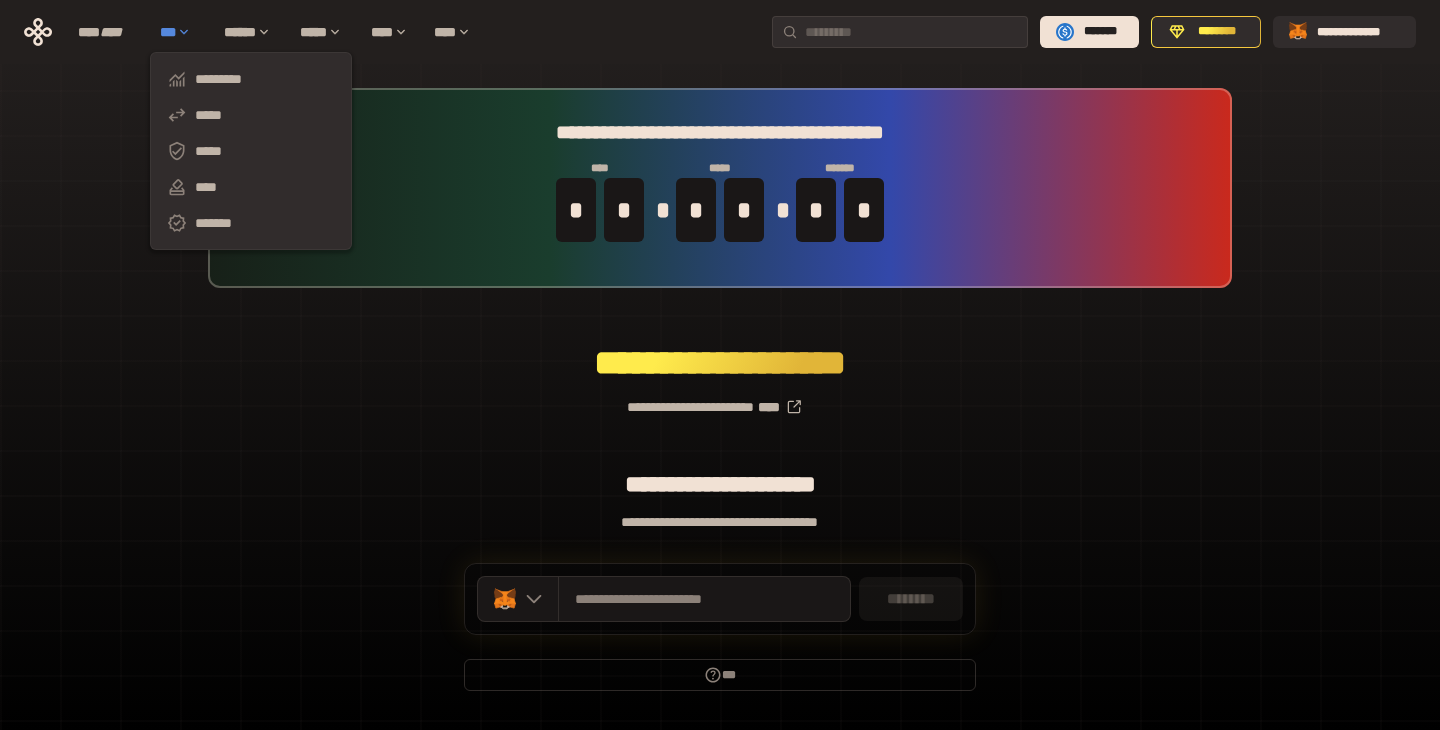 click on "***" at bounding box center [182, 32] 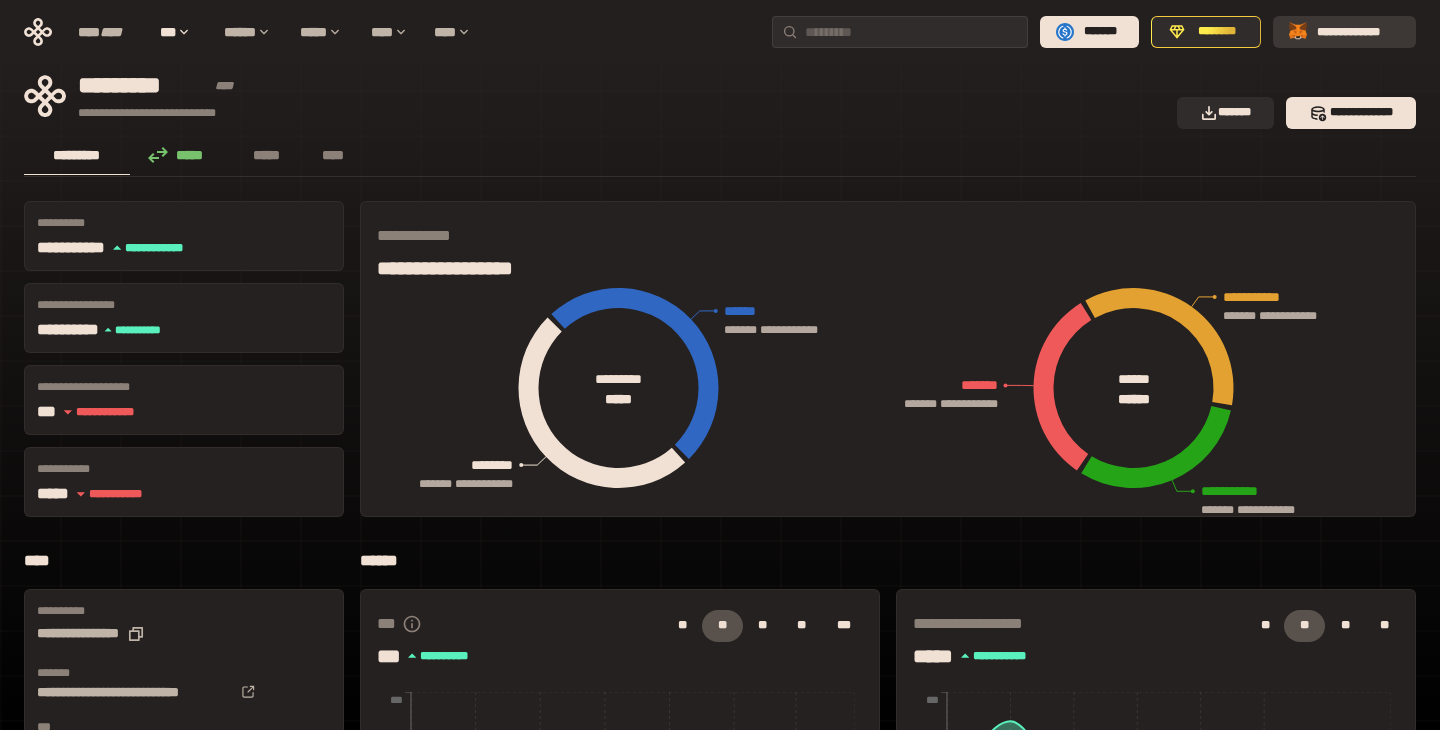 click on "**********" at bounding box center [1358, 32] 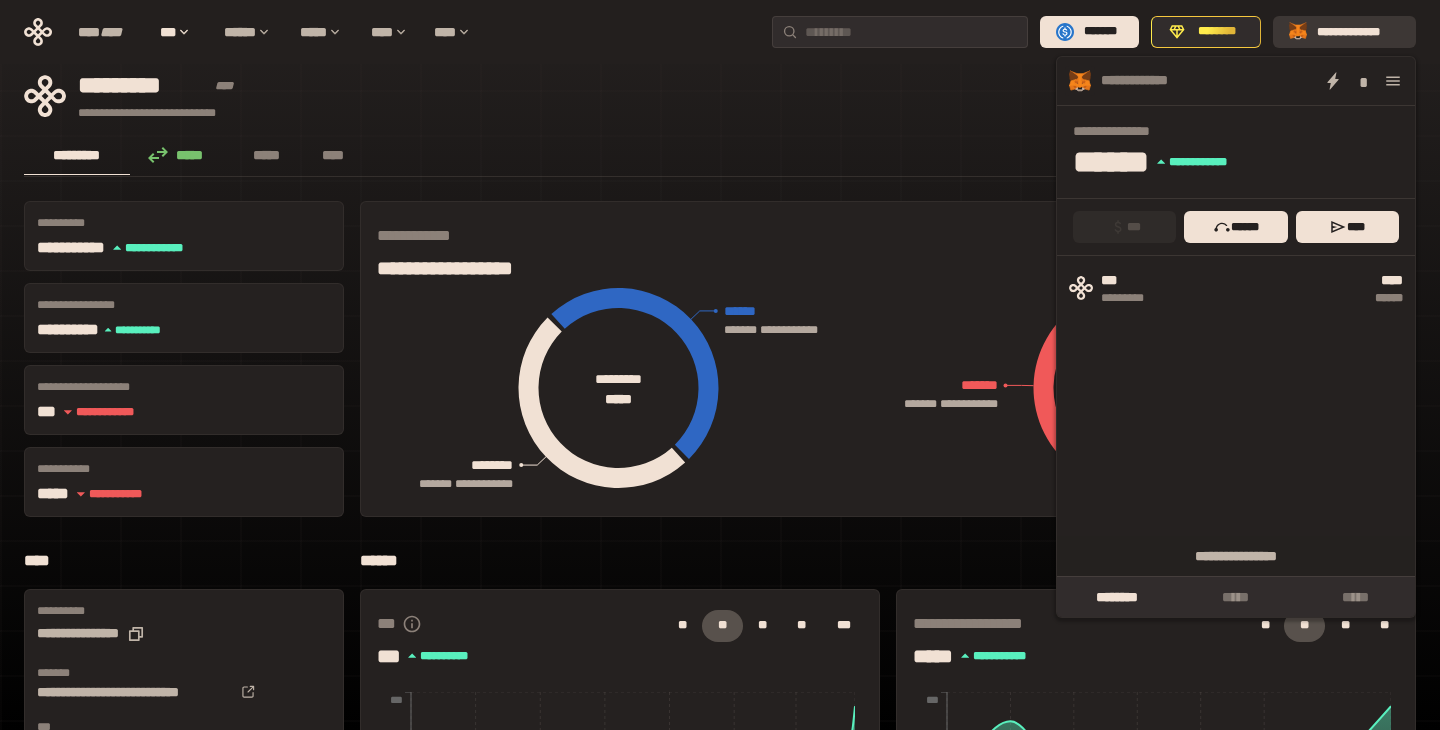 click on "**********" at bounding box center [1358, 32] 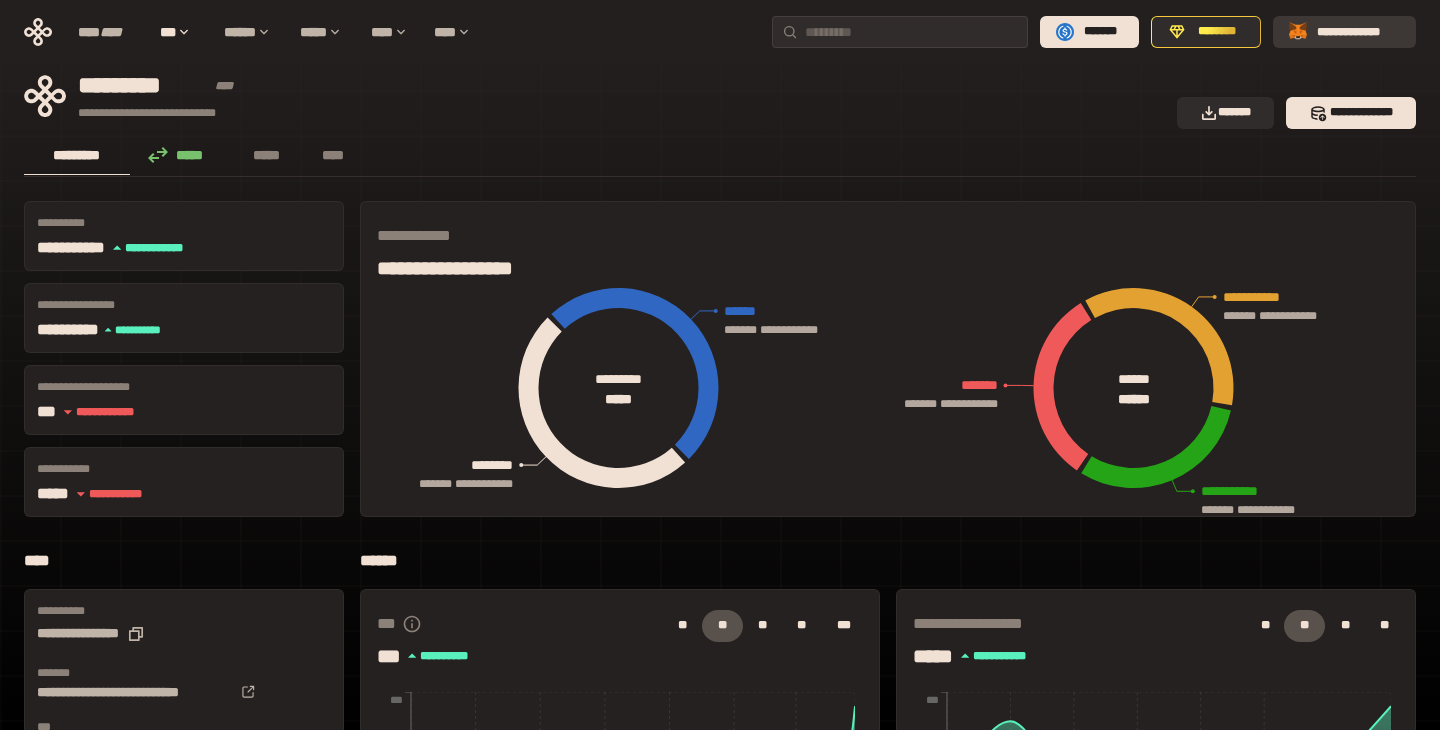 click on "**********" at bounding box center [1358, 32] 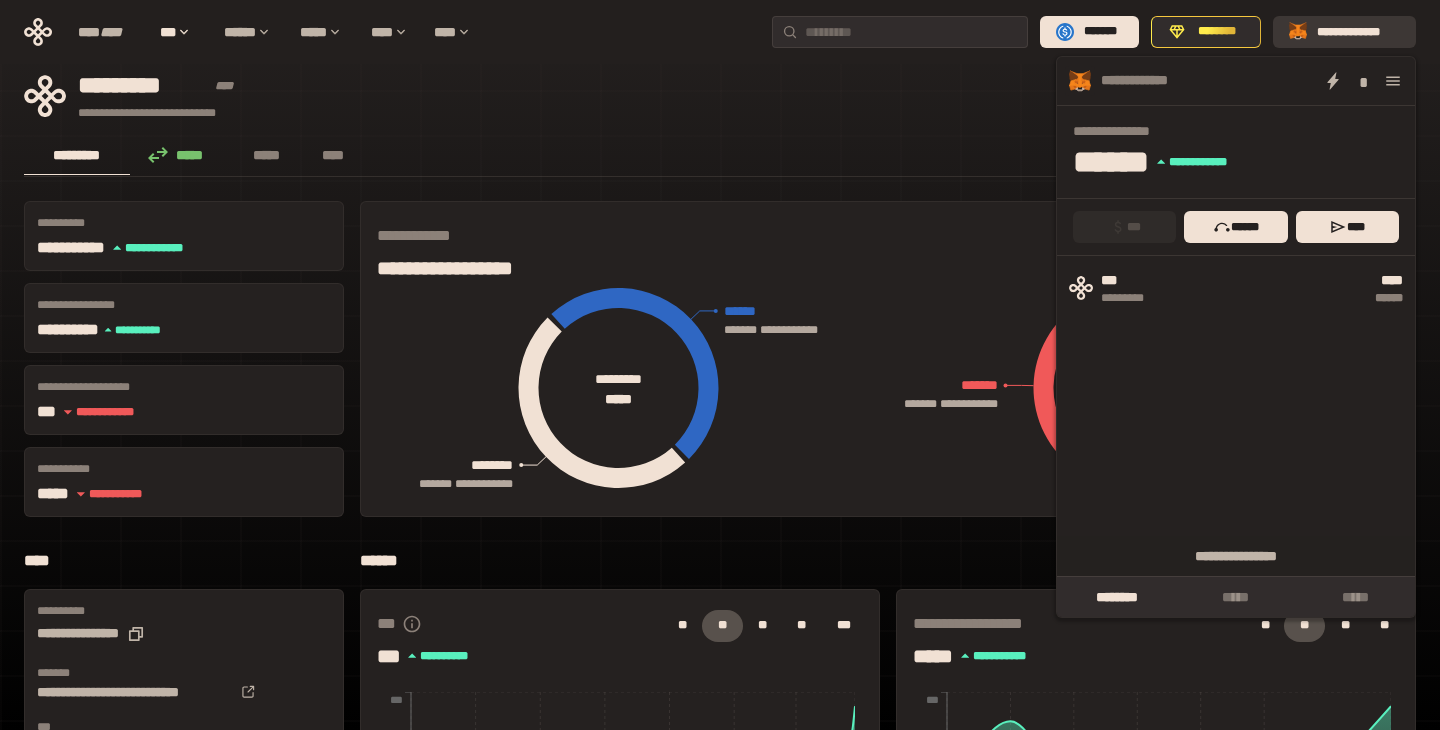 click on "**********" at bounding box center [1358, 32] 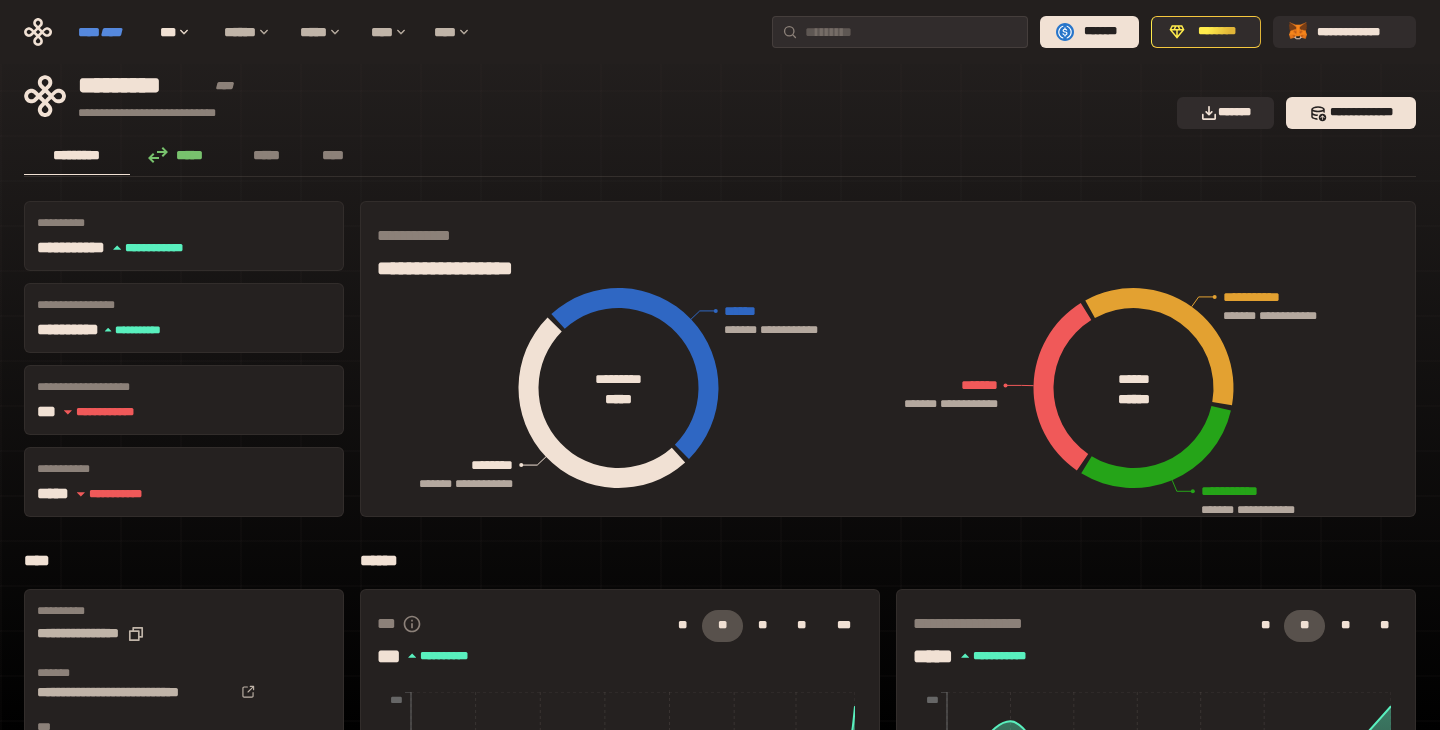 click on "**** ****" at bounding box center (109, 32) 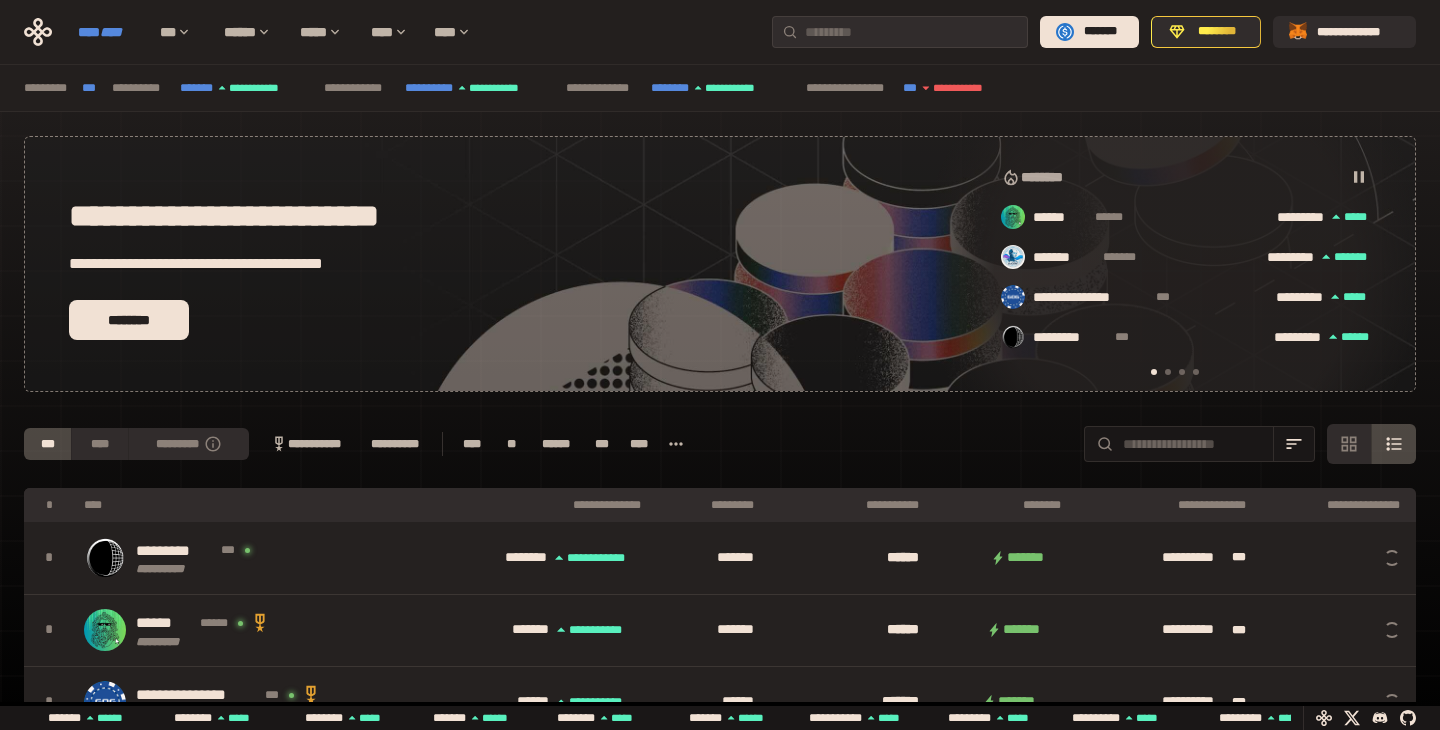 scroll, scrollTop: 0, scrollLeft: 16, axis: horizontal 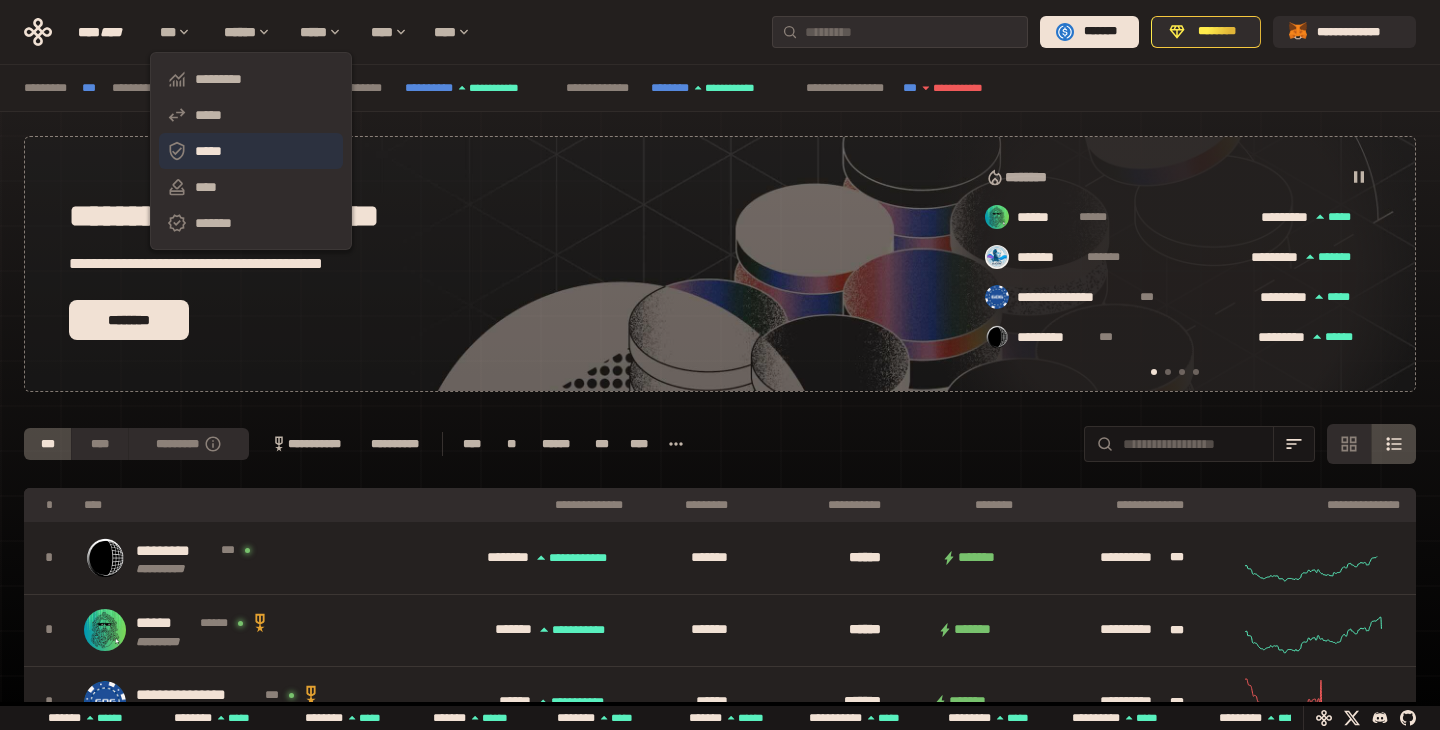 click on "*****" at bounding box center (251, 151) 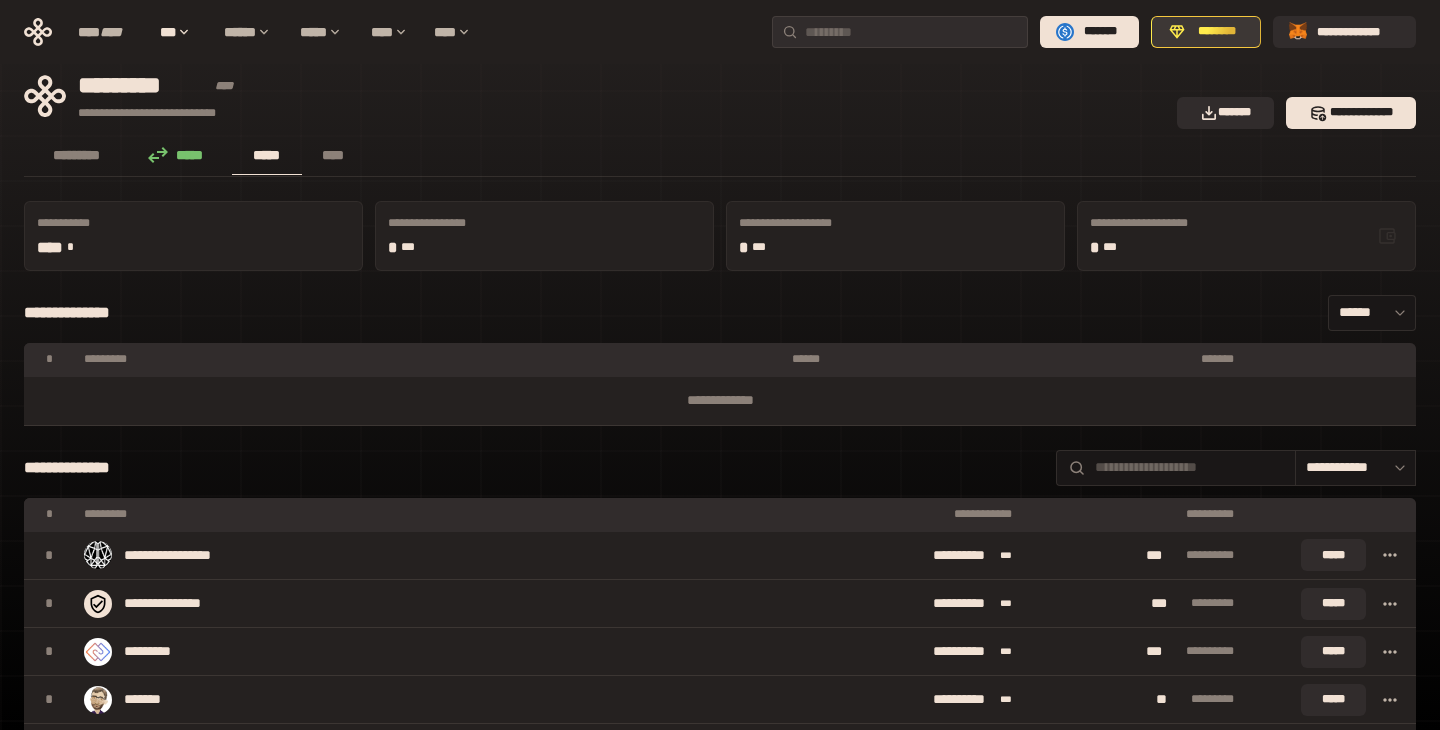 click 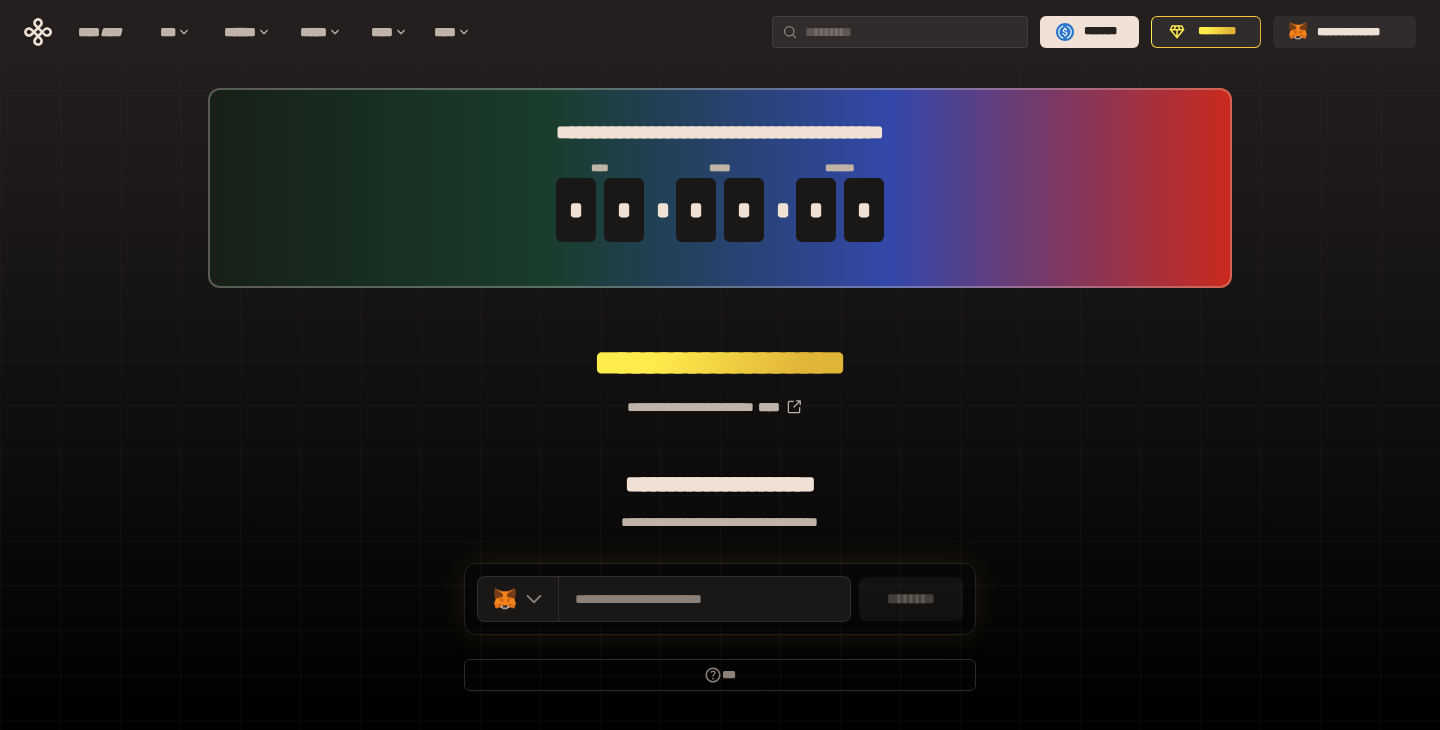 click on "********" at bounding box center (911, 599) 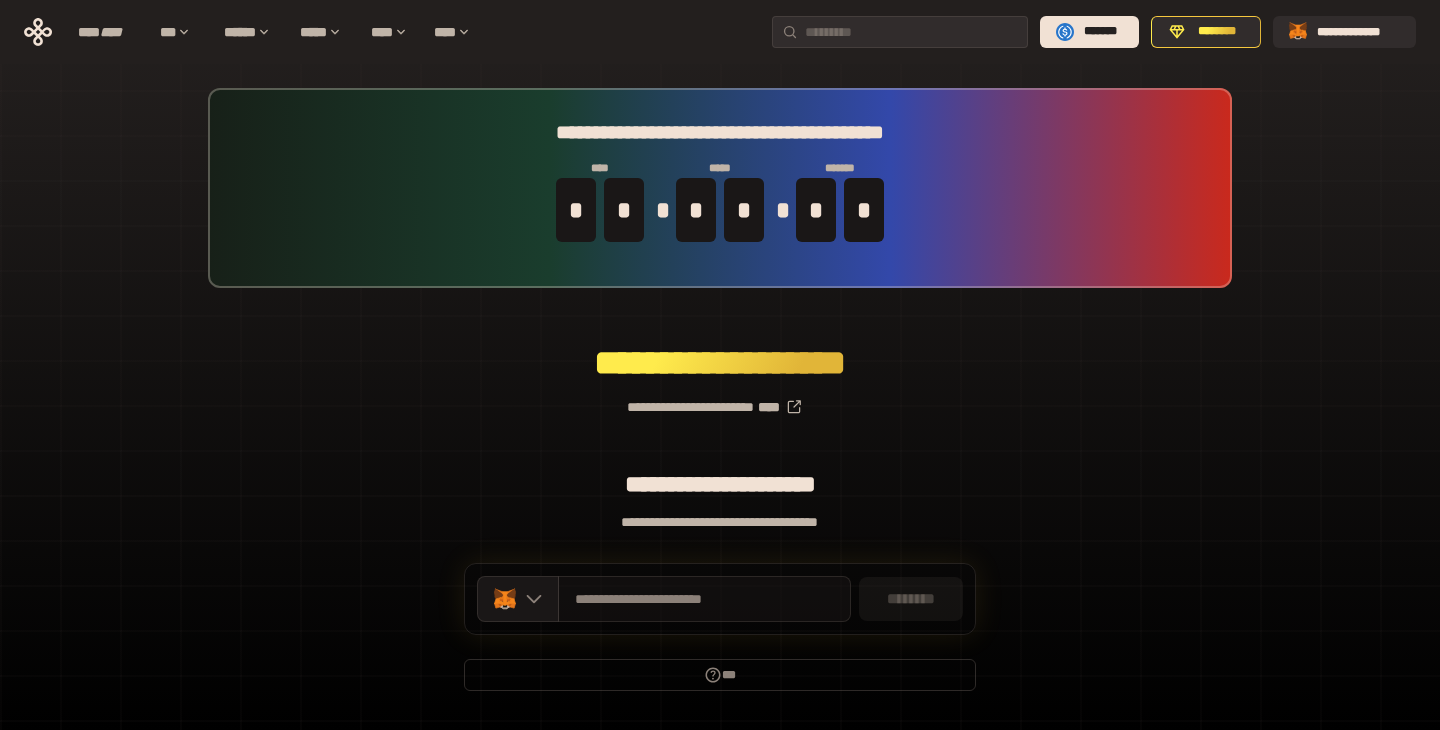 click on "**********" at bounding box center [704, 599] 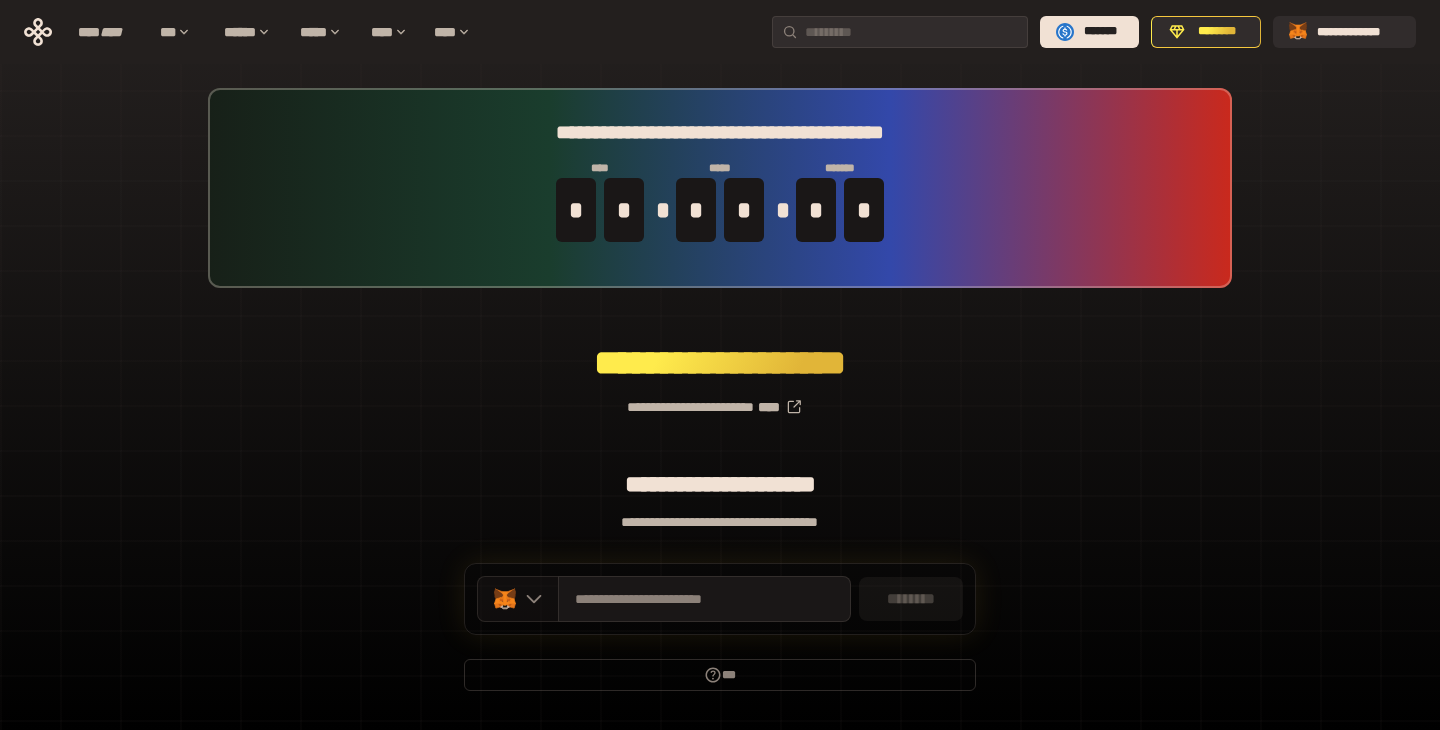 click 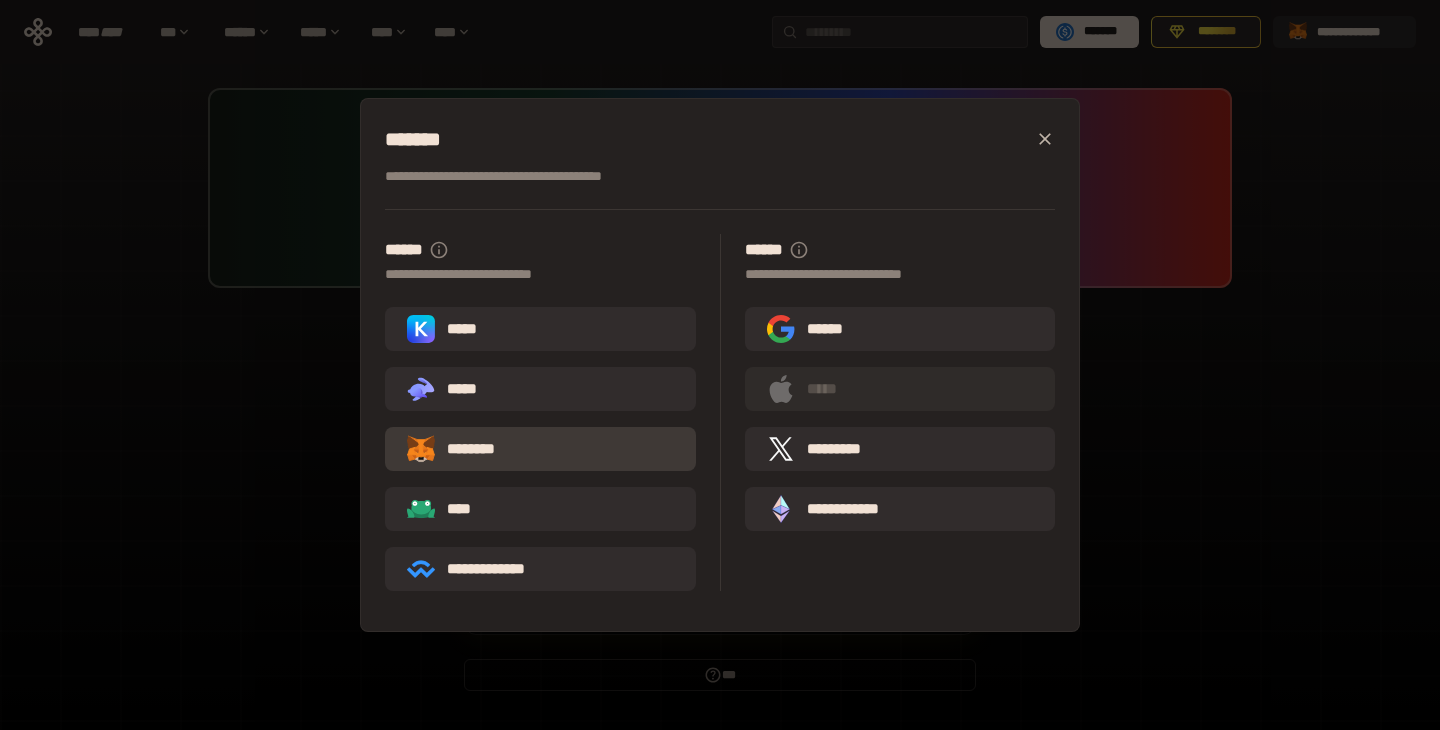 click on "********" at bounding box center [540, 449] 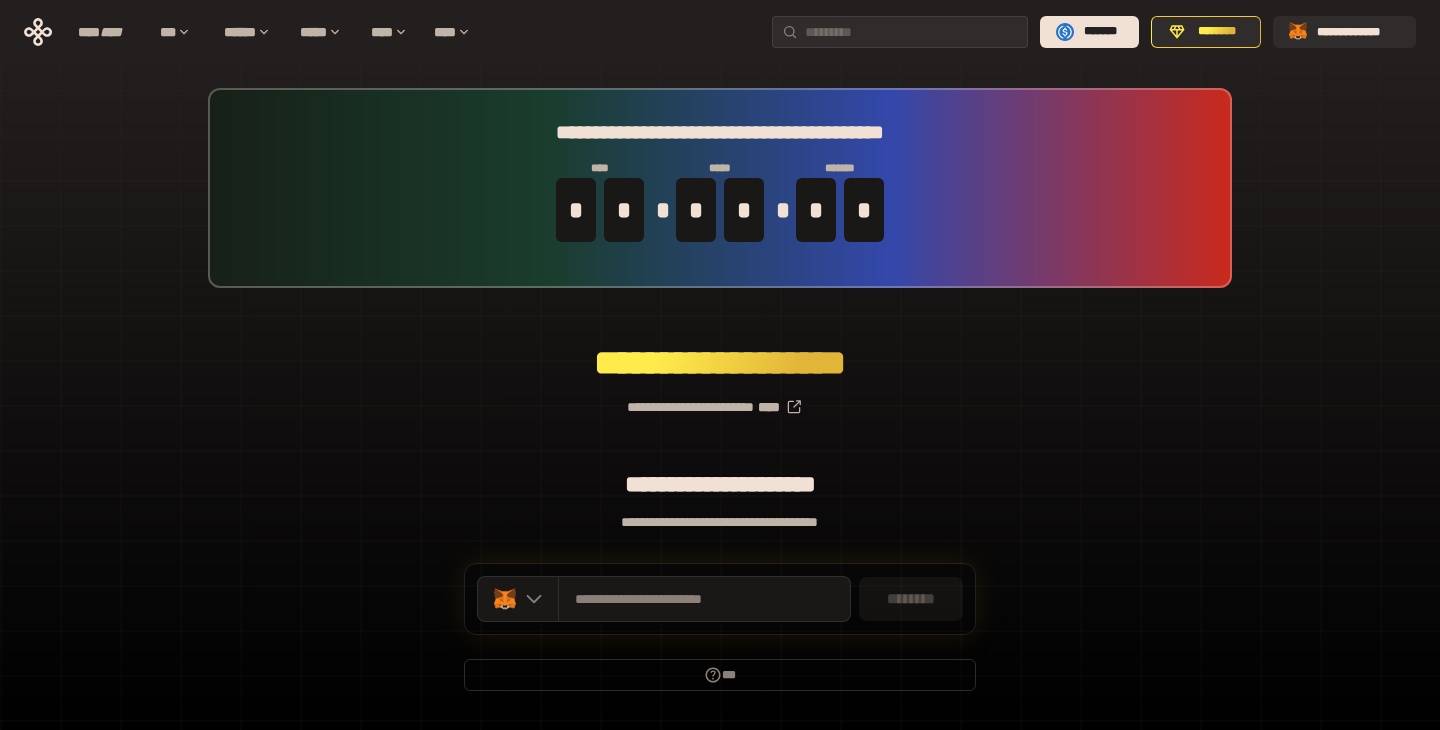 click on "**********" at bounding box center (720, 399) 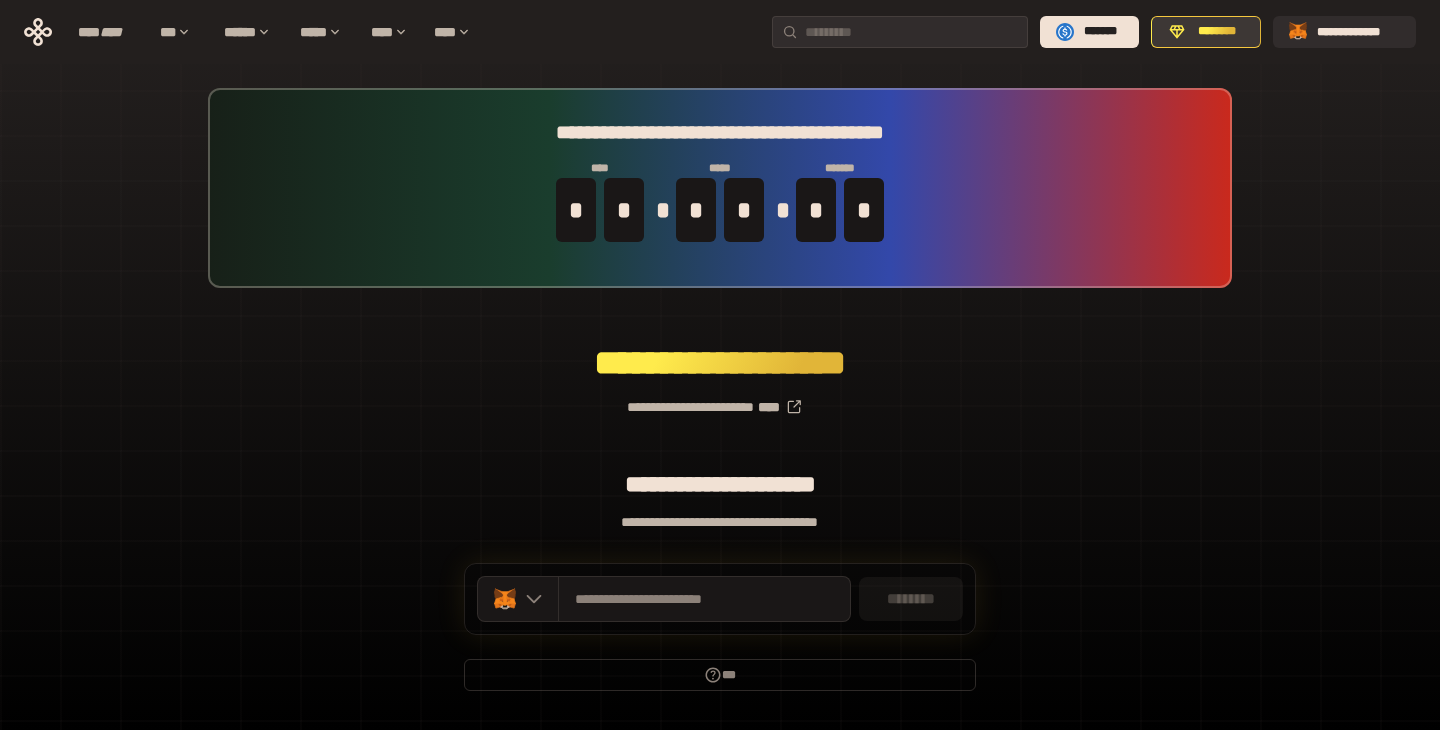 click on "********" at bounding box center [1217, 32] 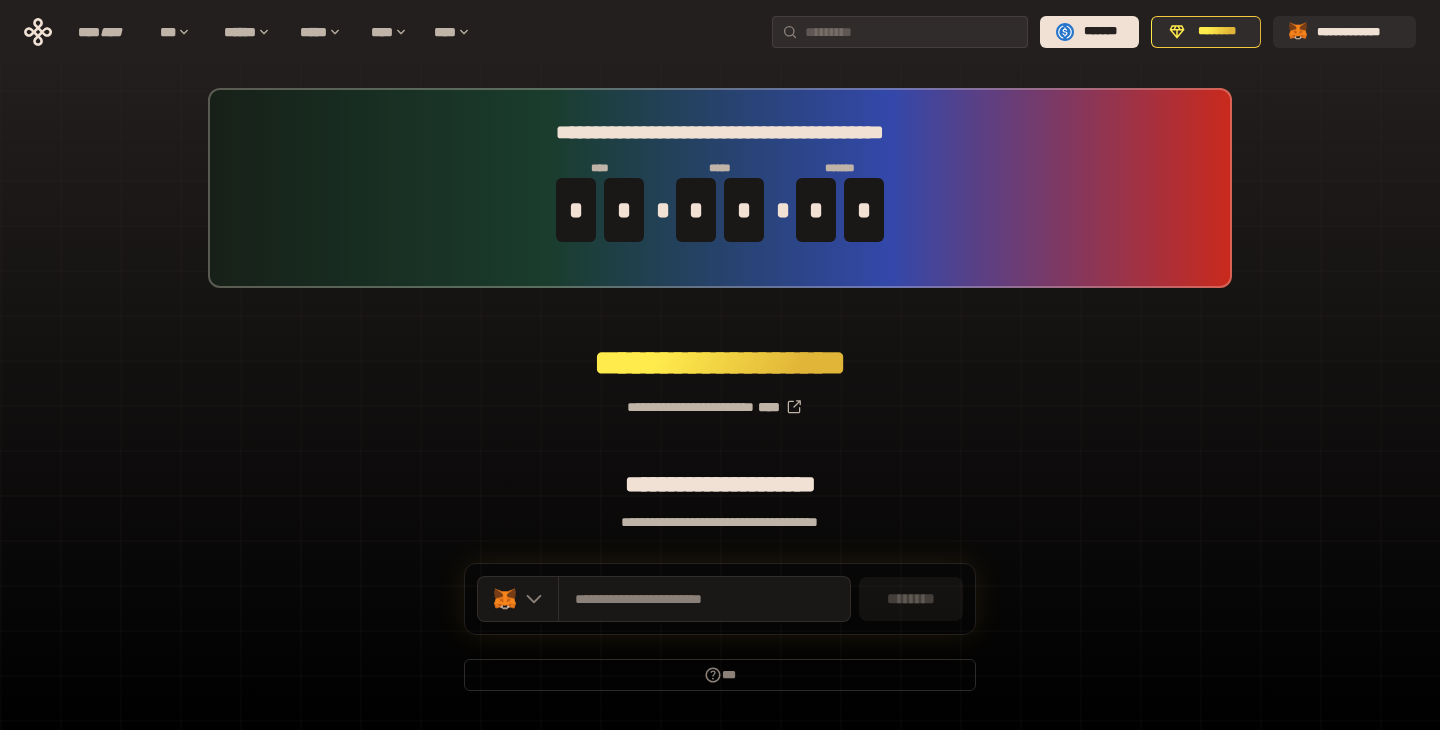 click on "**********" at bounding box center (720, 399) 